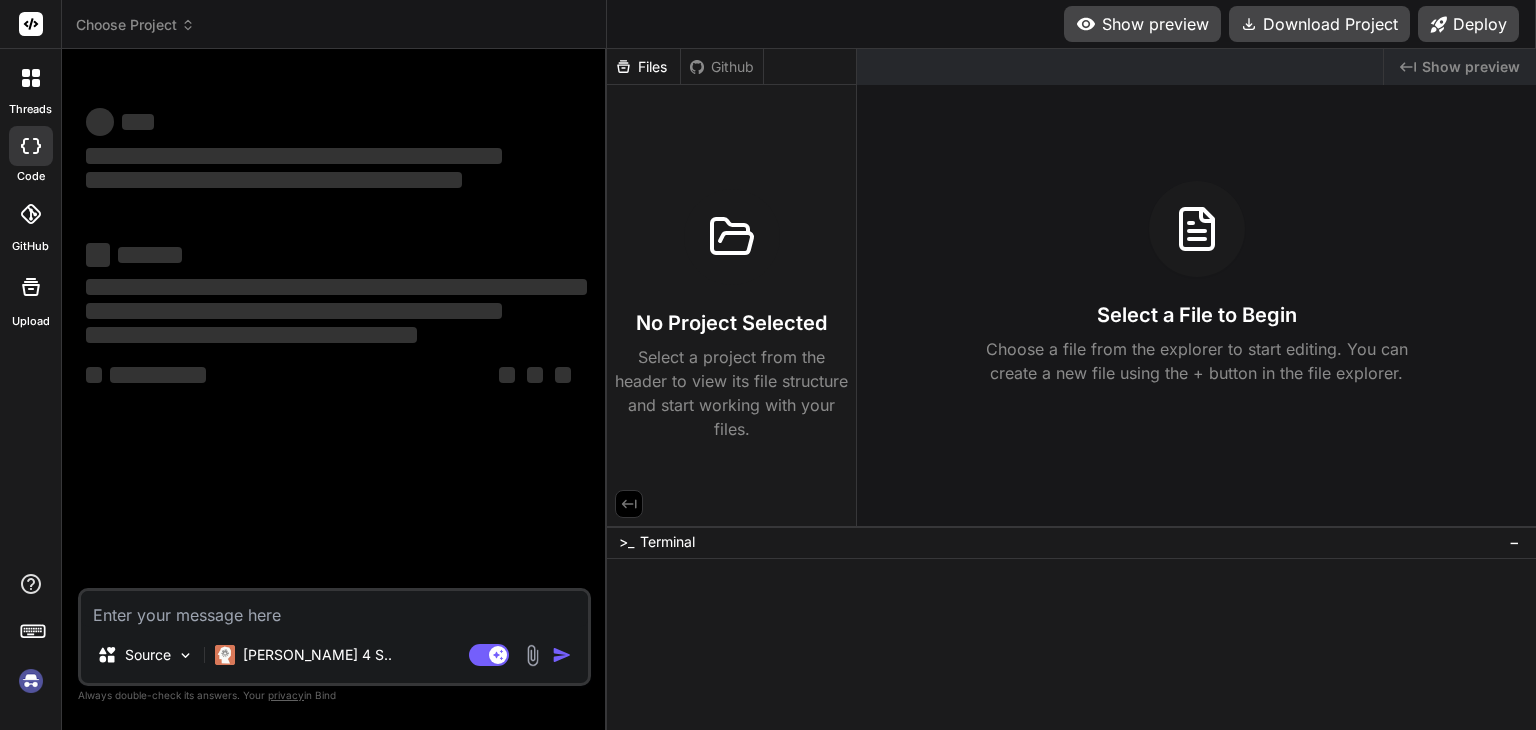 scroll, scrollTop: 0, scrollLeft: 0, axis: both 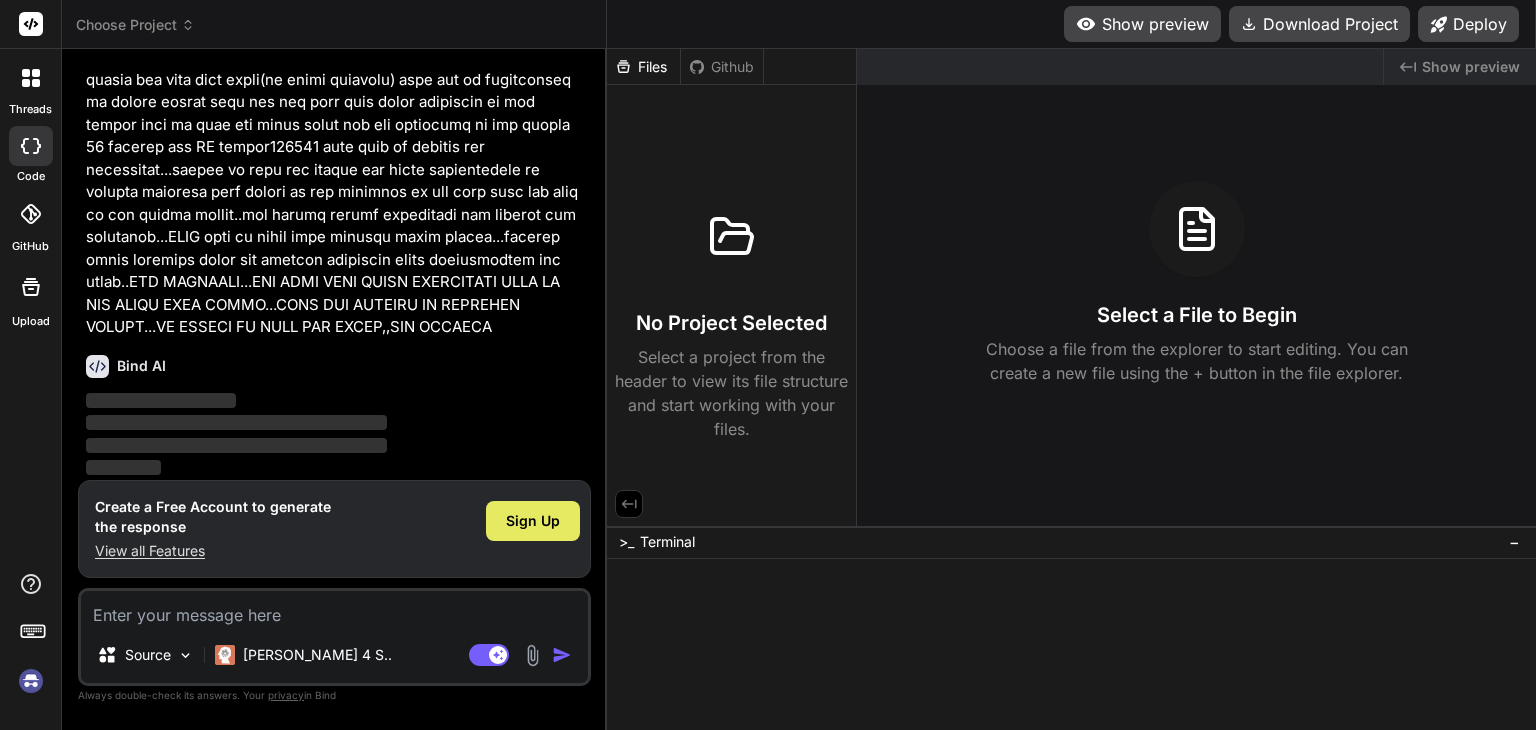 click on "Sign Up" at bounding box center [533, 521] 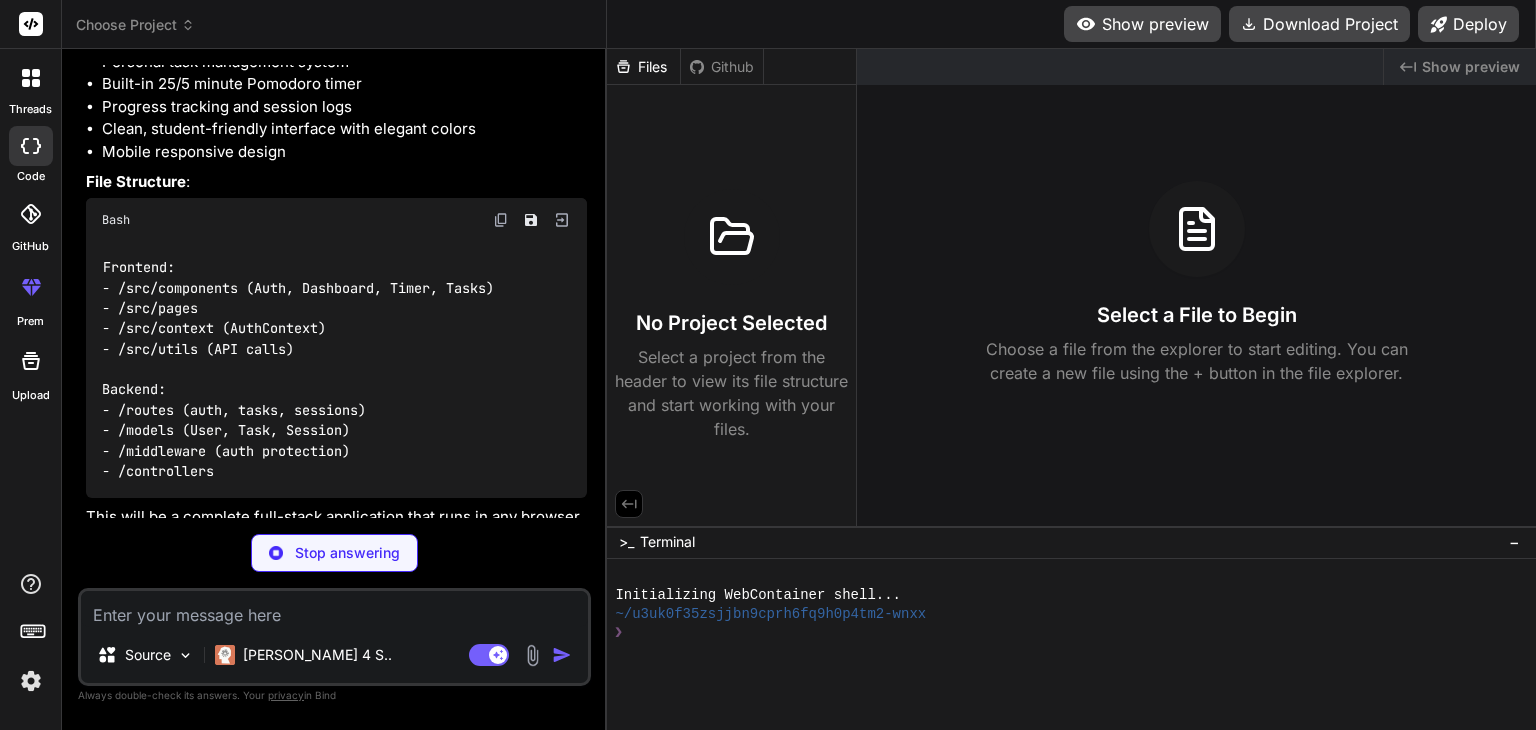 scroll, scrollTop: 2625, scrollLeft: 0, axis: vertical 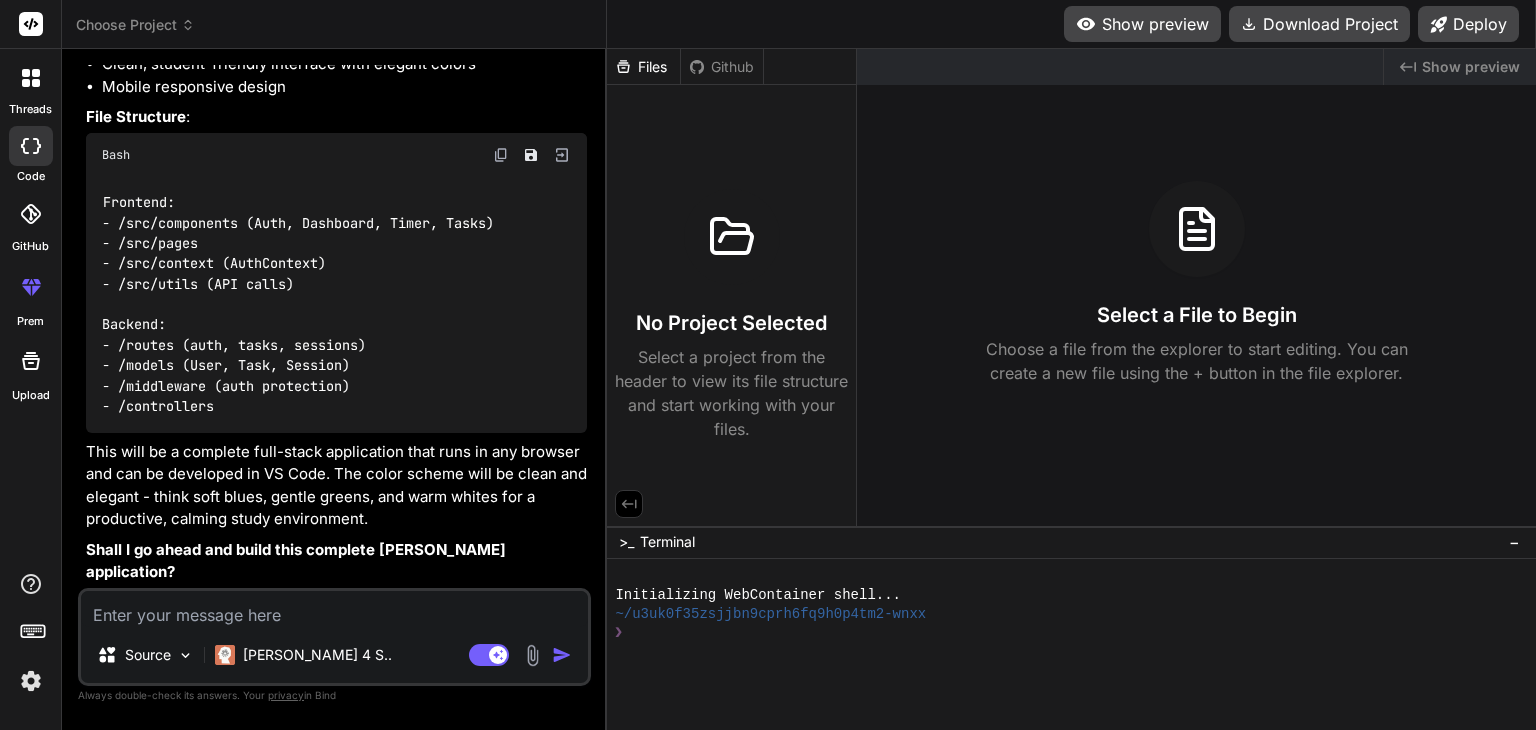 type on "x" 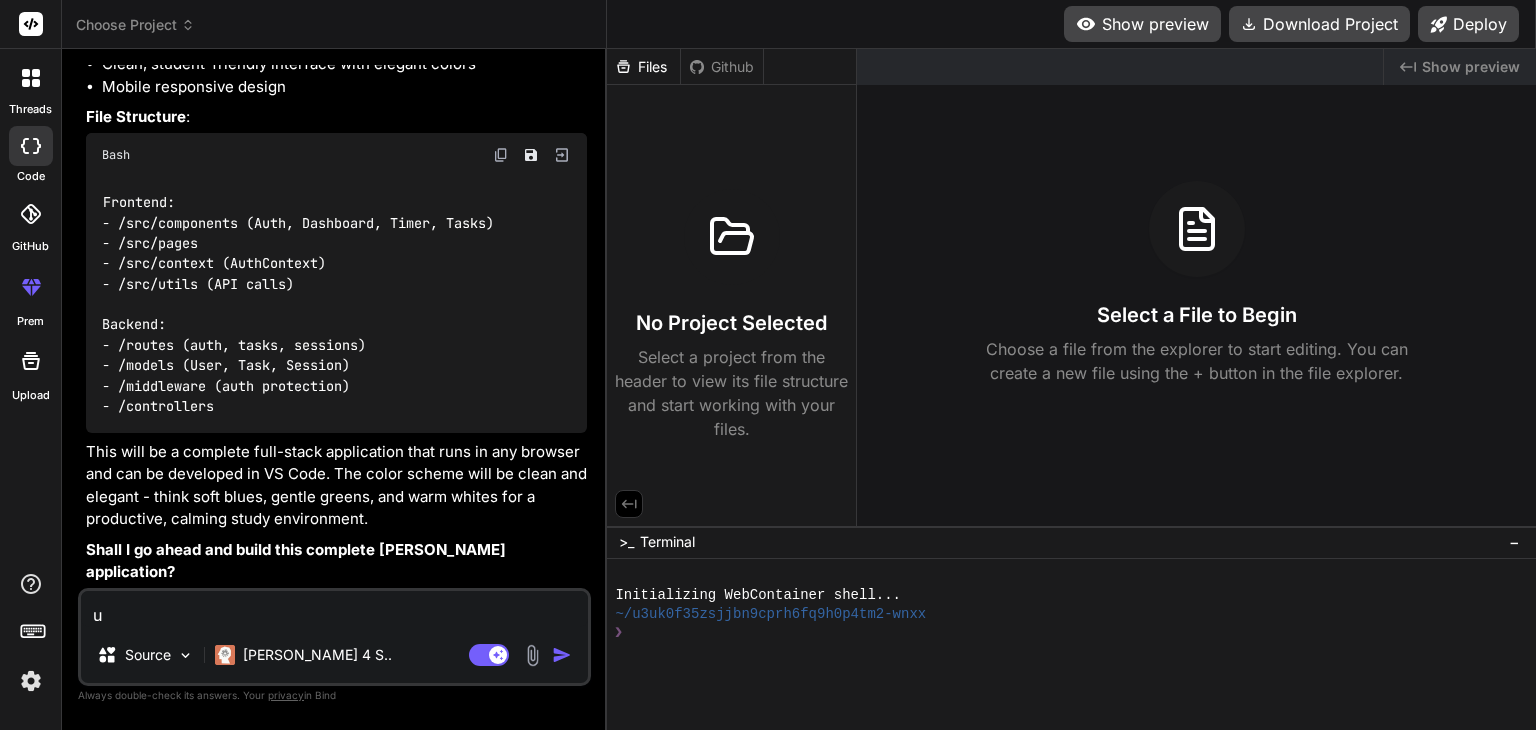 type on "us" 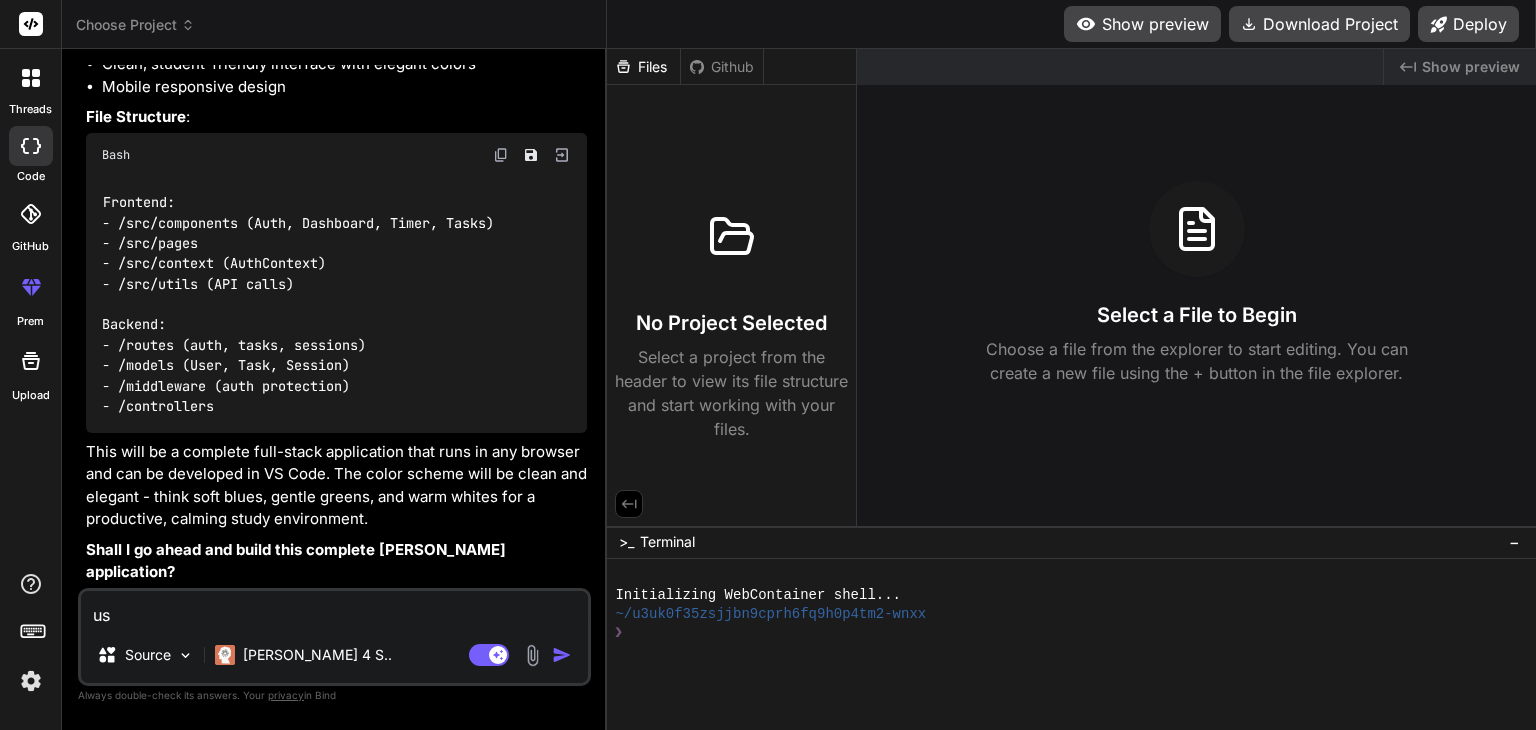 type on "use" 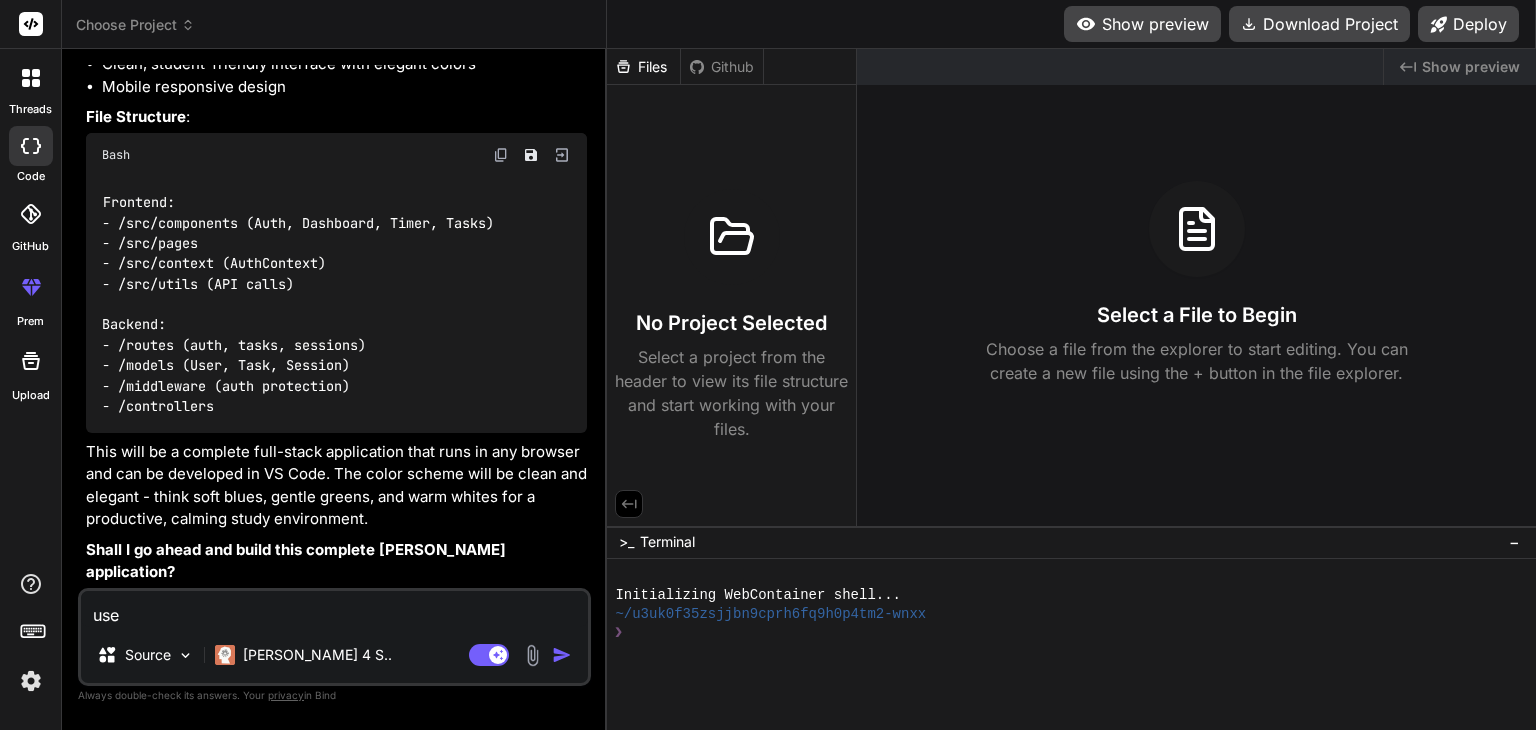 type on "use" 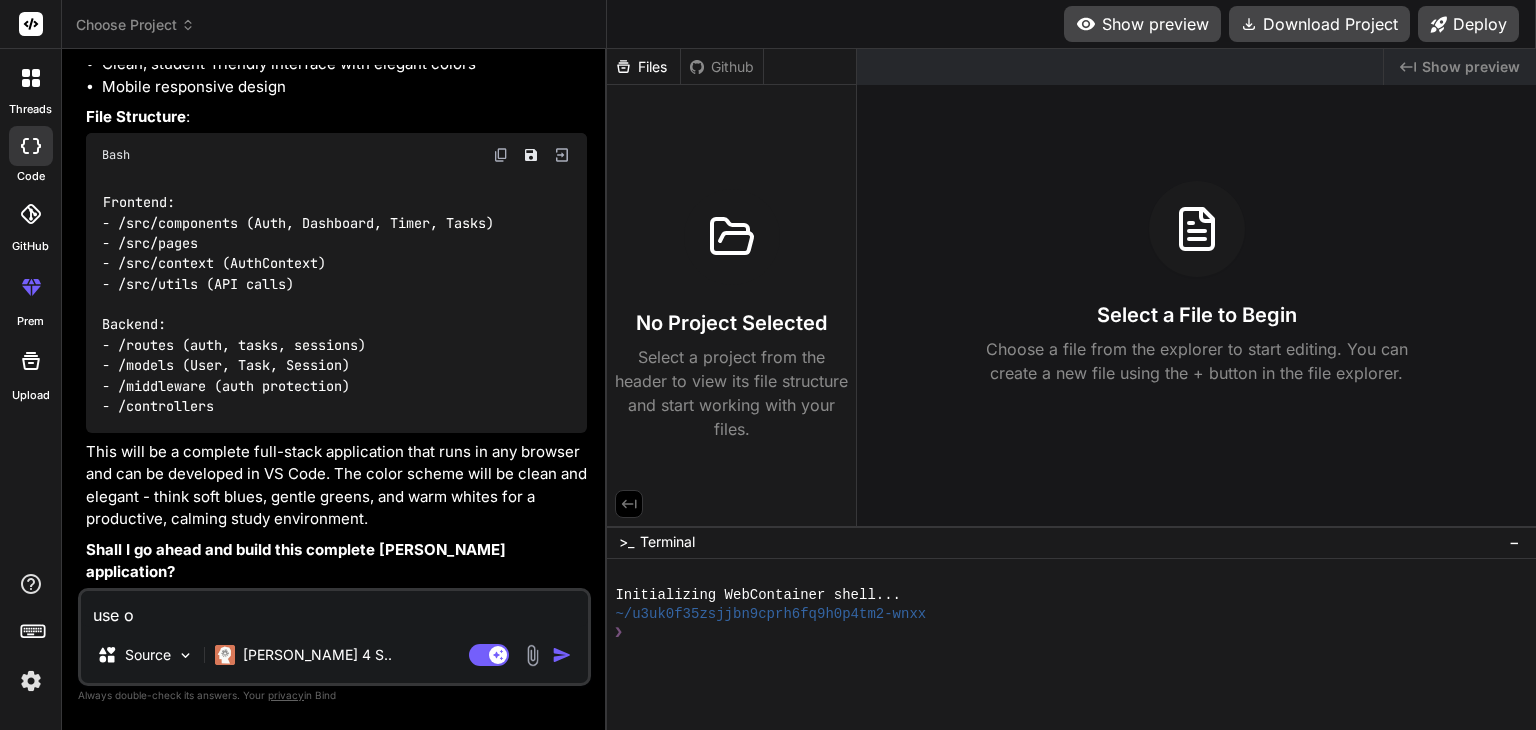 type on "use on" 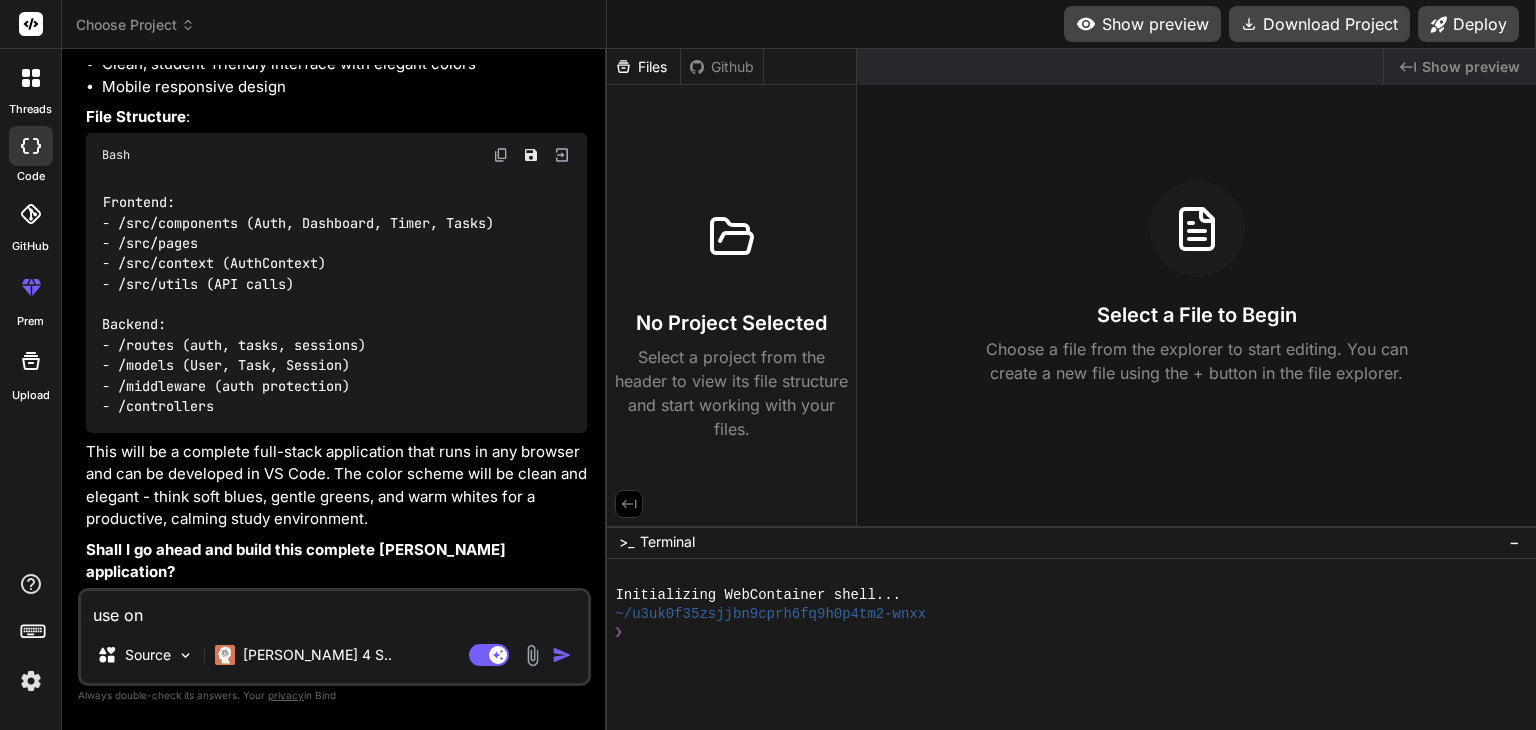 type on "use onl" 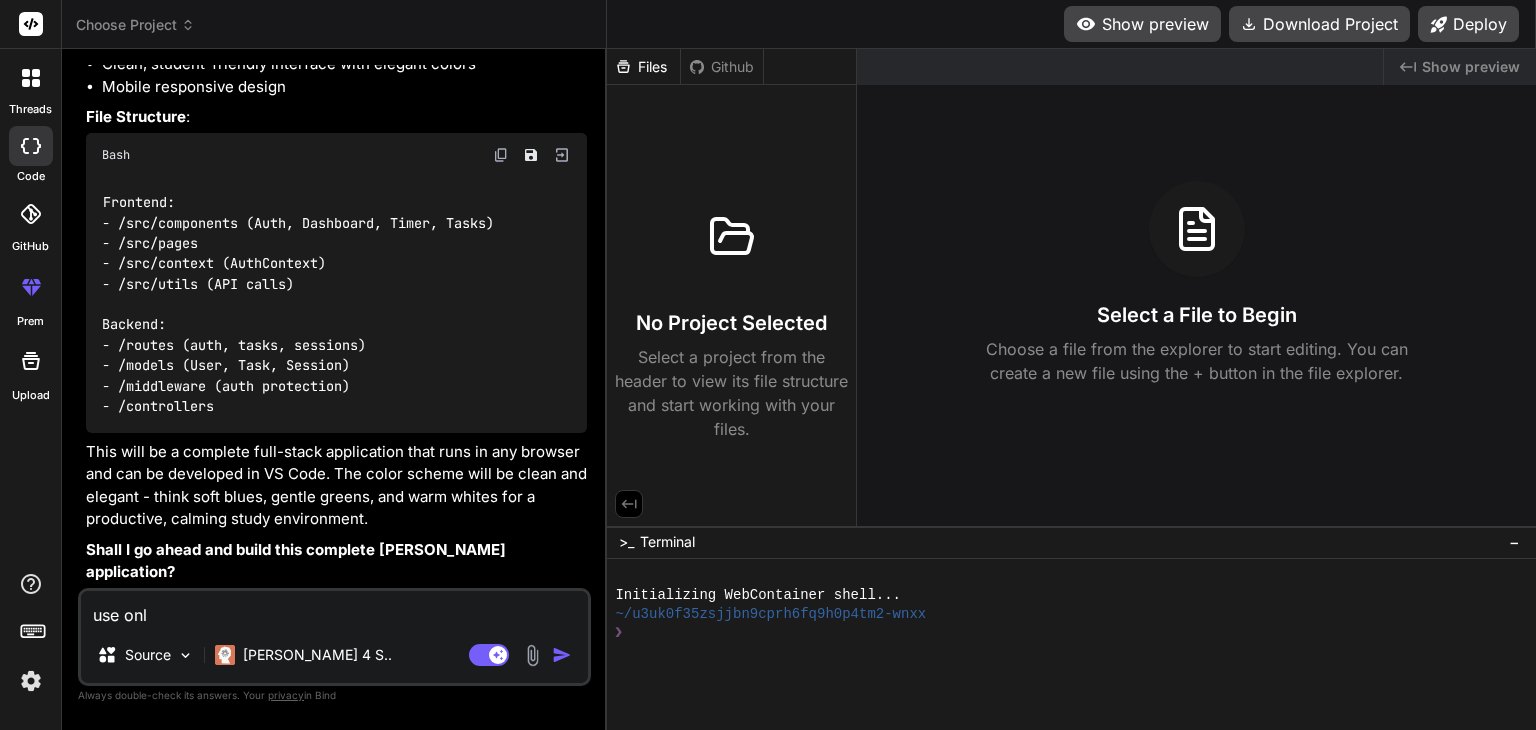 type on "use only" 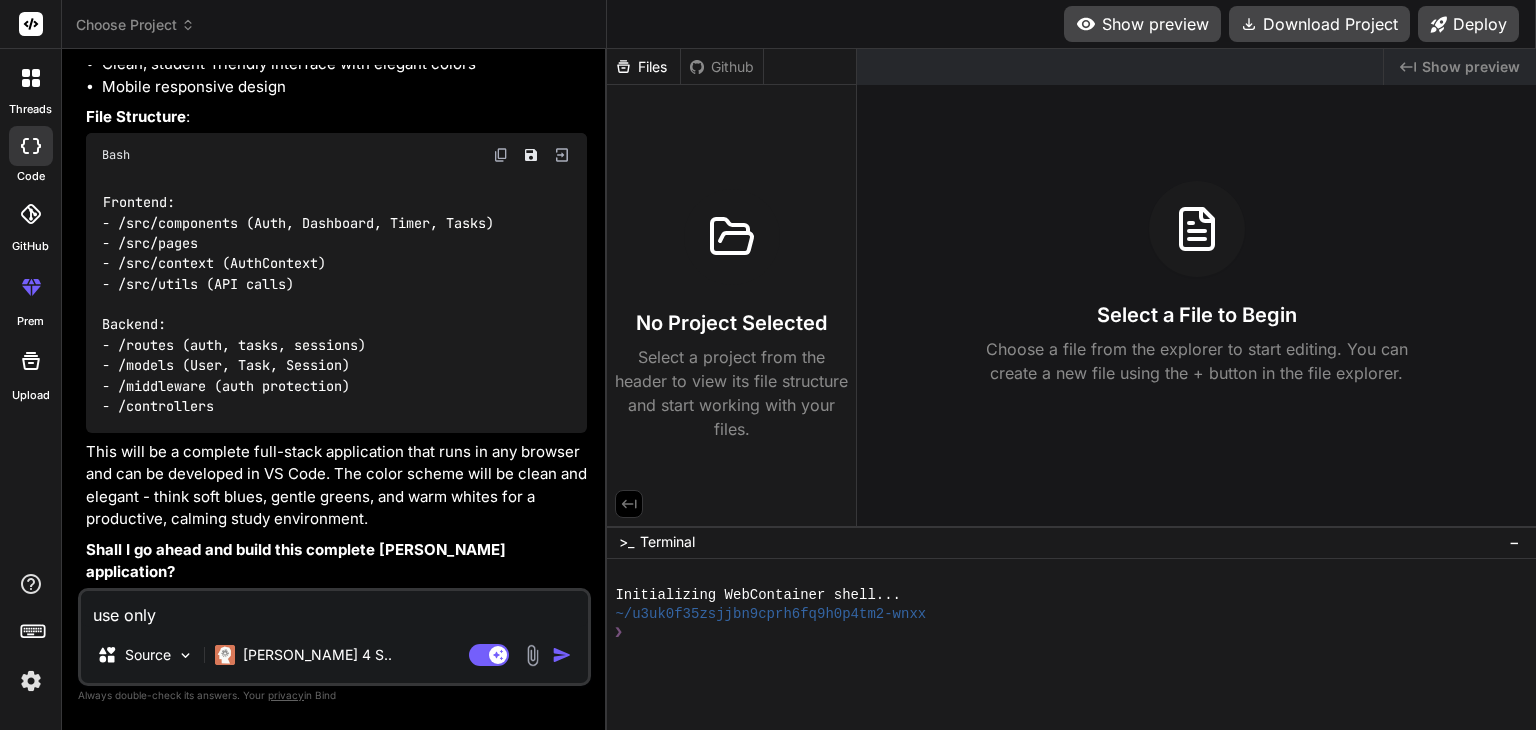 type on "use only" 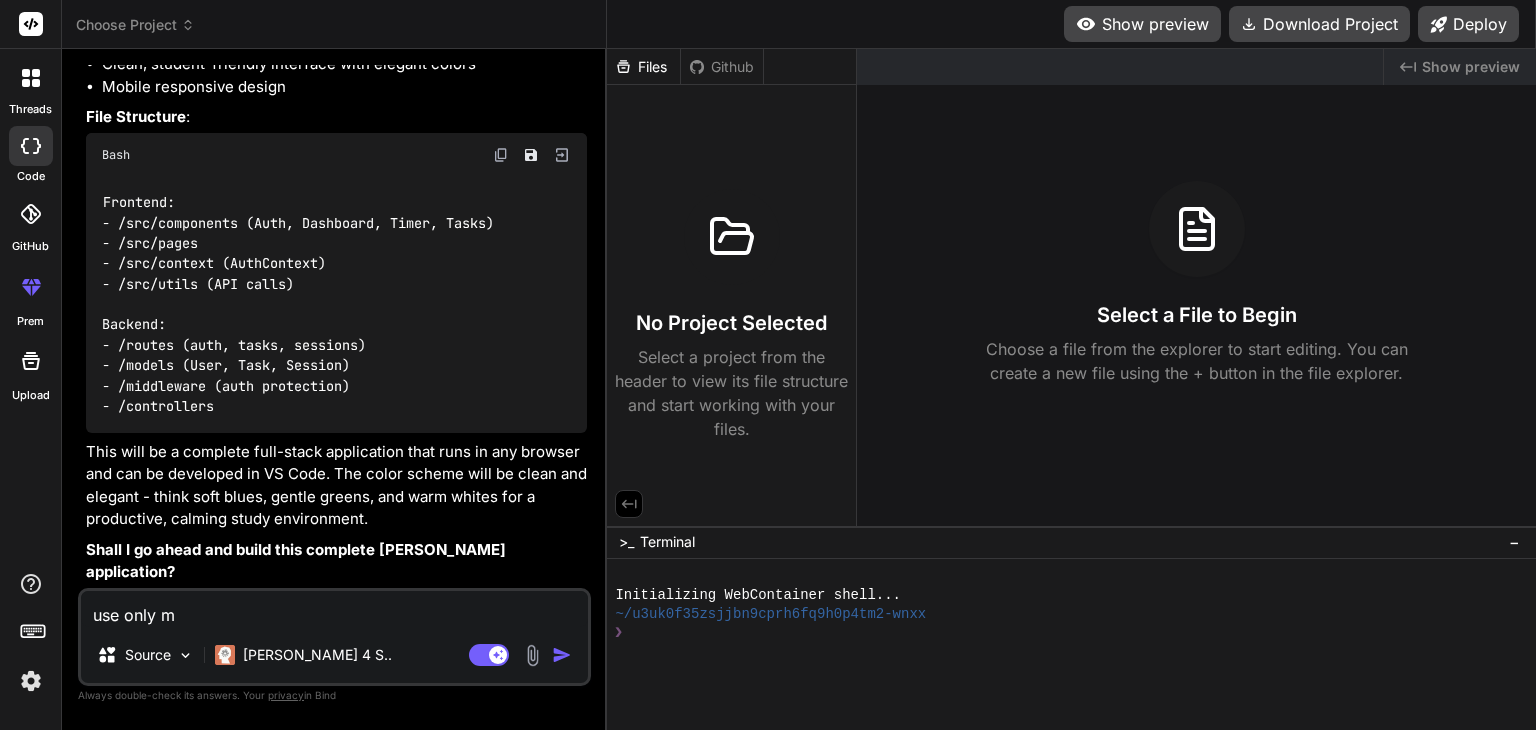 type on "use only me" 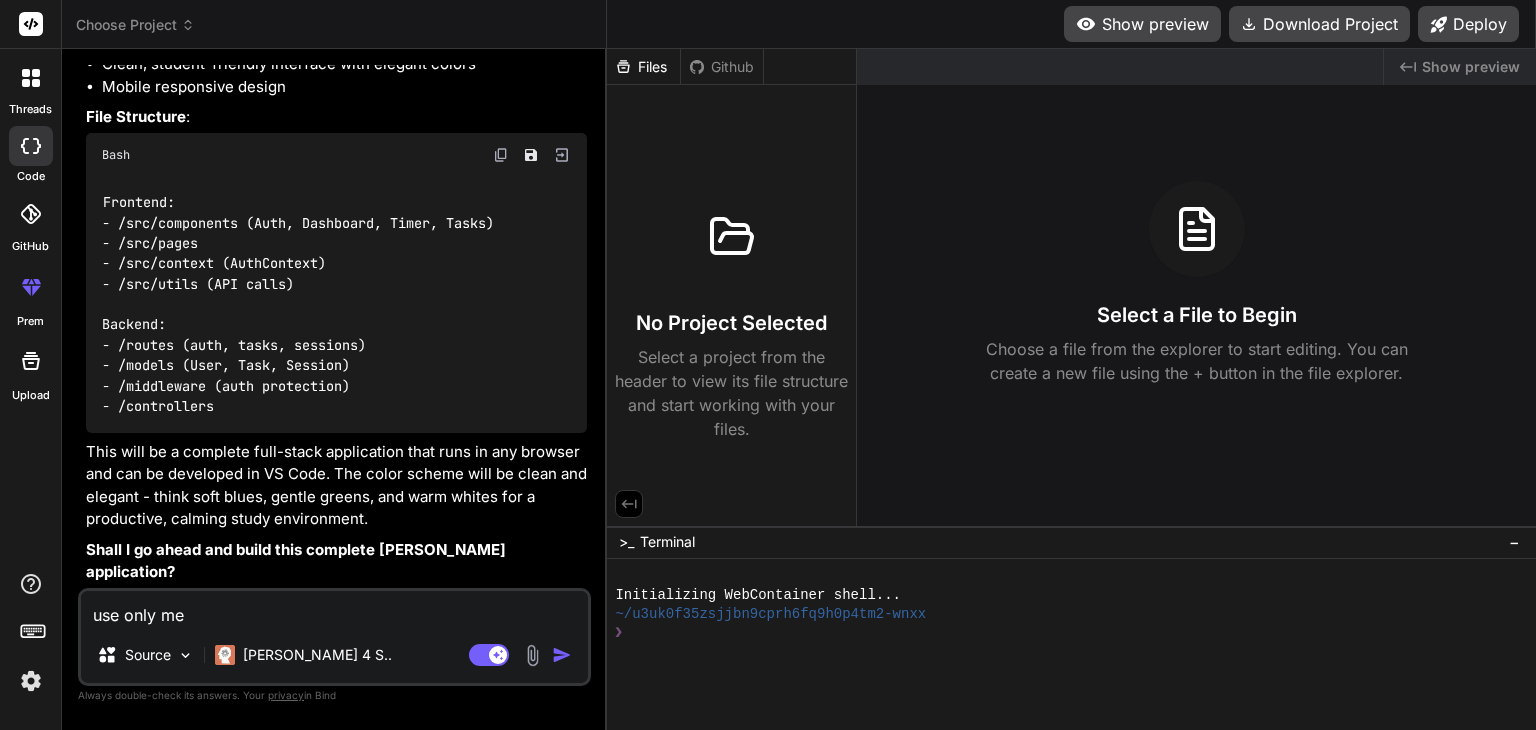 type on "use only mer" 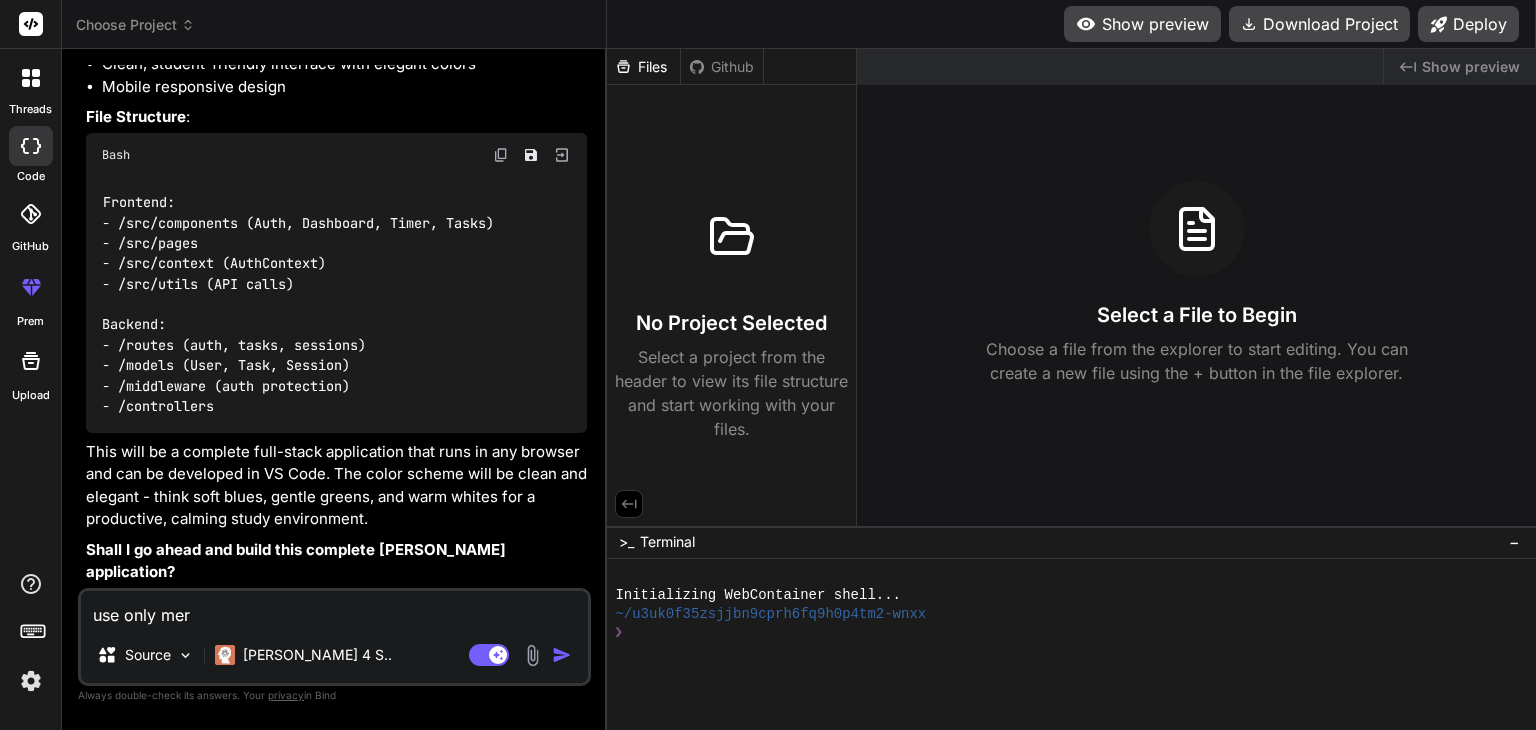type on "use only mern" 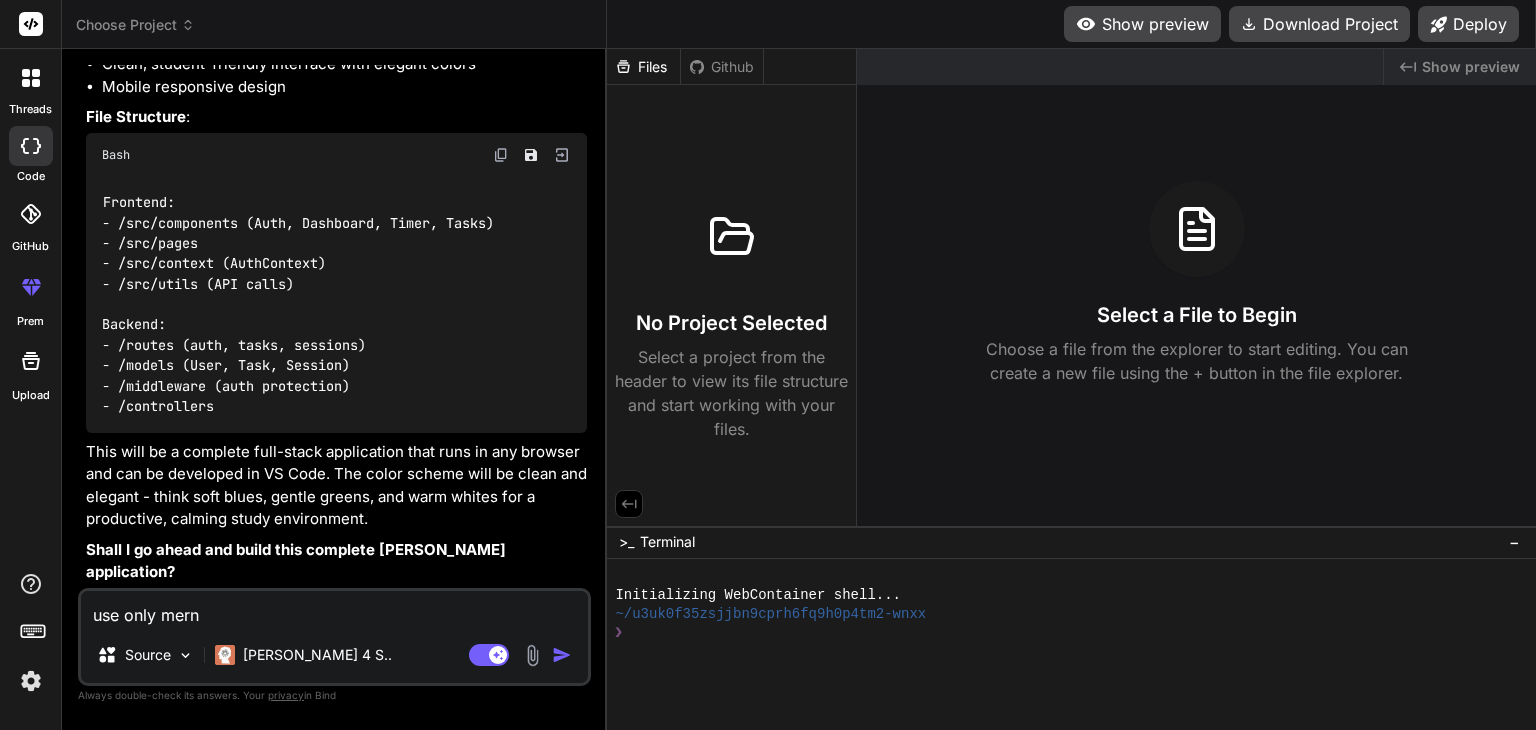 type on "x" 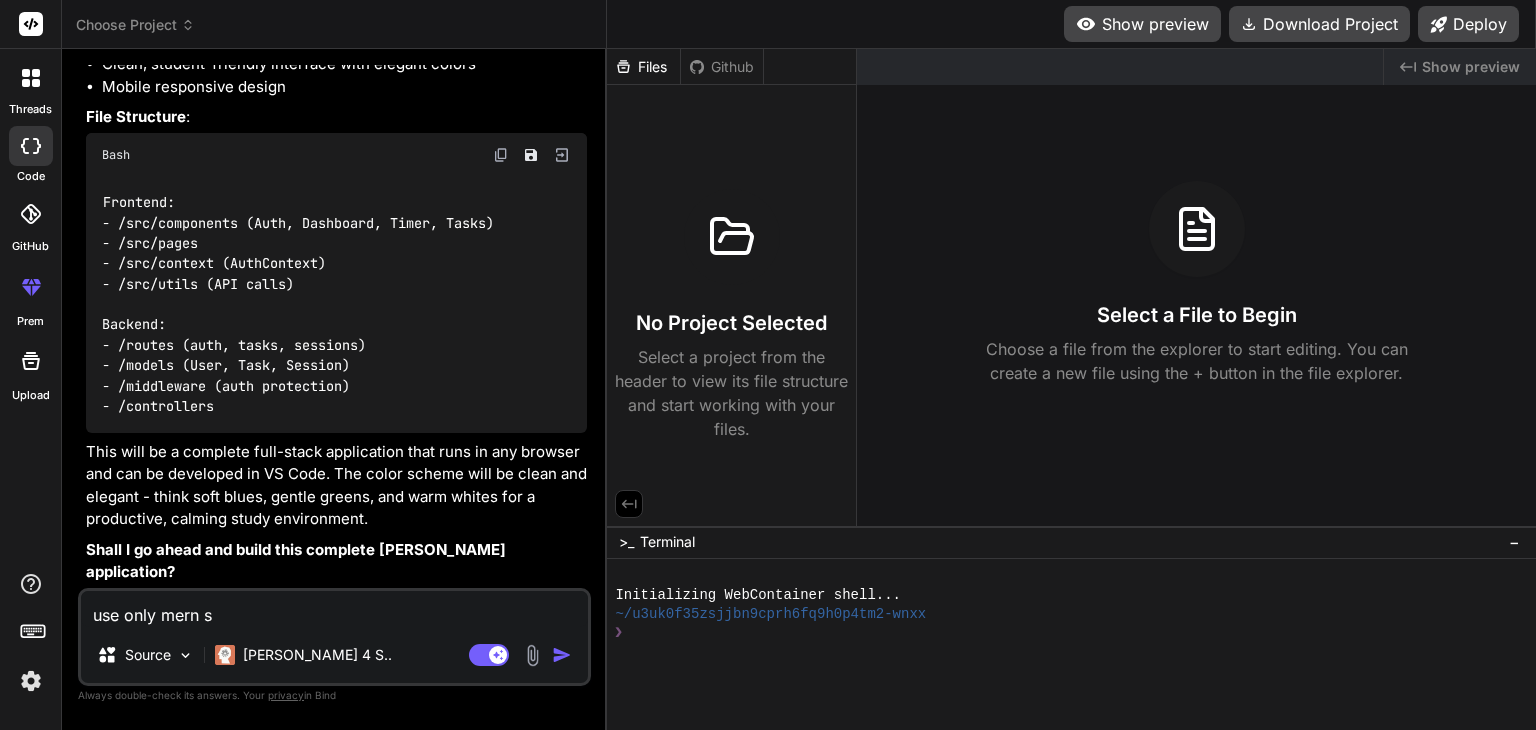 type on "use only mern st" 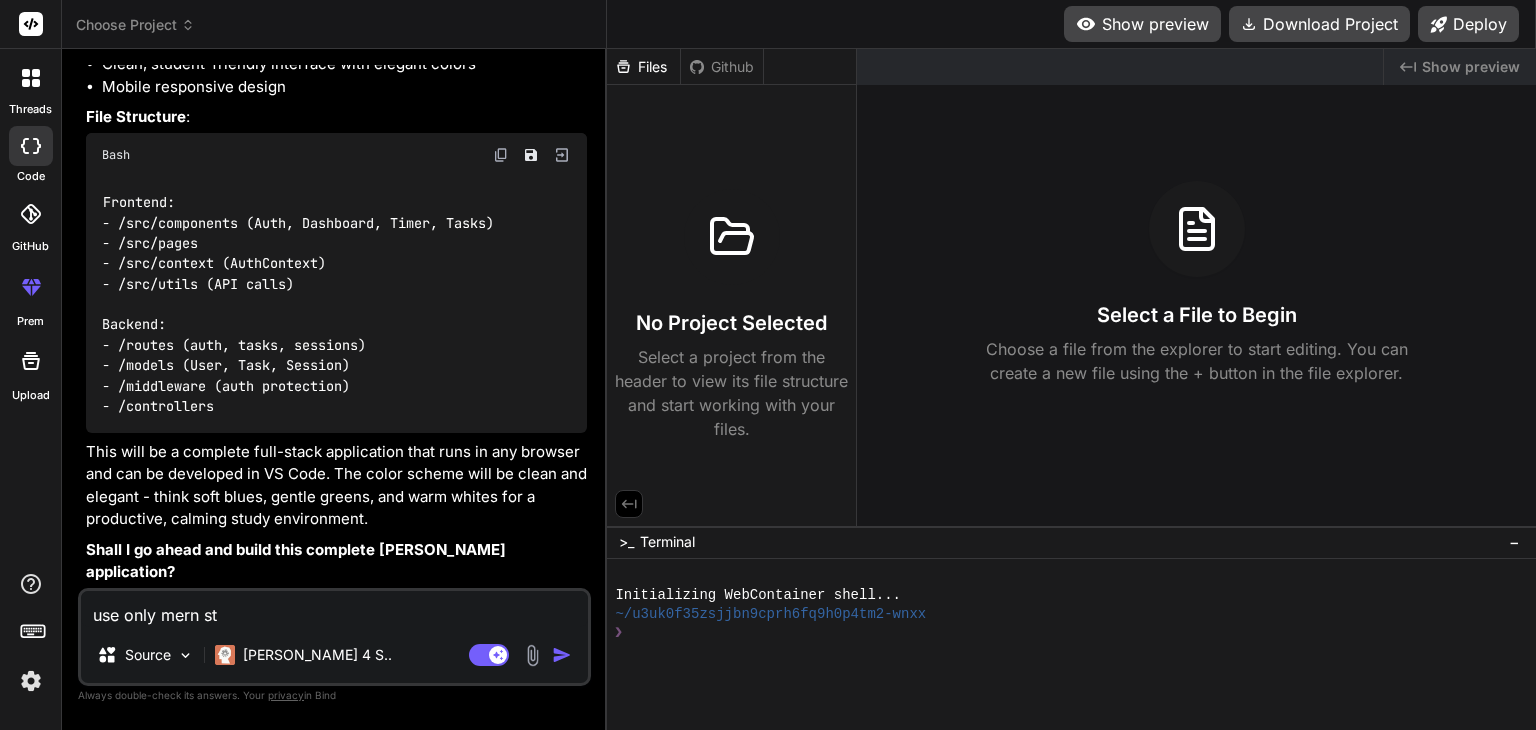type on "use only mern sta" 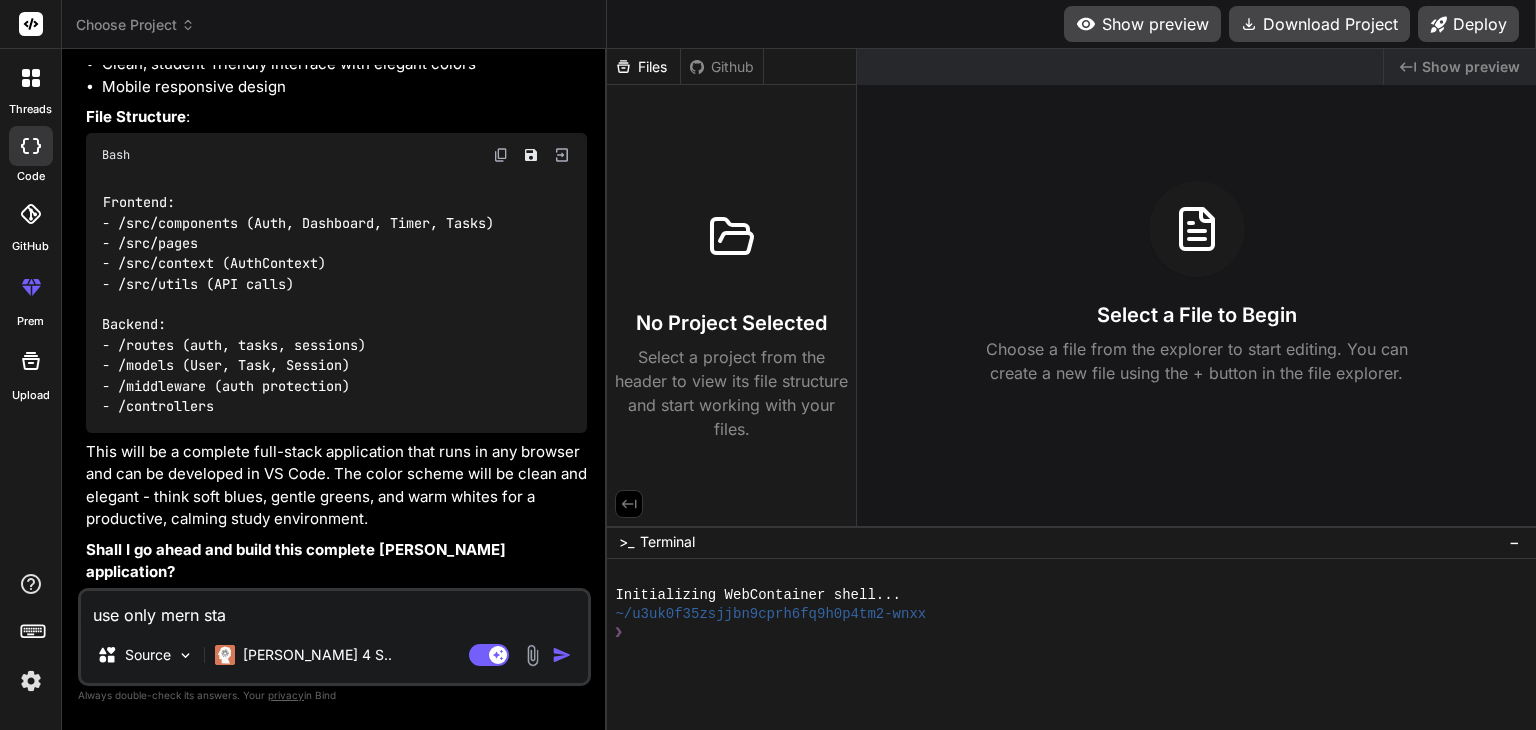 type on "use only mern stac" 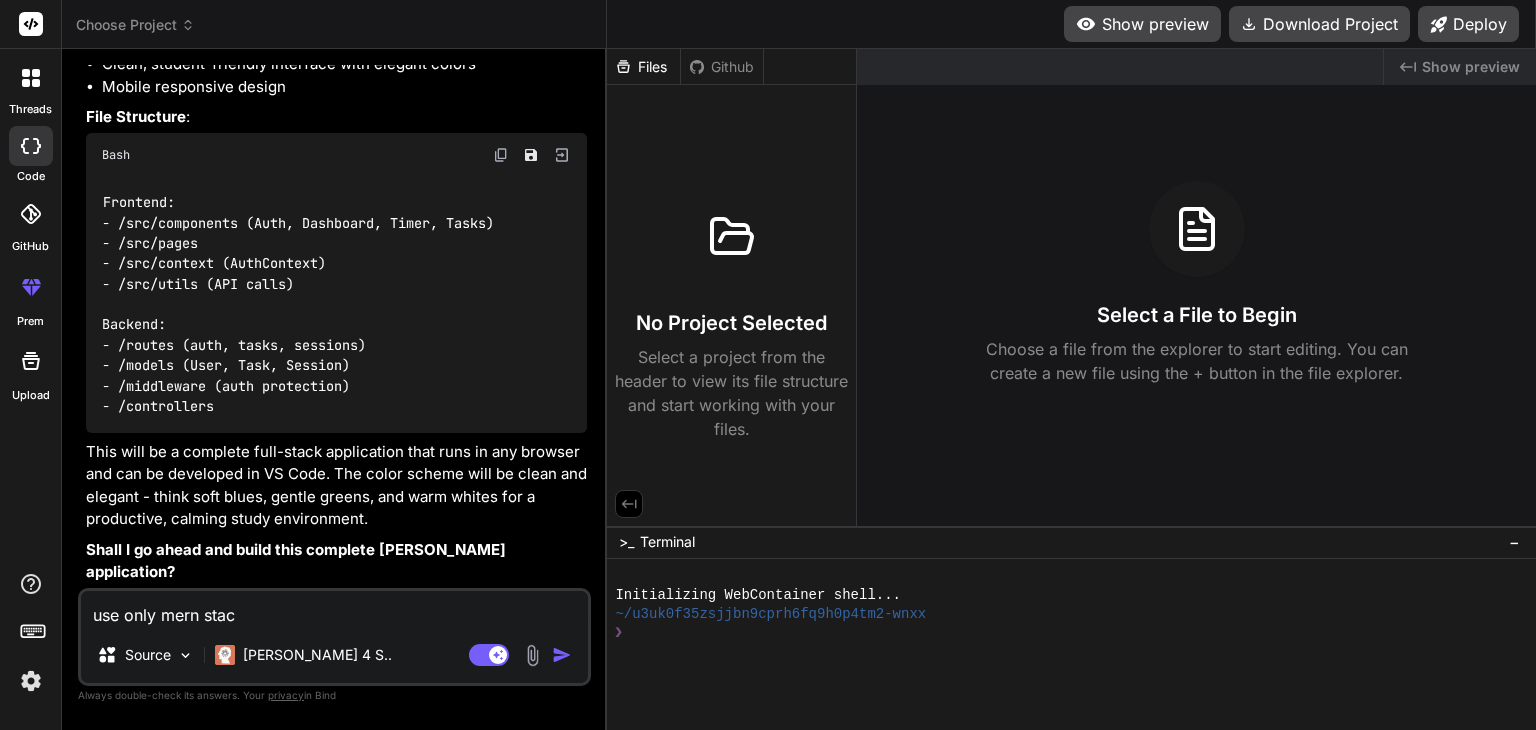 type on "use only [PERSON_NAME]" 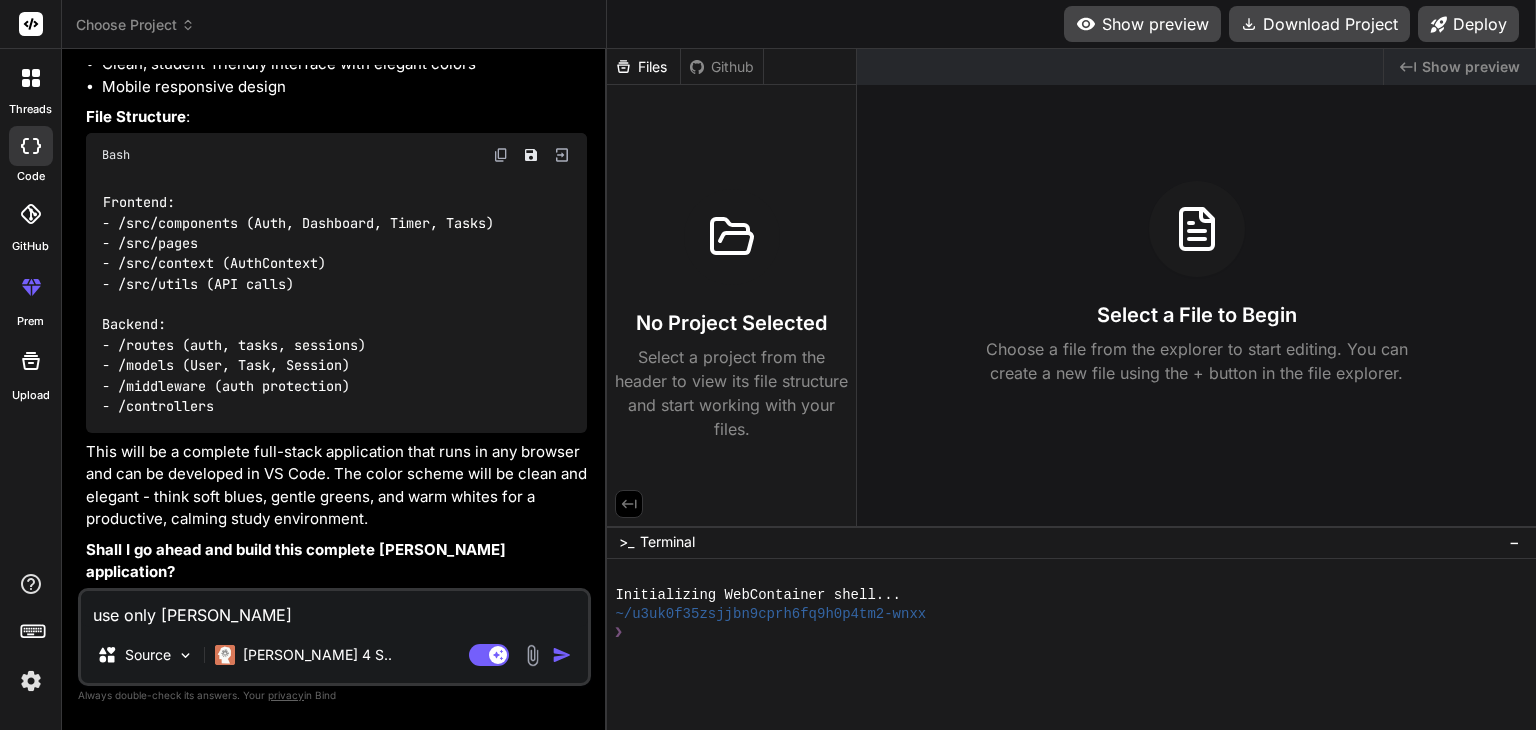 type on "use only [PERSON_NAME]" 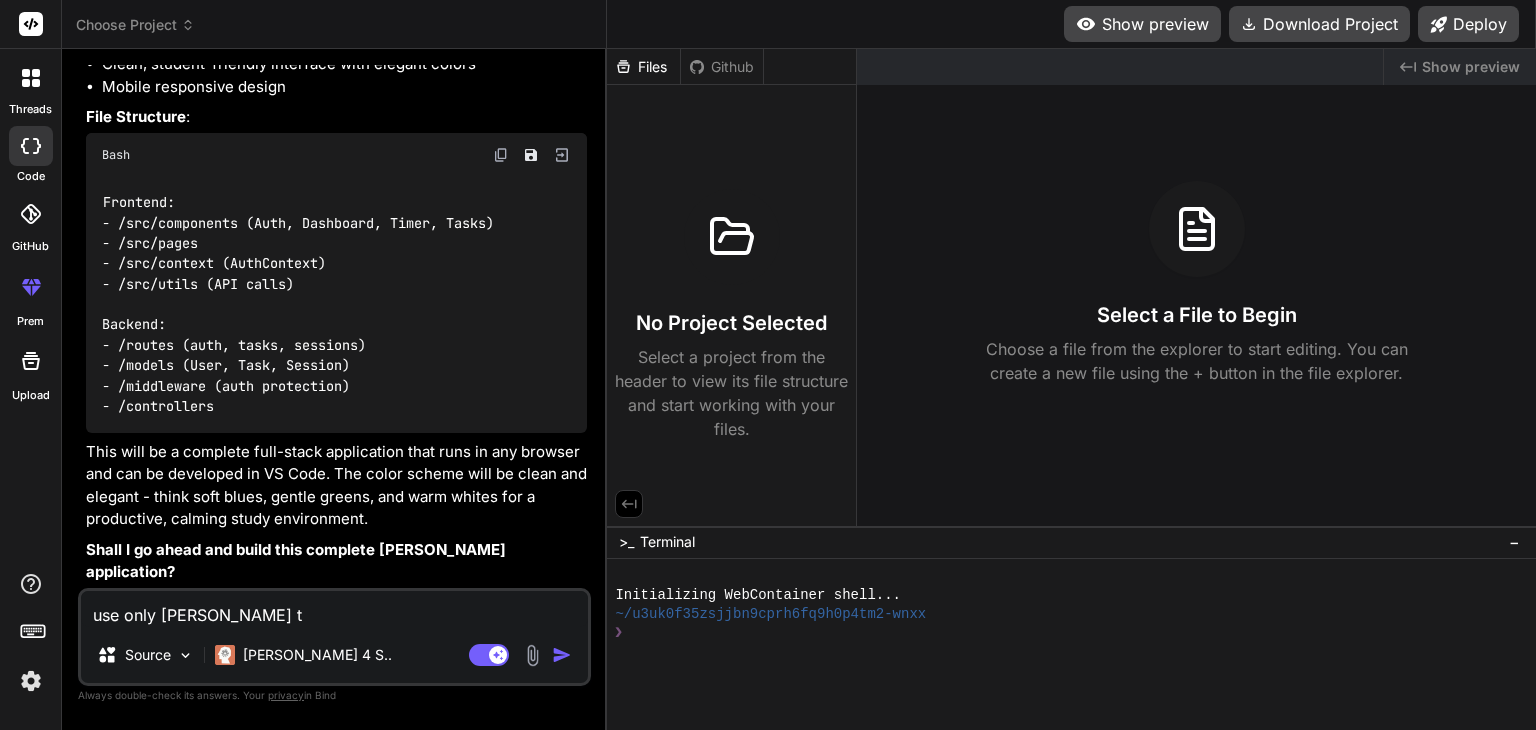 type on "use only [PERSON_NAME] te" 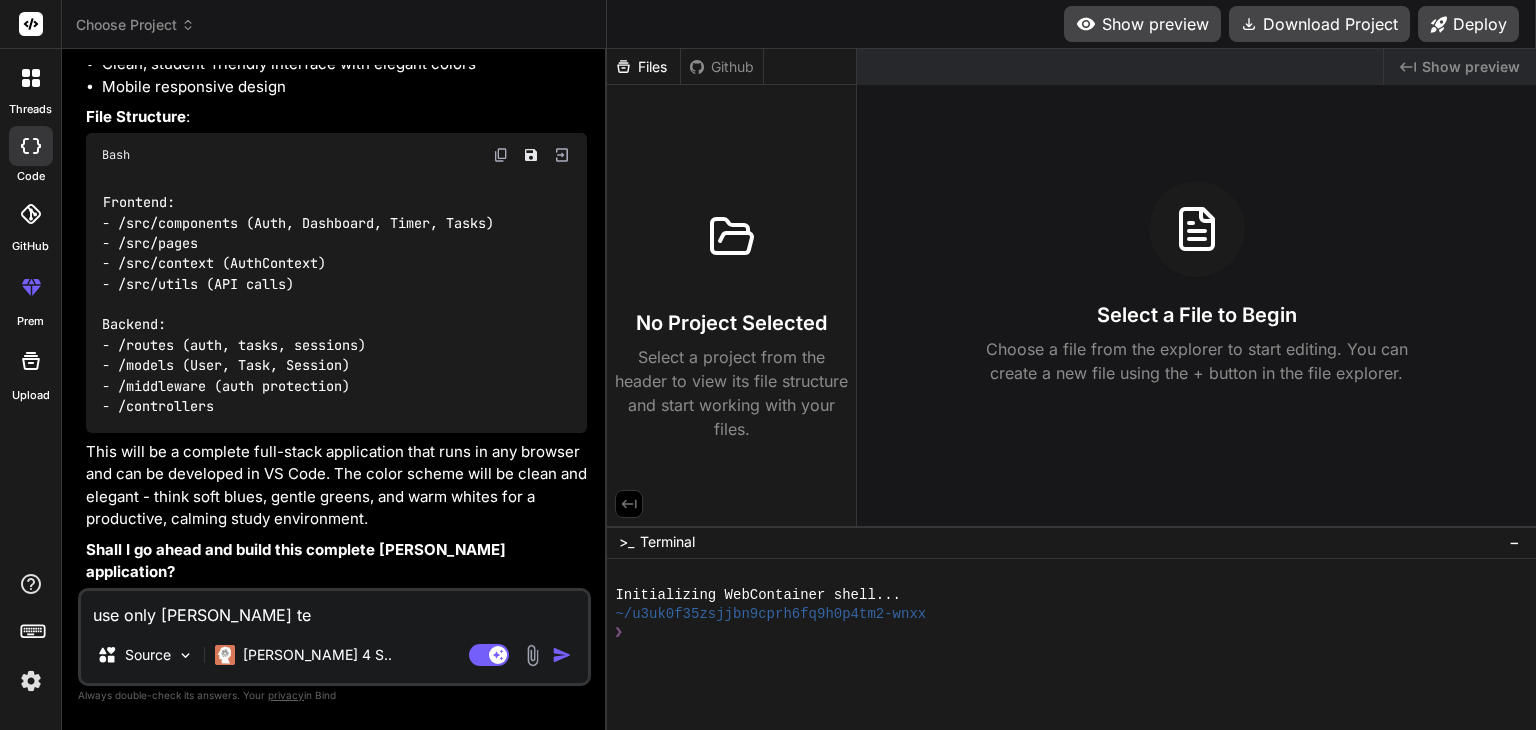 type on "use only [PERSON_NAME] tec" 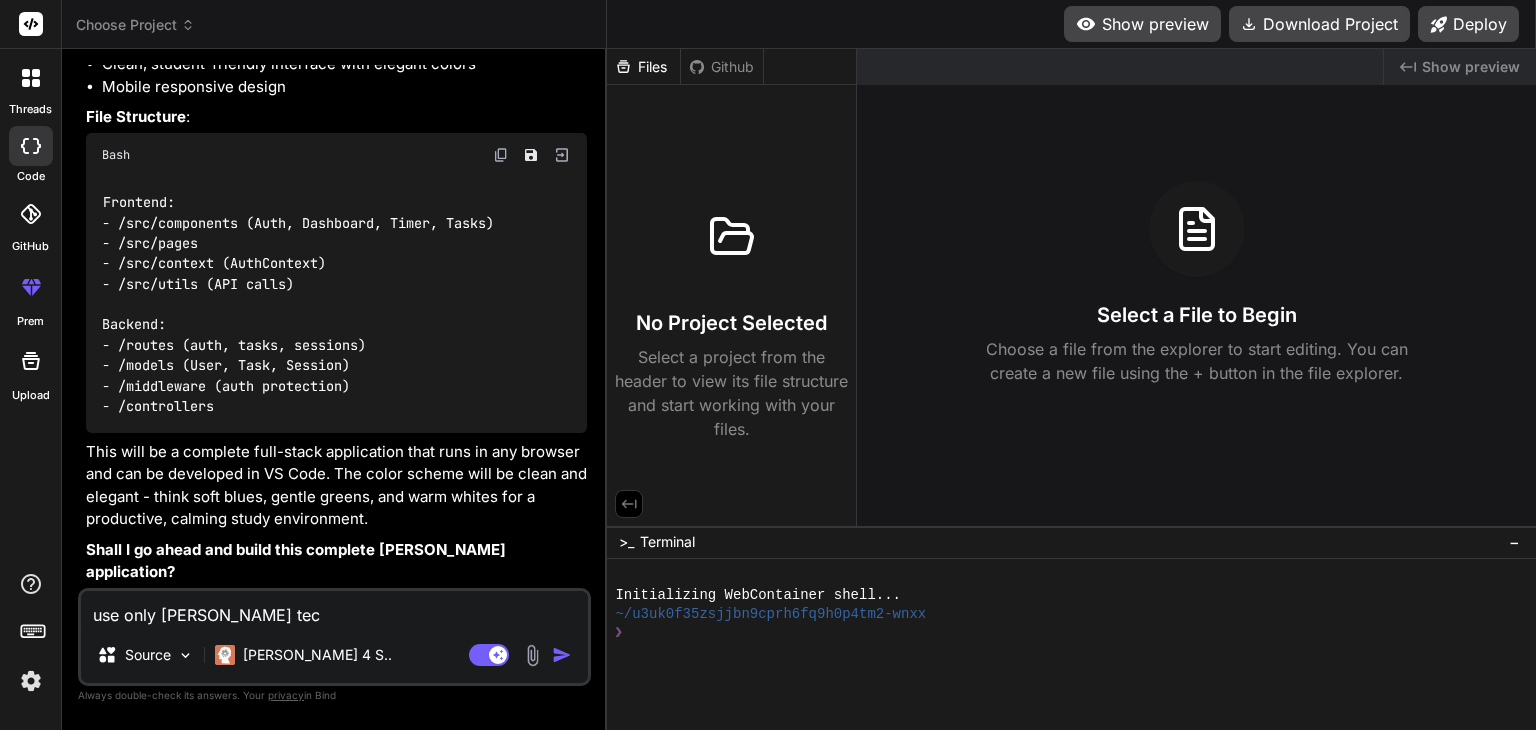 type on "use only [PERSON_NAME] tech" 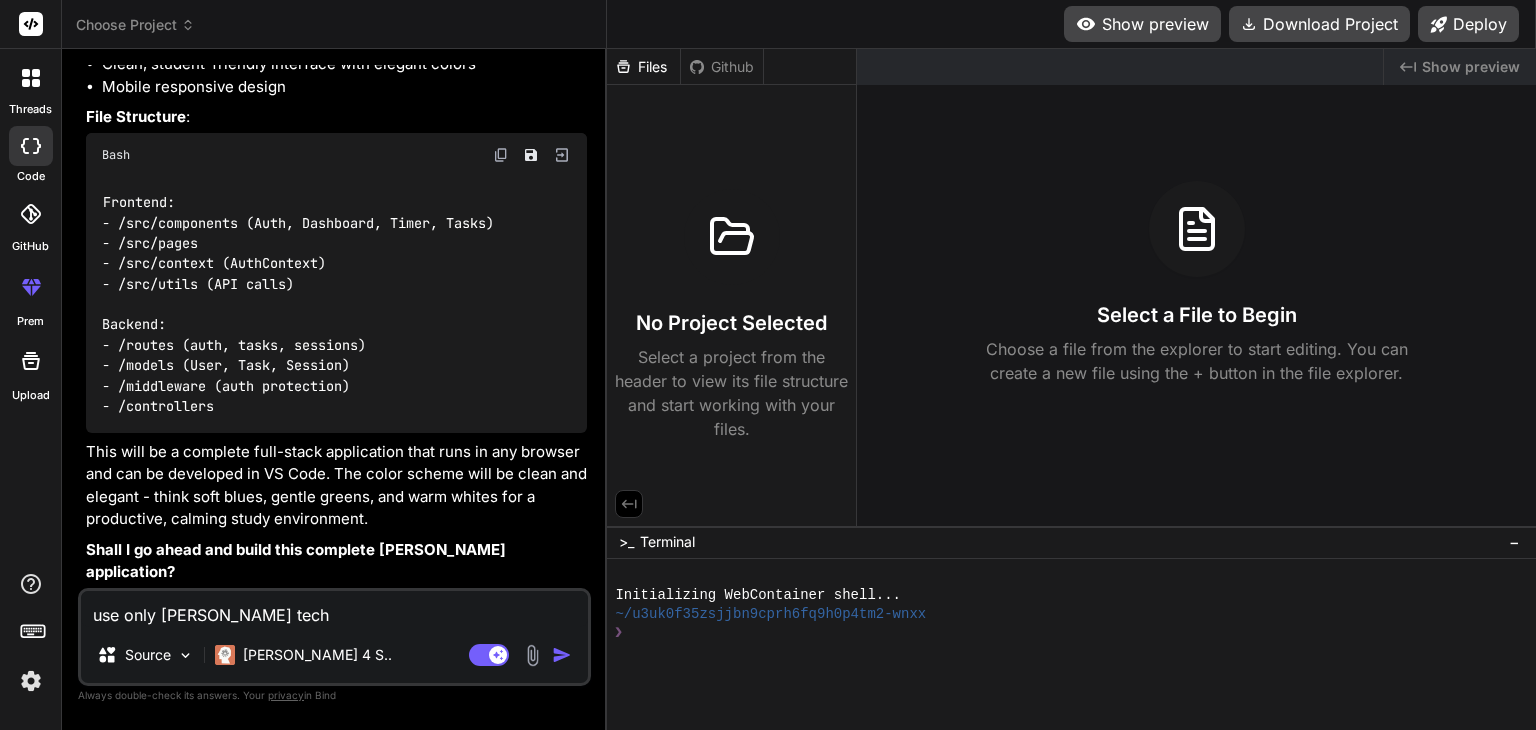 type on "use only [PERSON_NAME] techn" 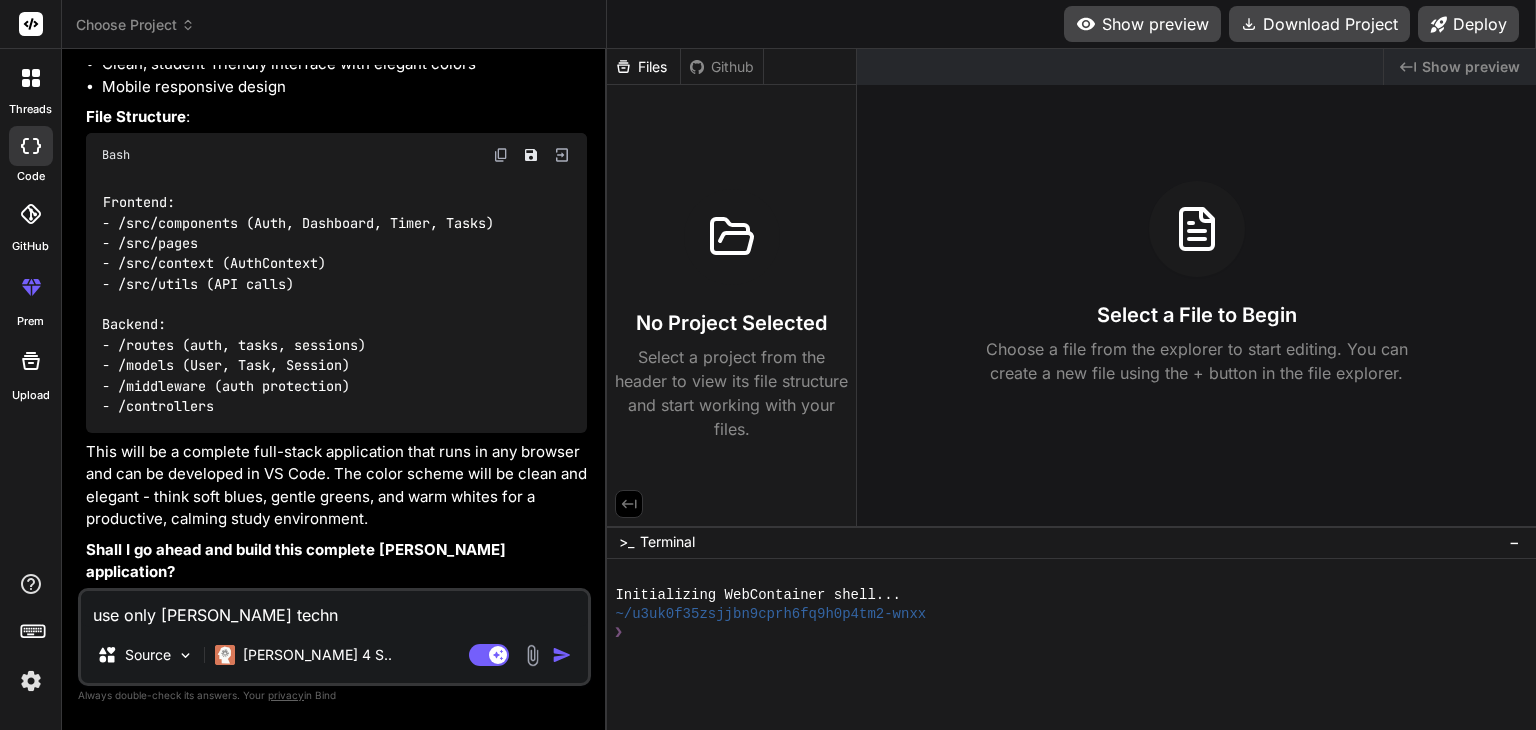 type on "use only [PERSON_NAME] techno" 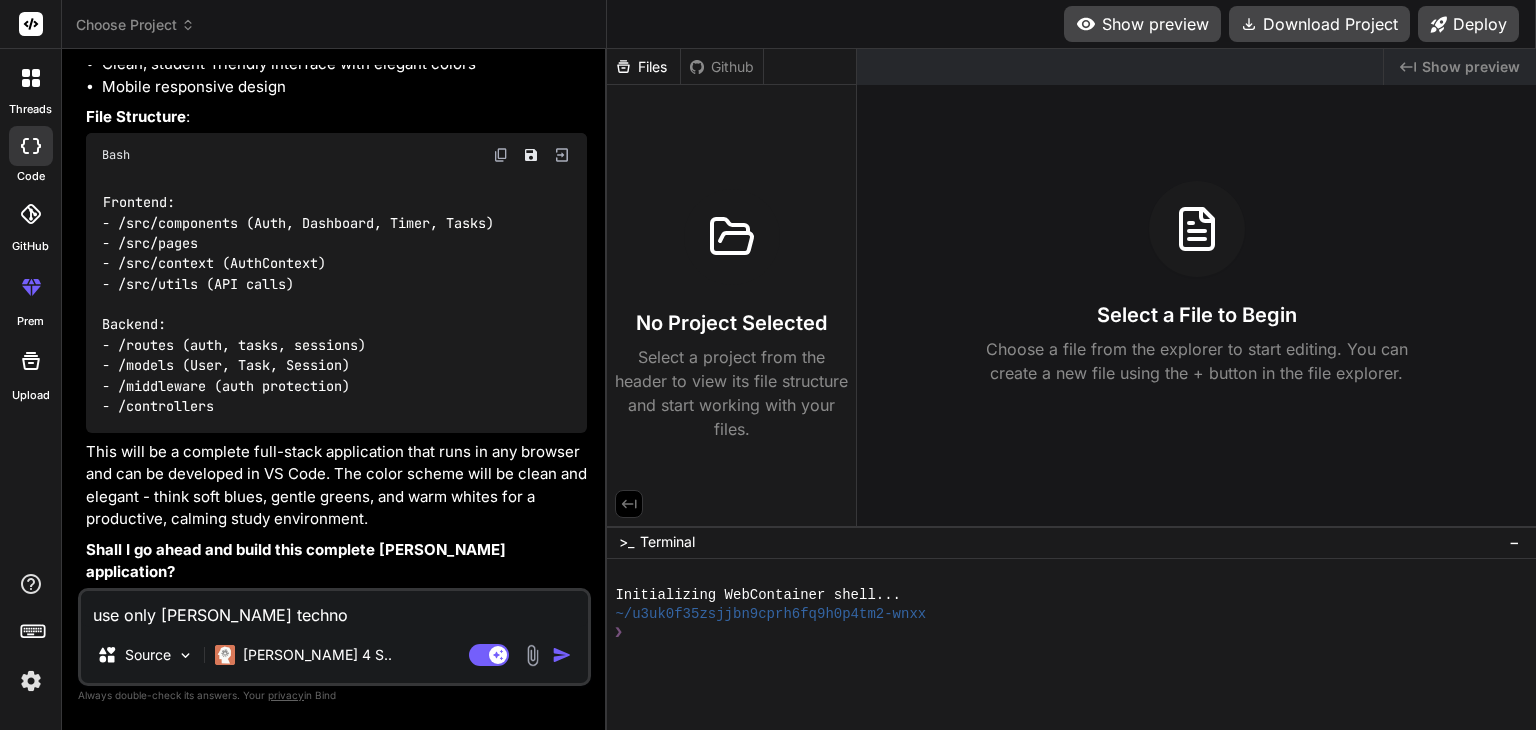 type on "use only [PERSON_NAME] technol" 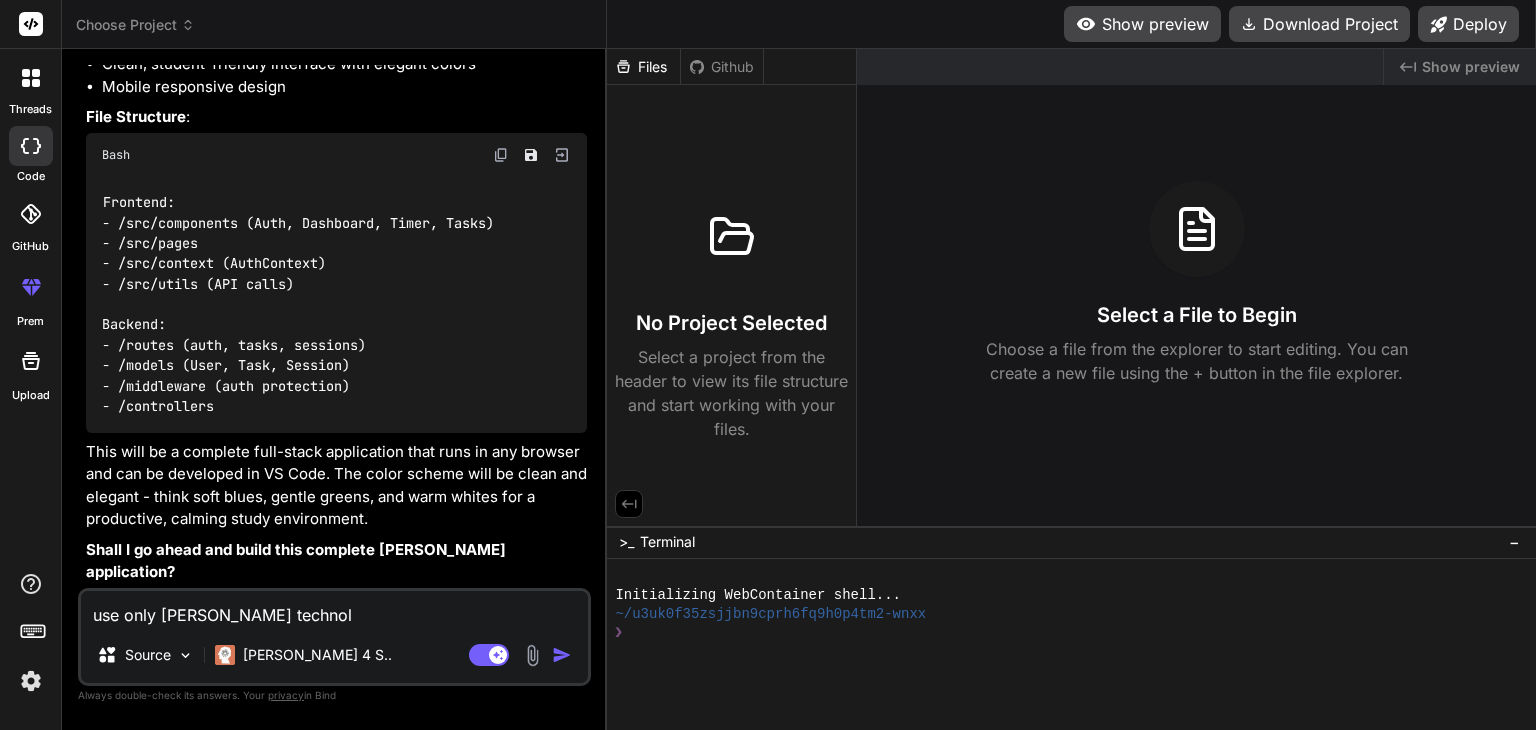 type on "use only [PERSON_NAME] technolo" 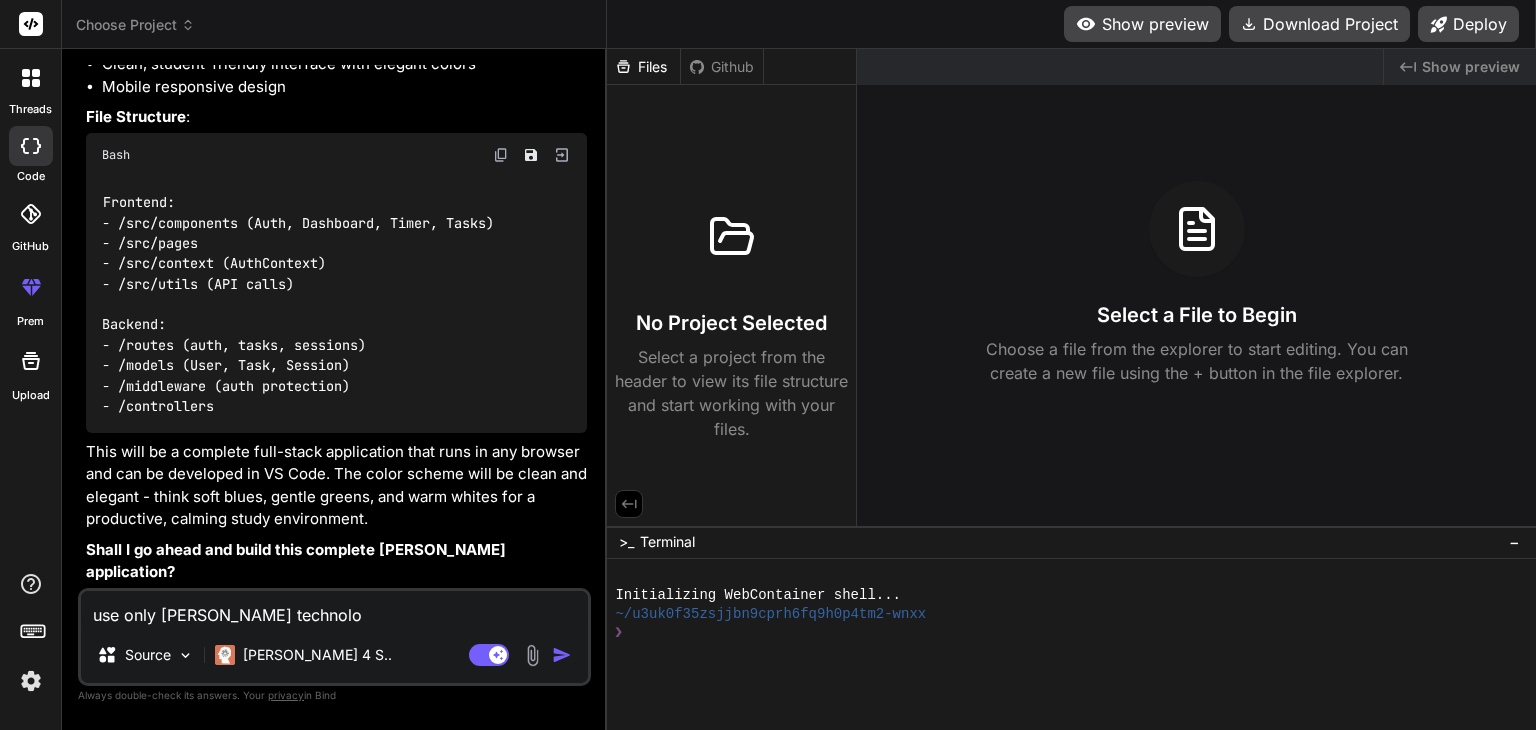type on "use only [PERSON_NAME] technolog" 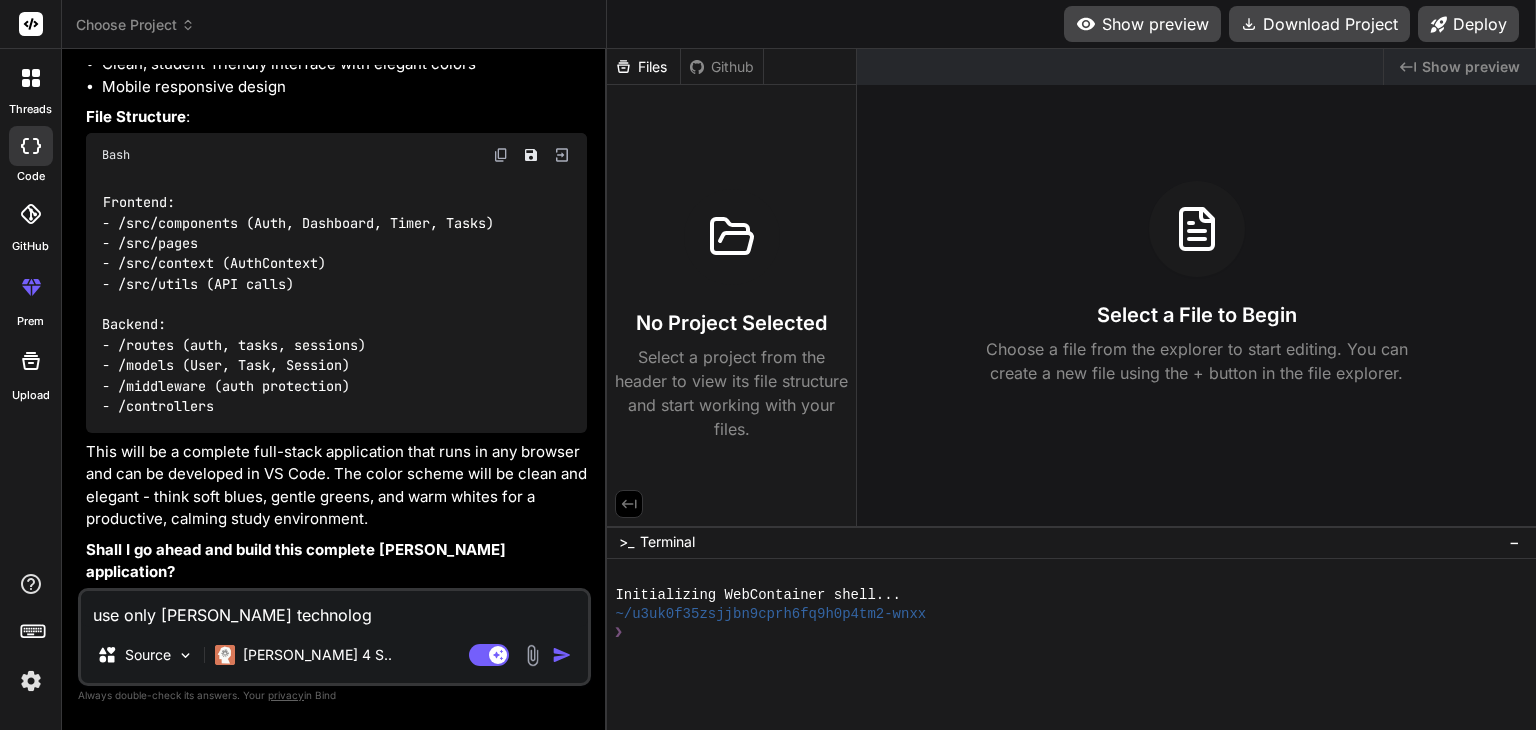 type on "use only [PERSON_NAME] technologi" 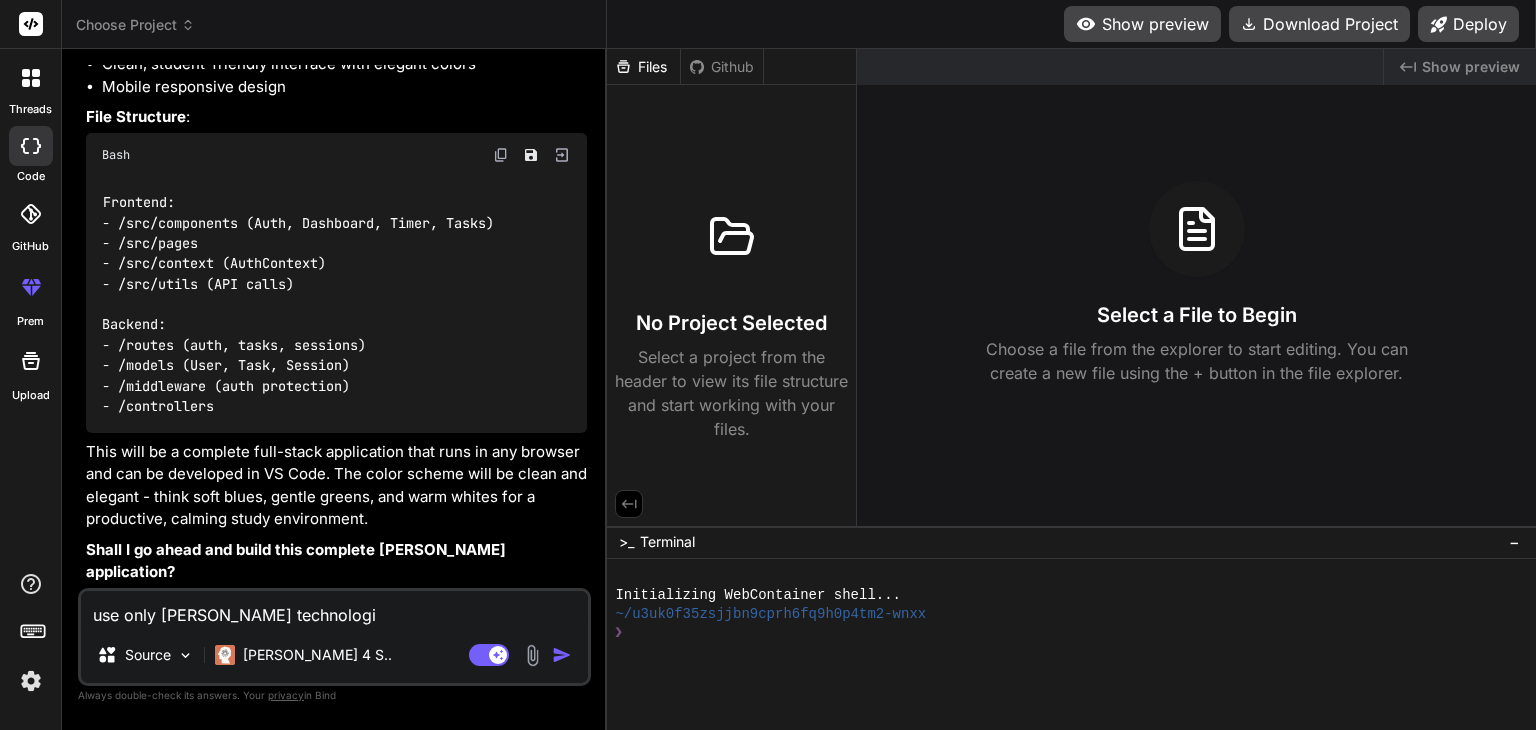 type on "use only [PERSON_NAME] technologie" 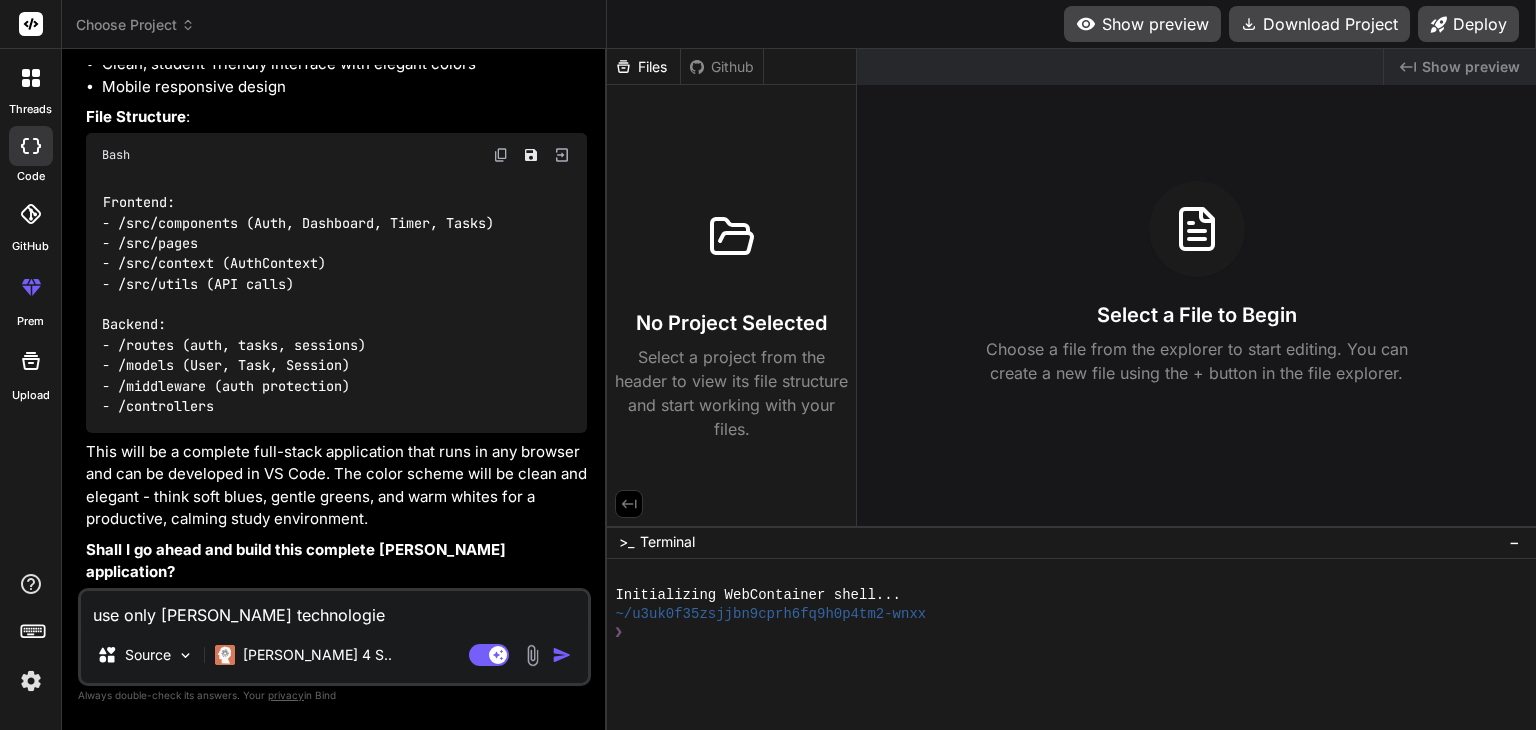 type on "use only [PERSON_NAME] technologies" 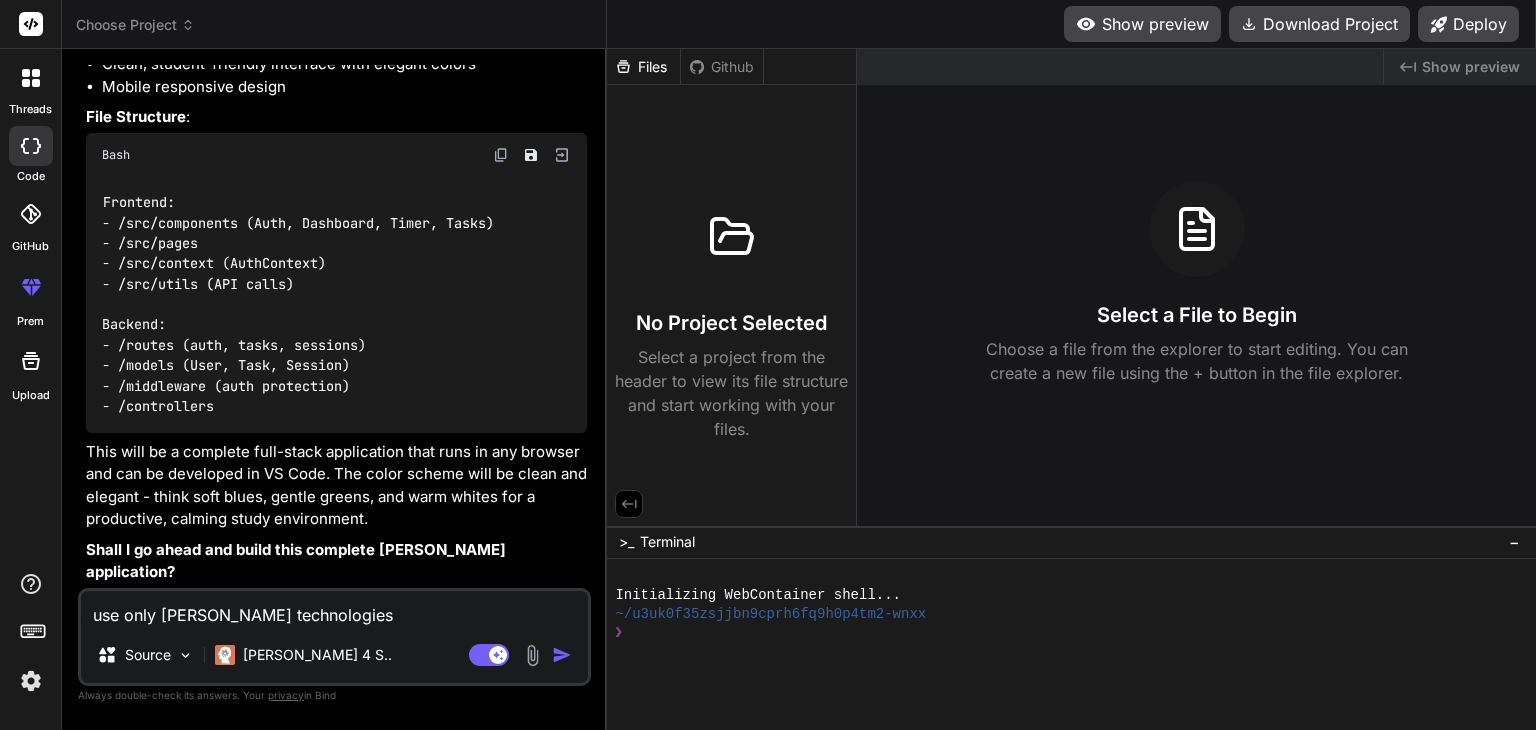 type on "use only [PERSON_NAME] technologies." 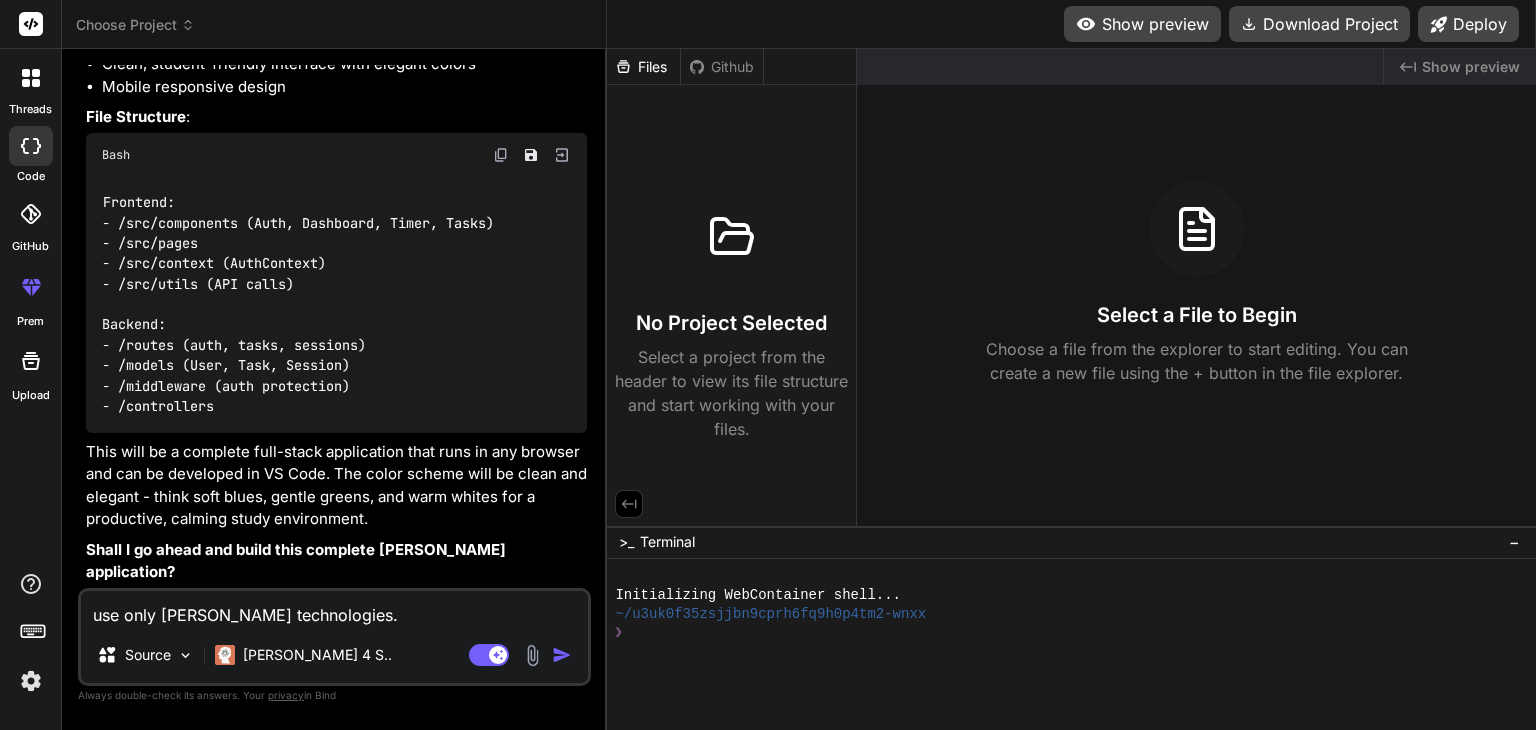 type on "use only [PERSON_NAME] technologies.." 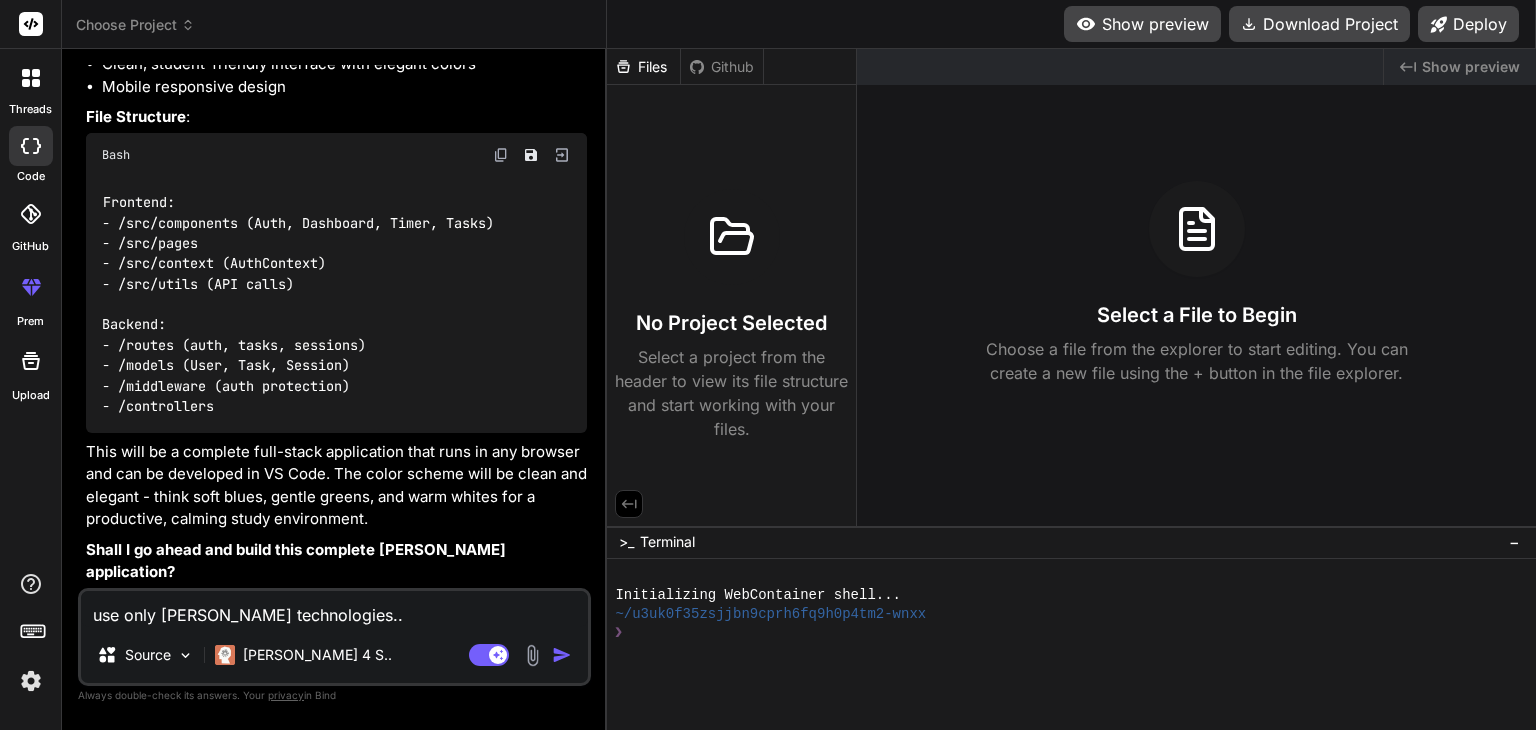 type on "use only [PERSON_NAME] technologies..." 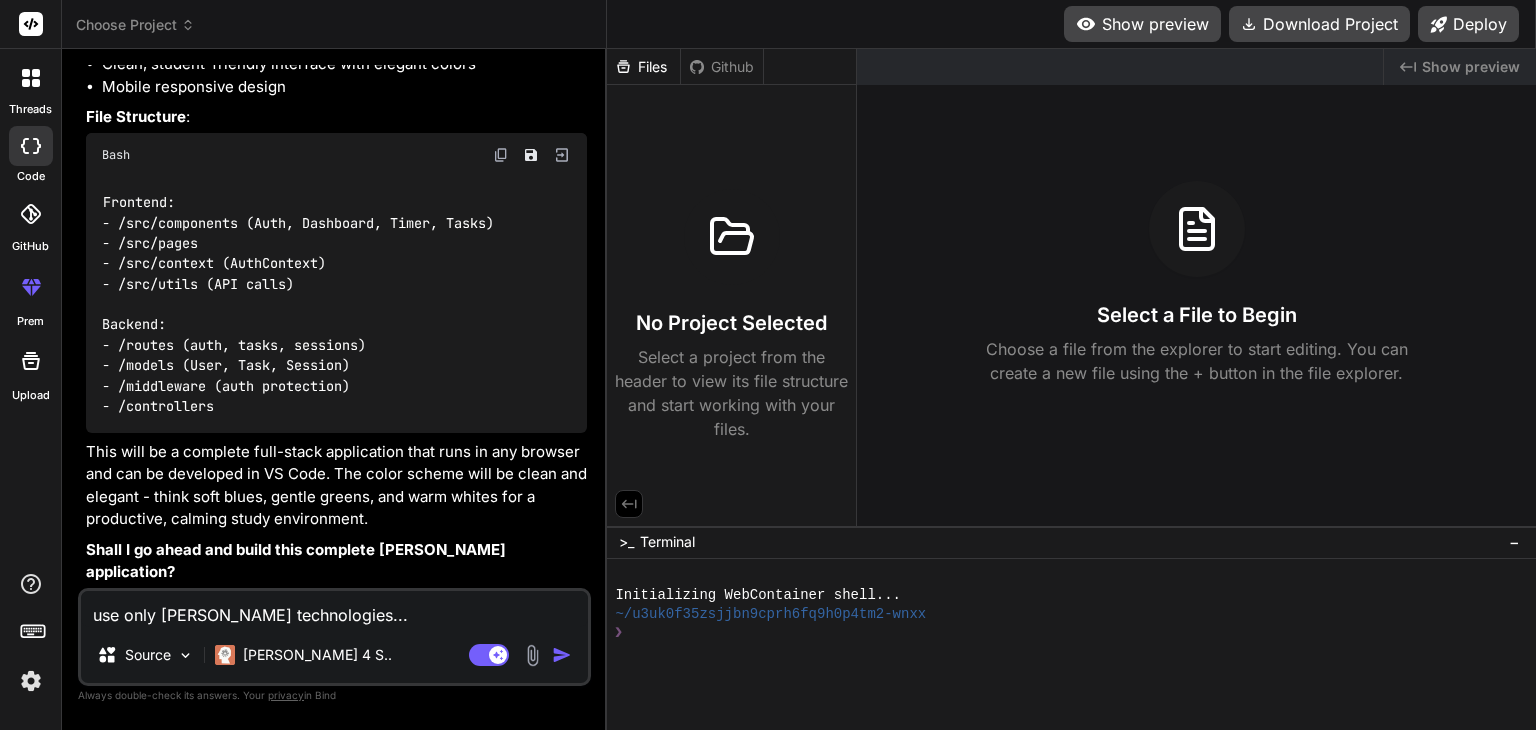 type on "use only [PERSON_NAME] technologies...a" 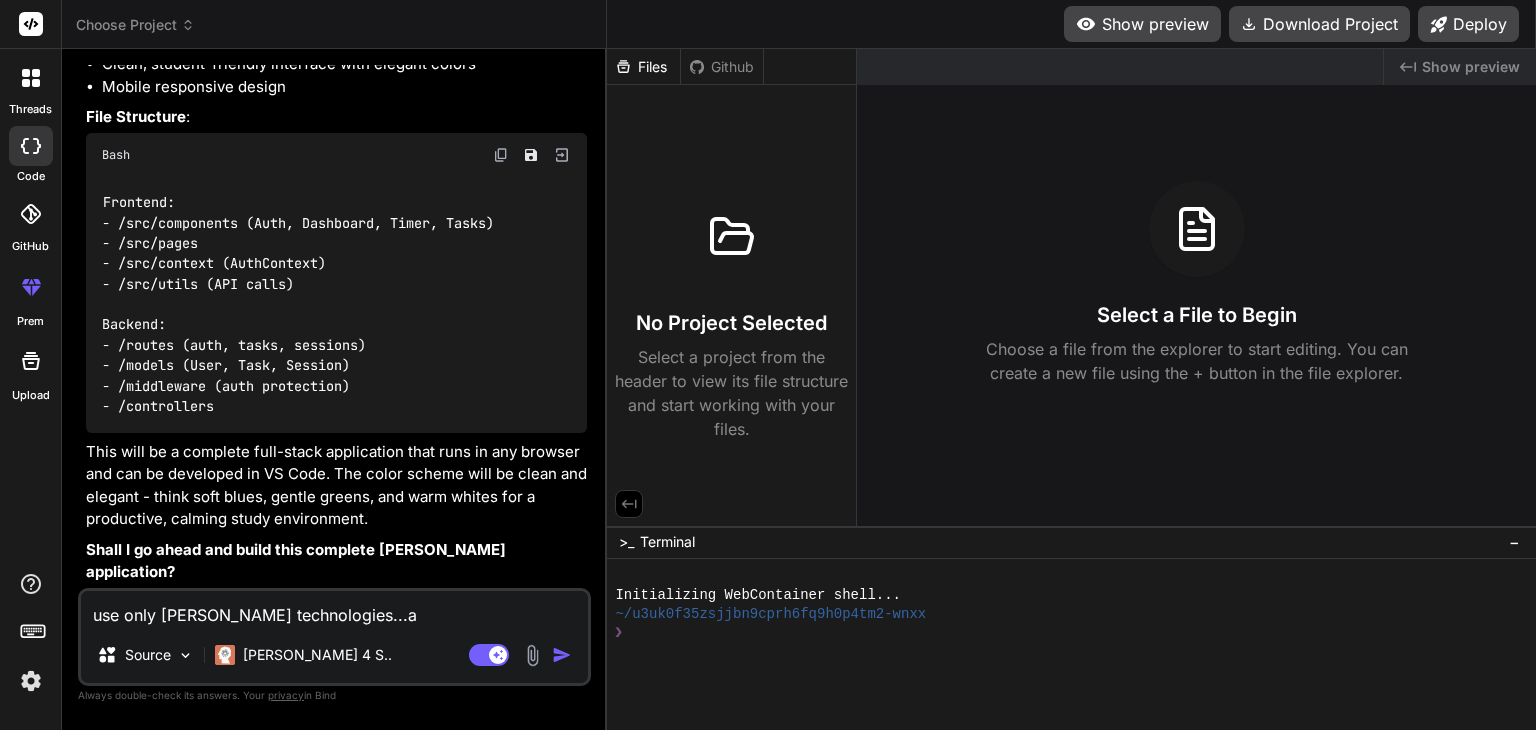 type on "use only [PERSON_NAME] technologies...as" 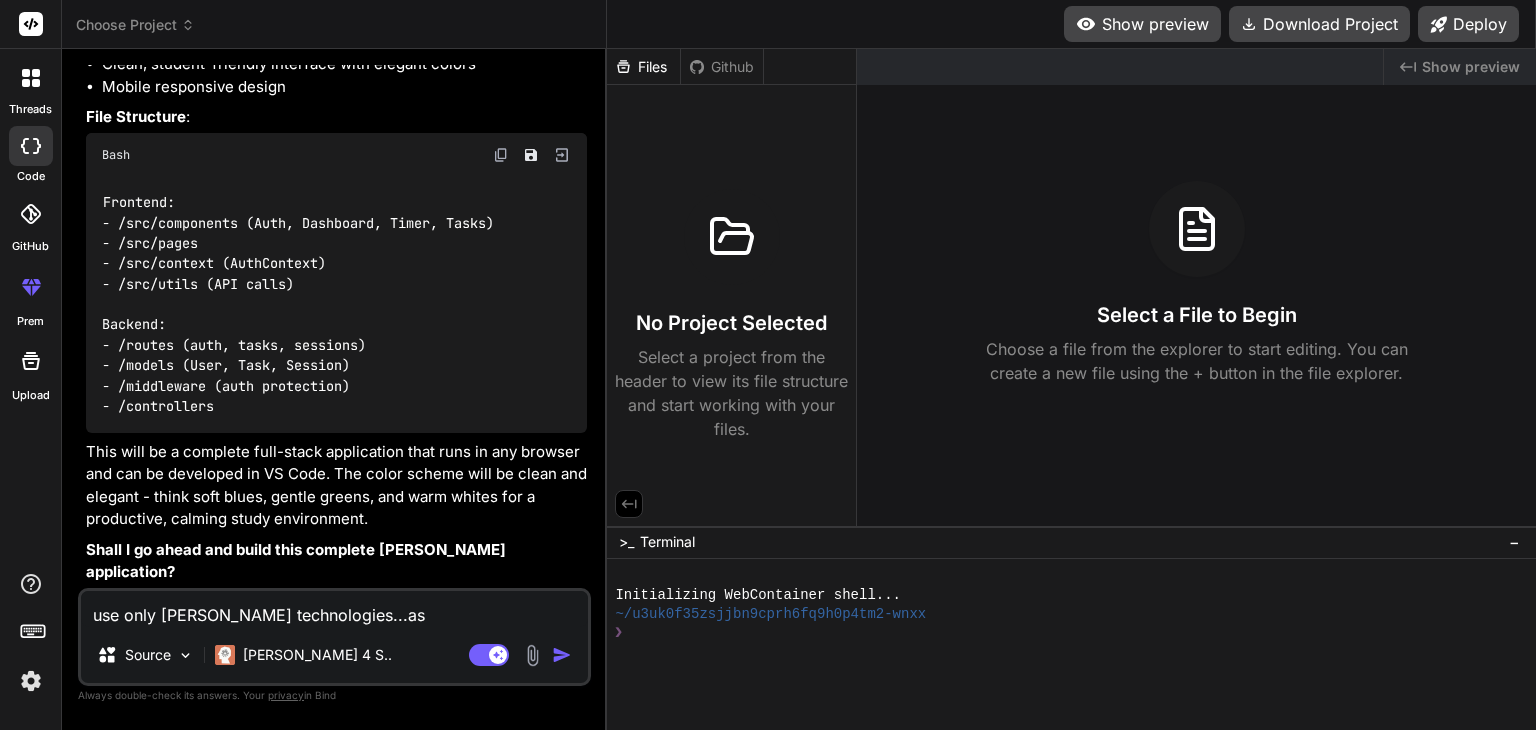 type on "use only [PERSON_NAME] technologies...asl" 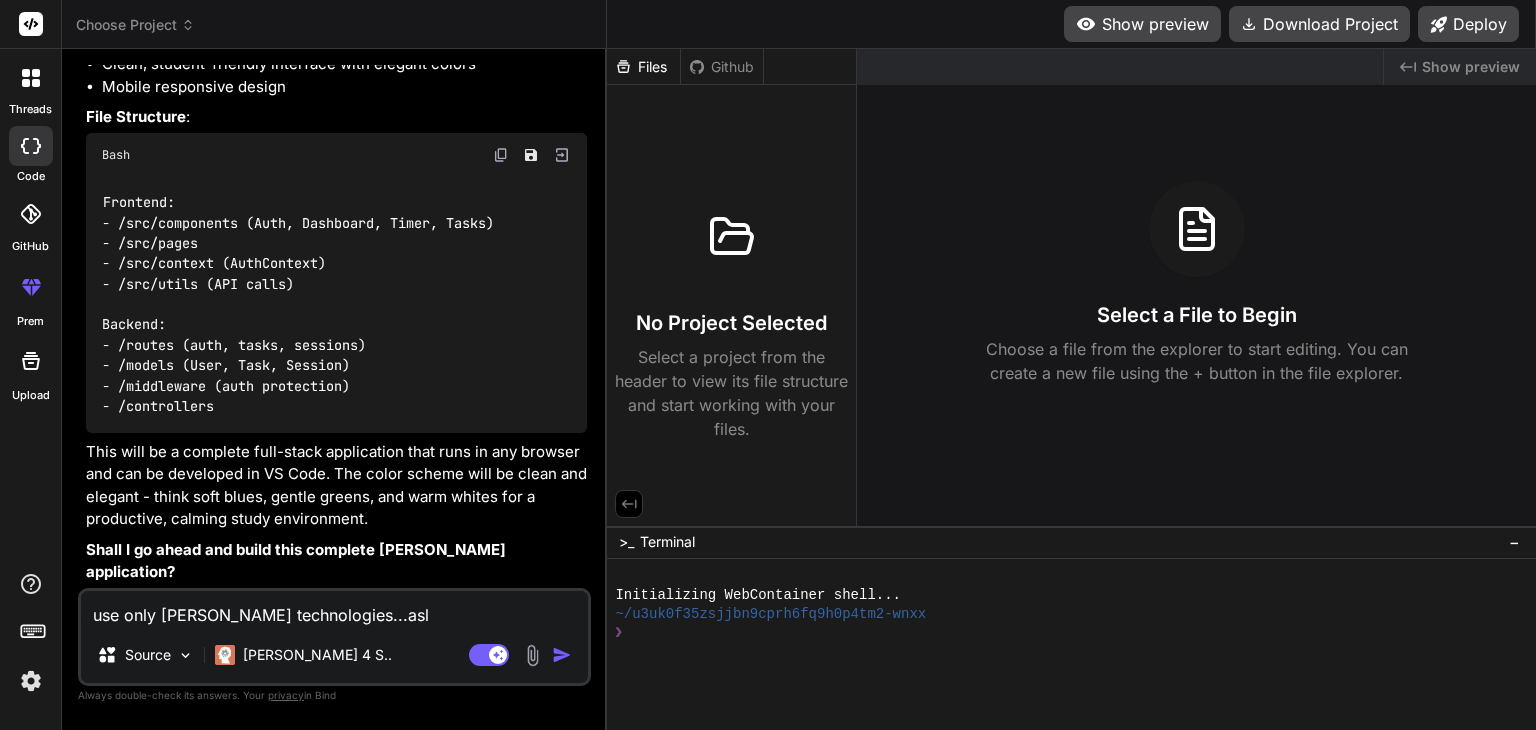 type on "use only [PERSON_NAME] technologies...as" 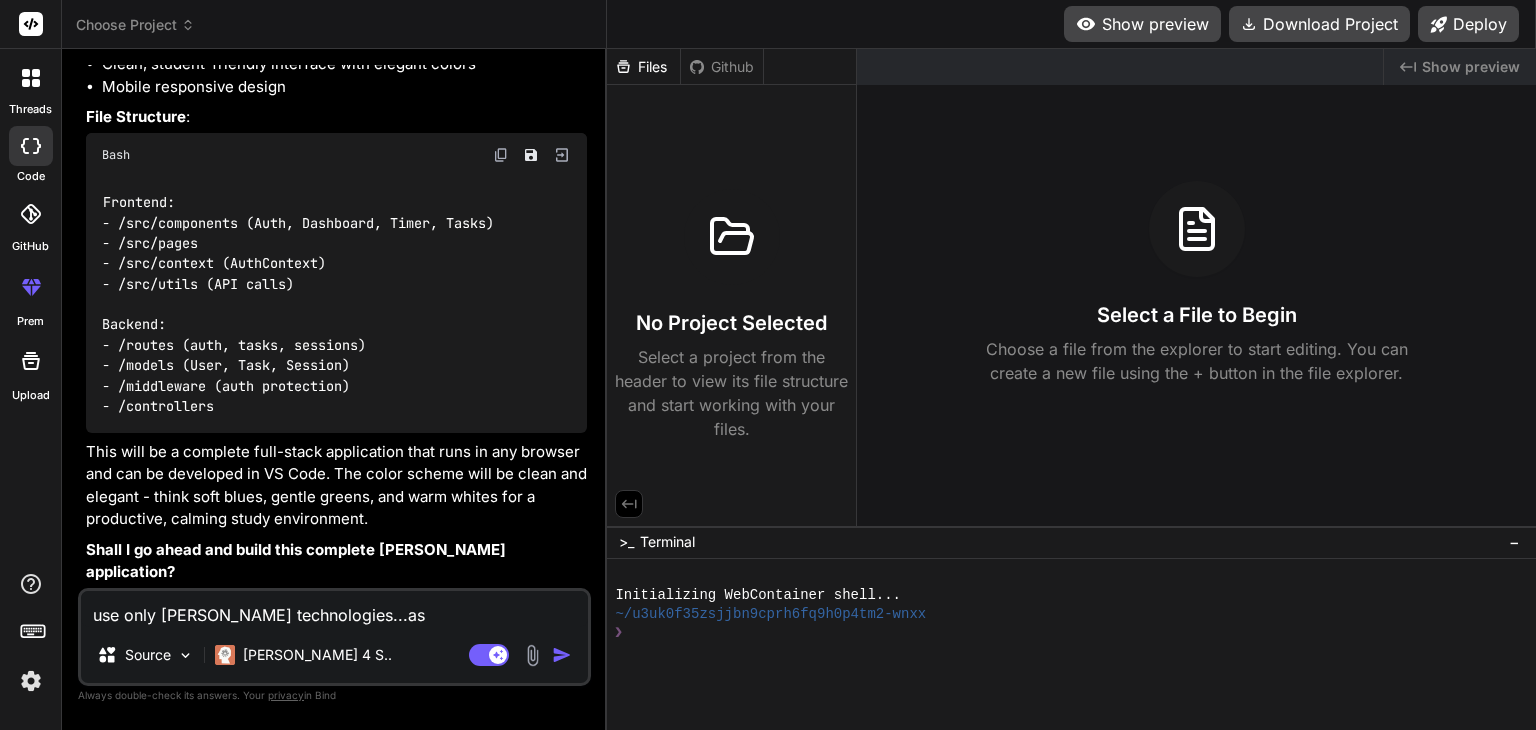 type on "use only [PERSON_NAME] technologies...a" 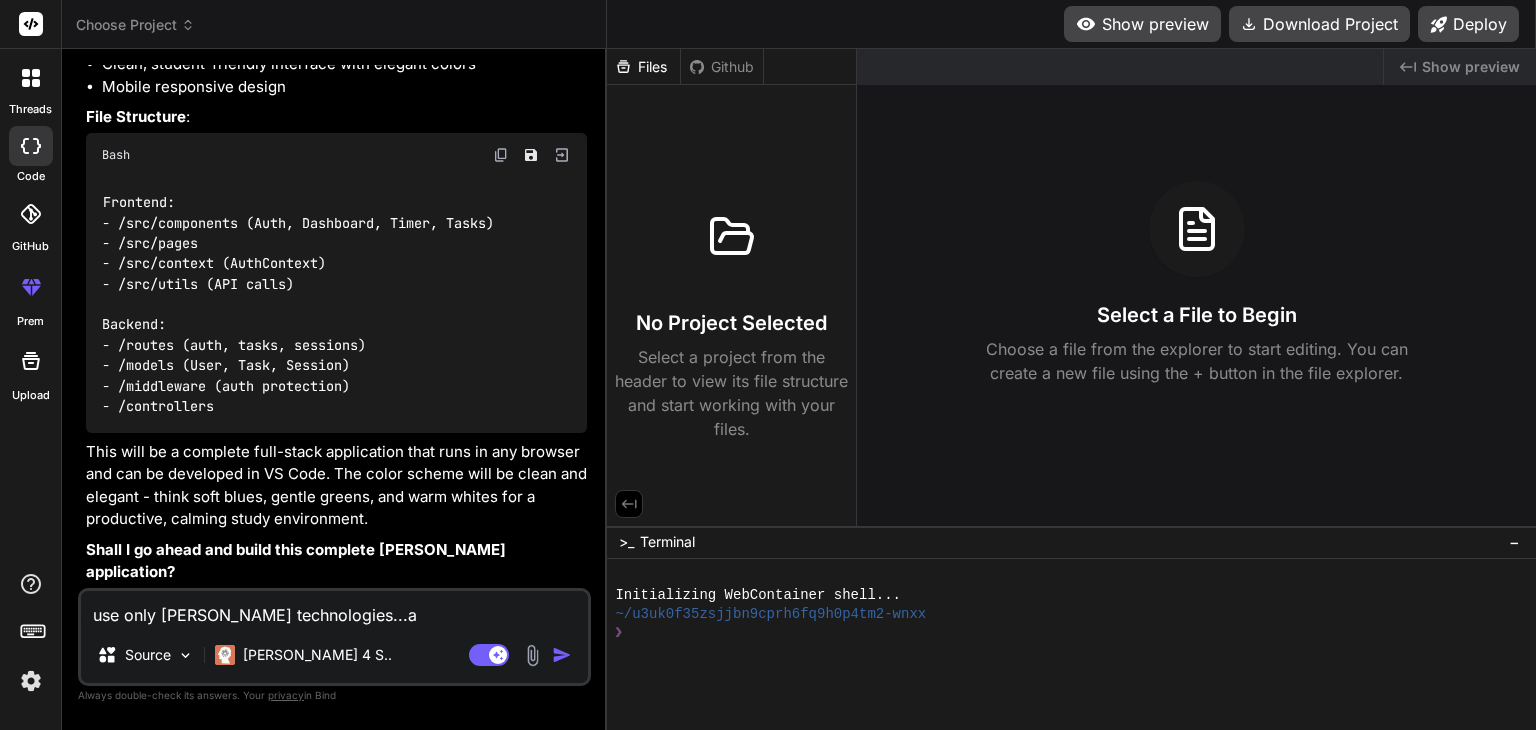 type on "use only [PERSON_NAME] technologies..." 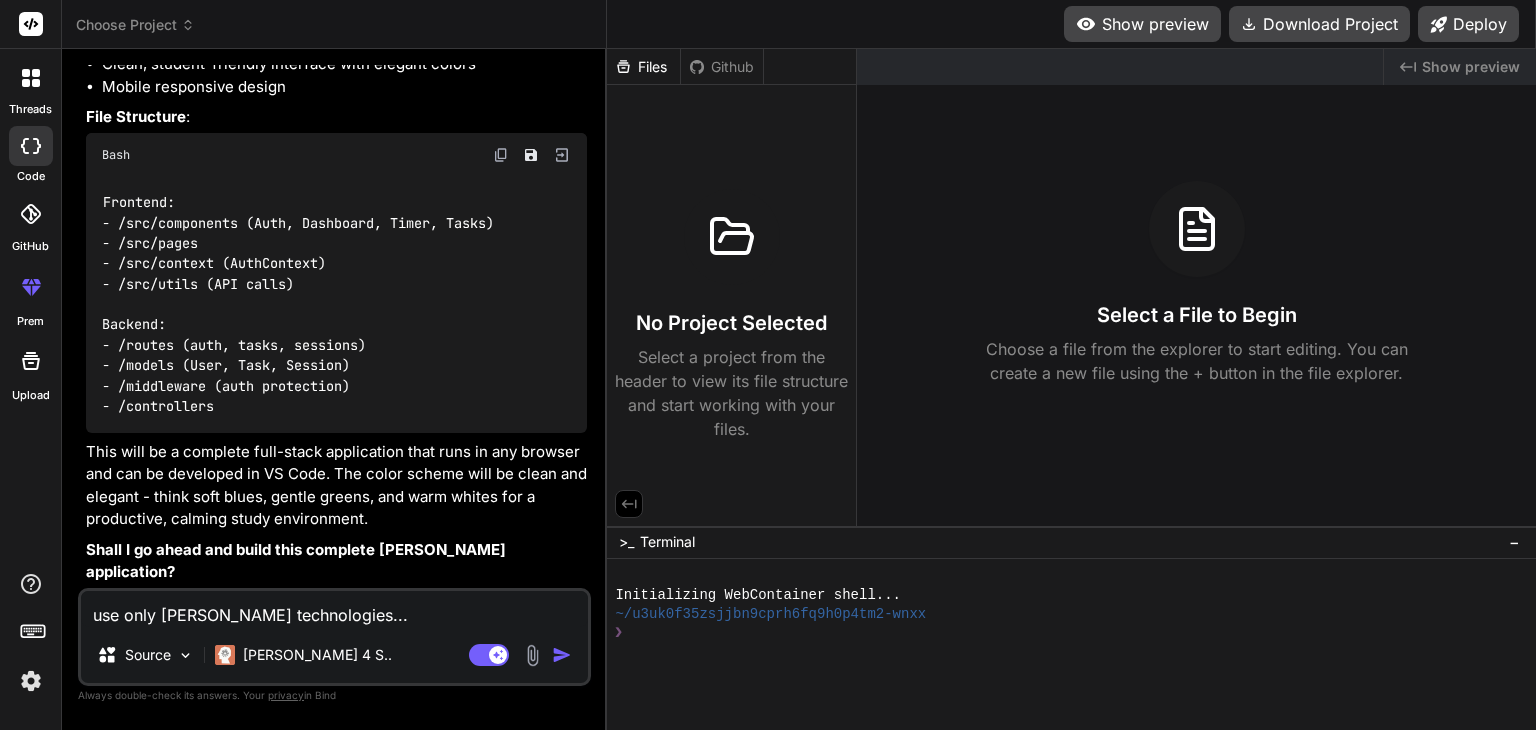 type on "use only [PERSON_NAME] technologies.." 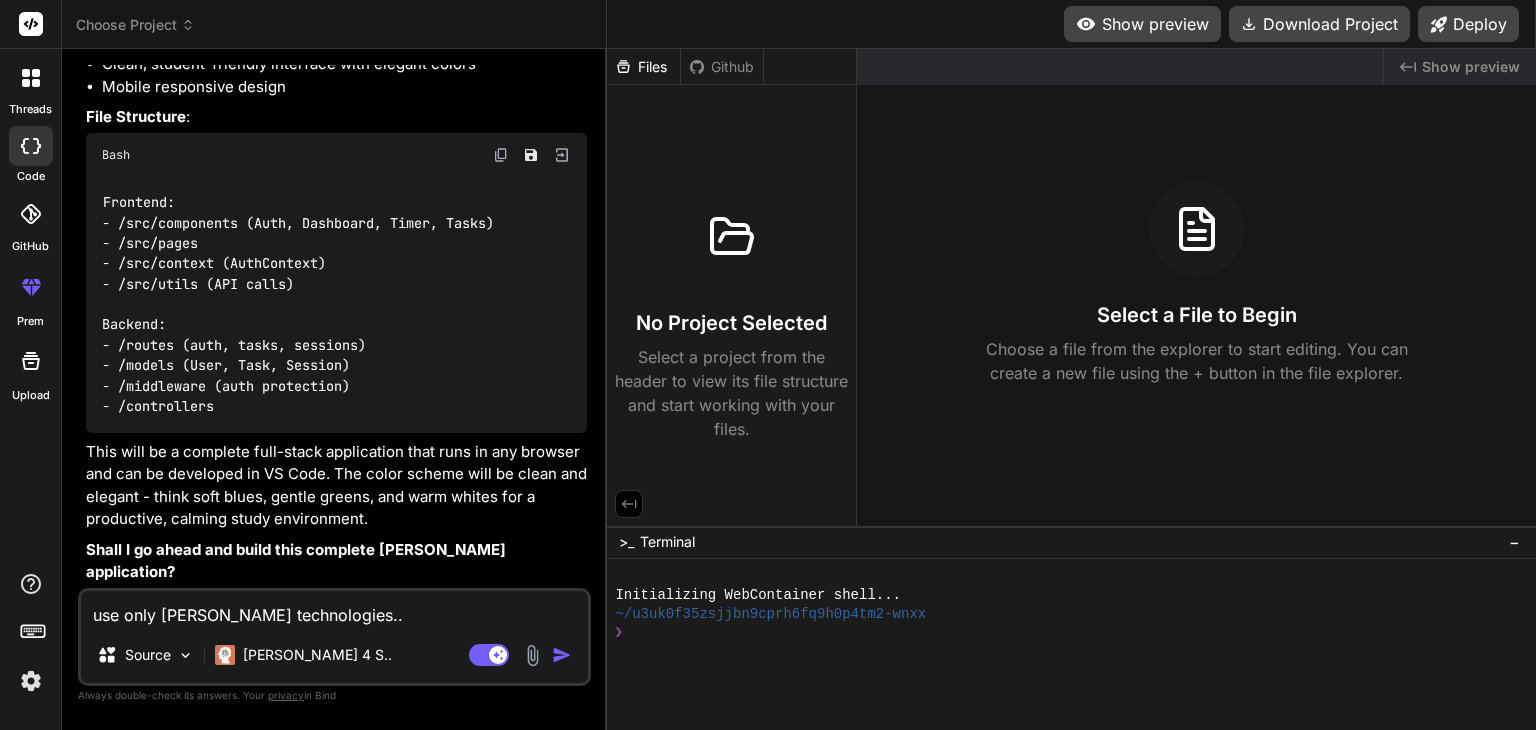 type on "use only [PERSON_NAME] technologies." 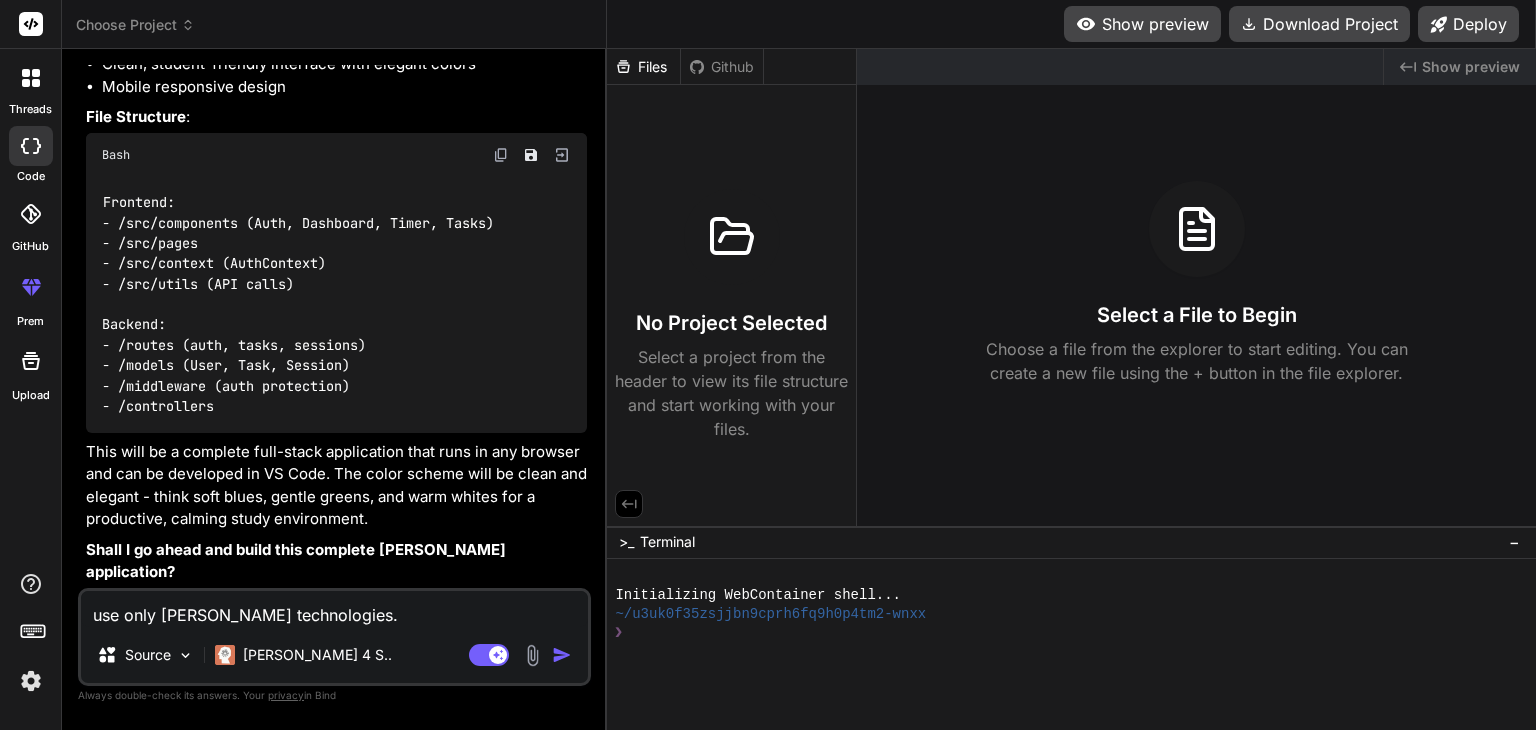 type on "use only [PERSON_NAME] technologies.." 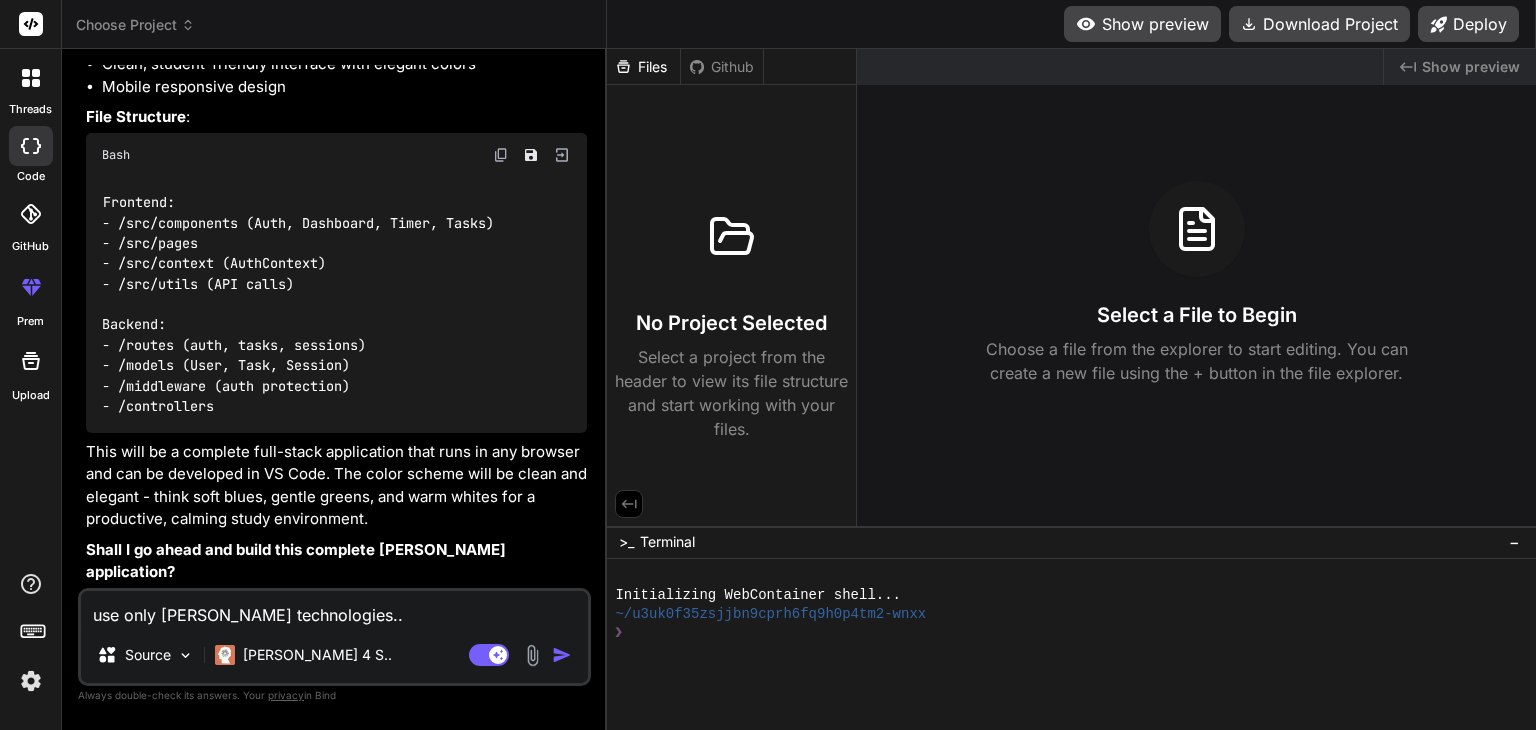 type on "use only [PERSON_NAME] technologies..." 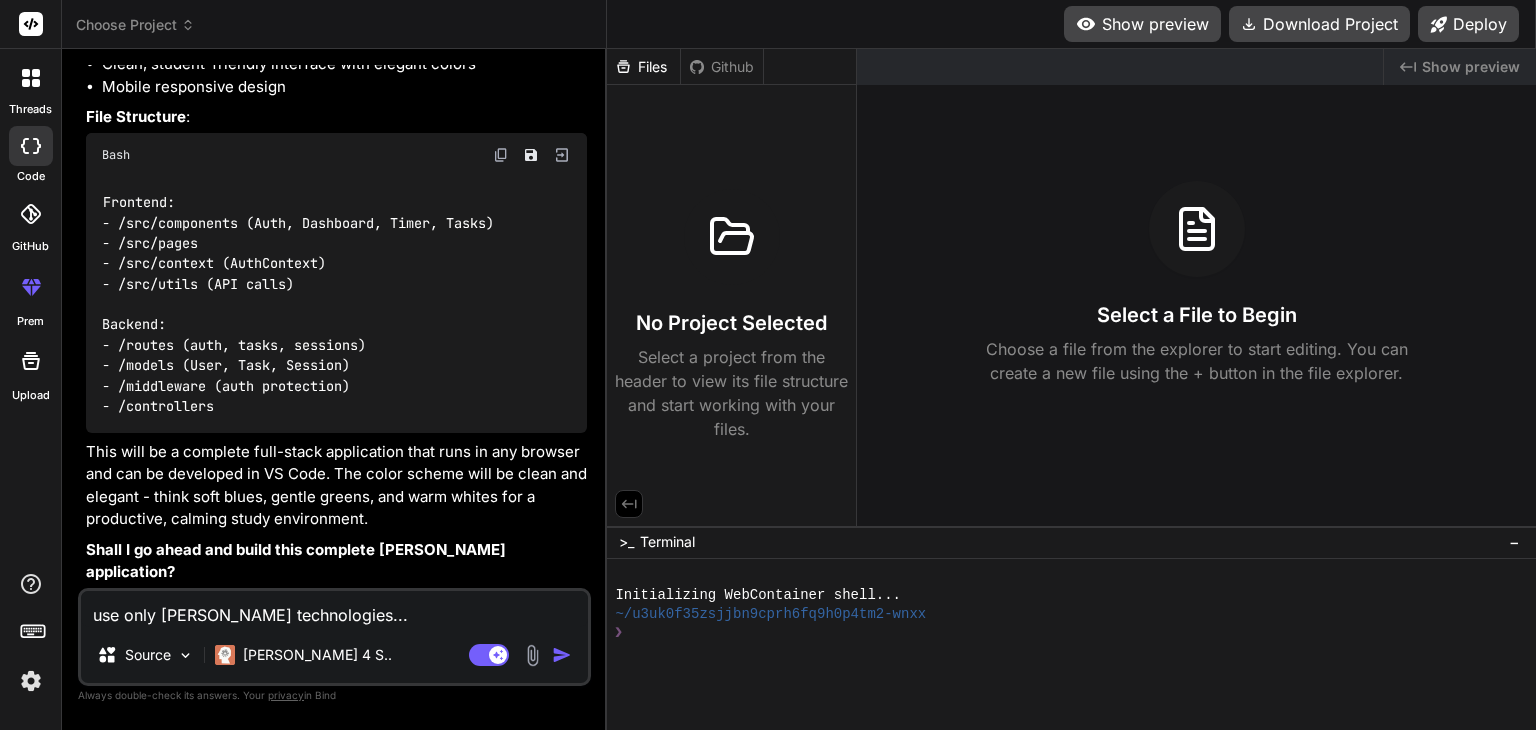 type on "use only [PERSON_NAME] technologies...h" 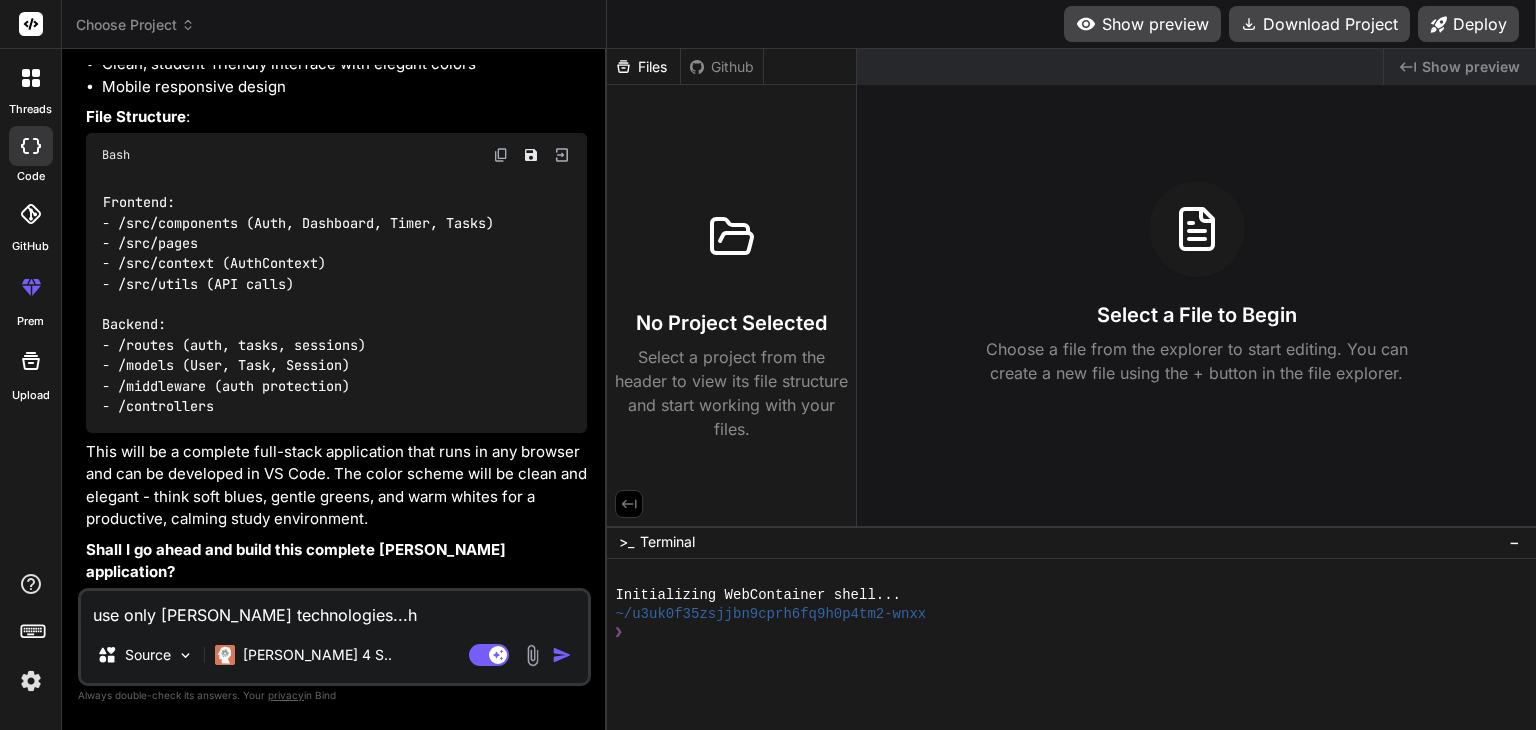type on "use only [PERSON_NAME] technologies...hu" 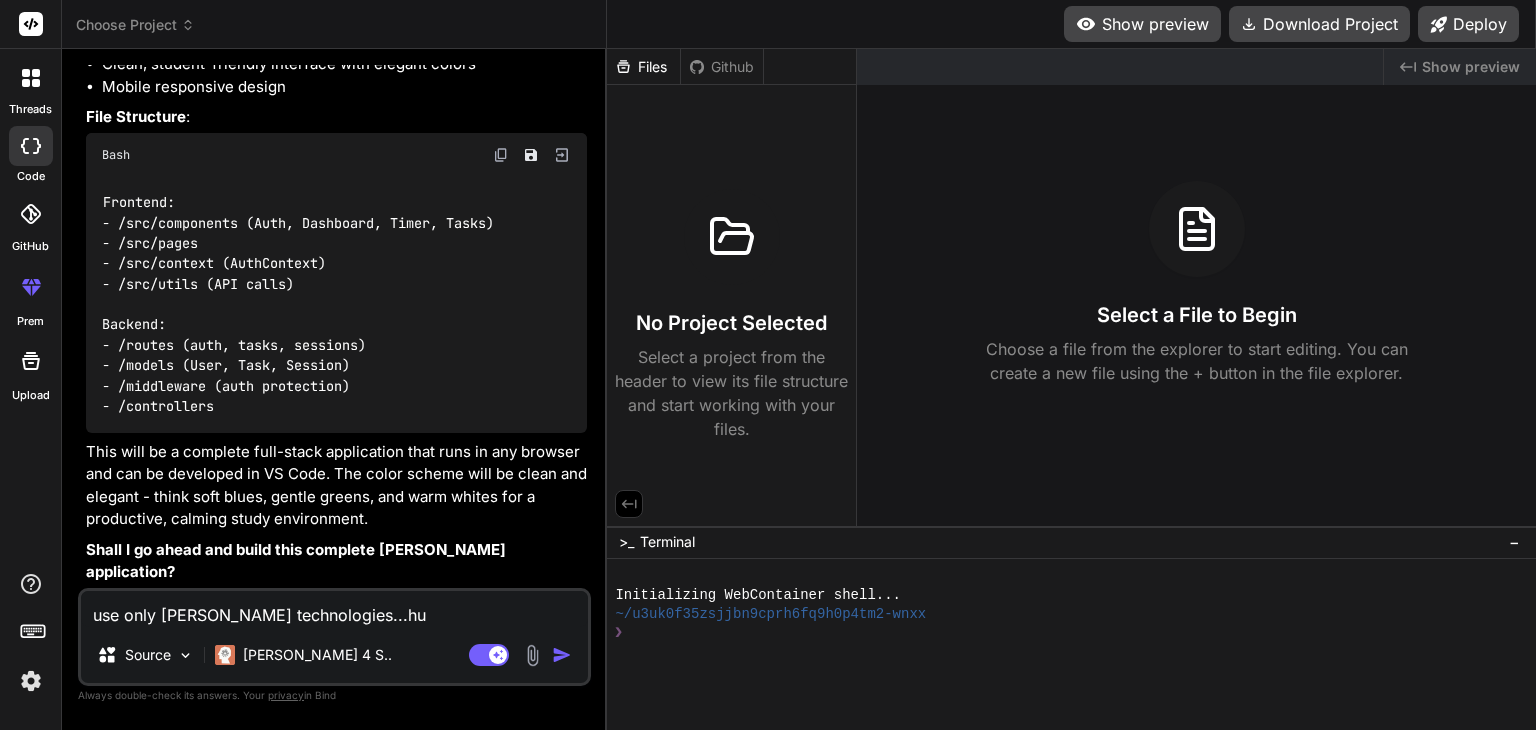 type on "use only [PERSON_NAME] technologies...hum" 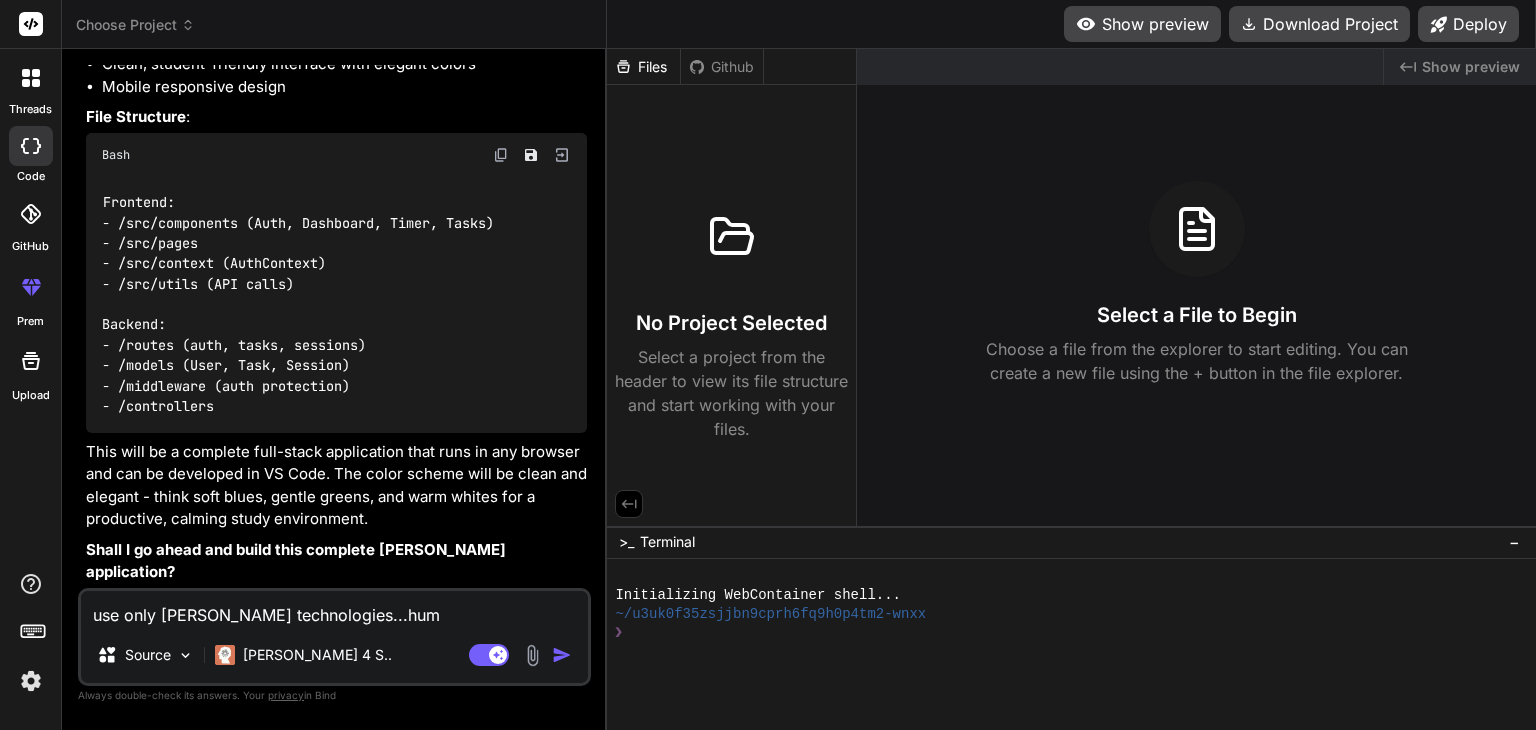 type on "use only [PERSON_NAME] technologies...humn" 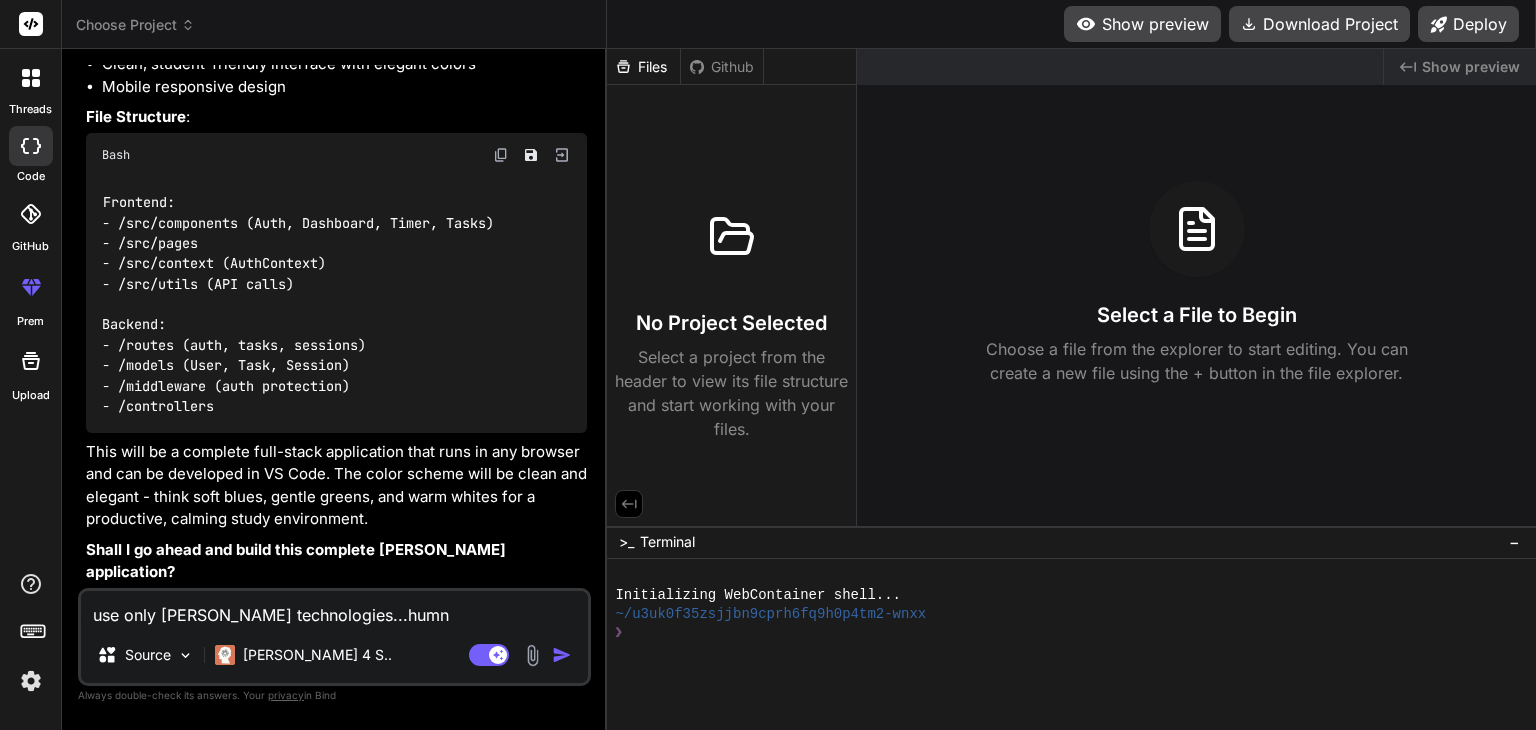 type on "use only [PERSON_NAME] technologies...hum" 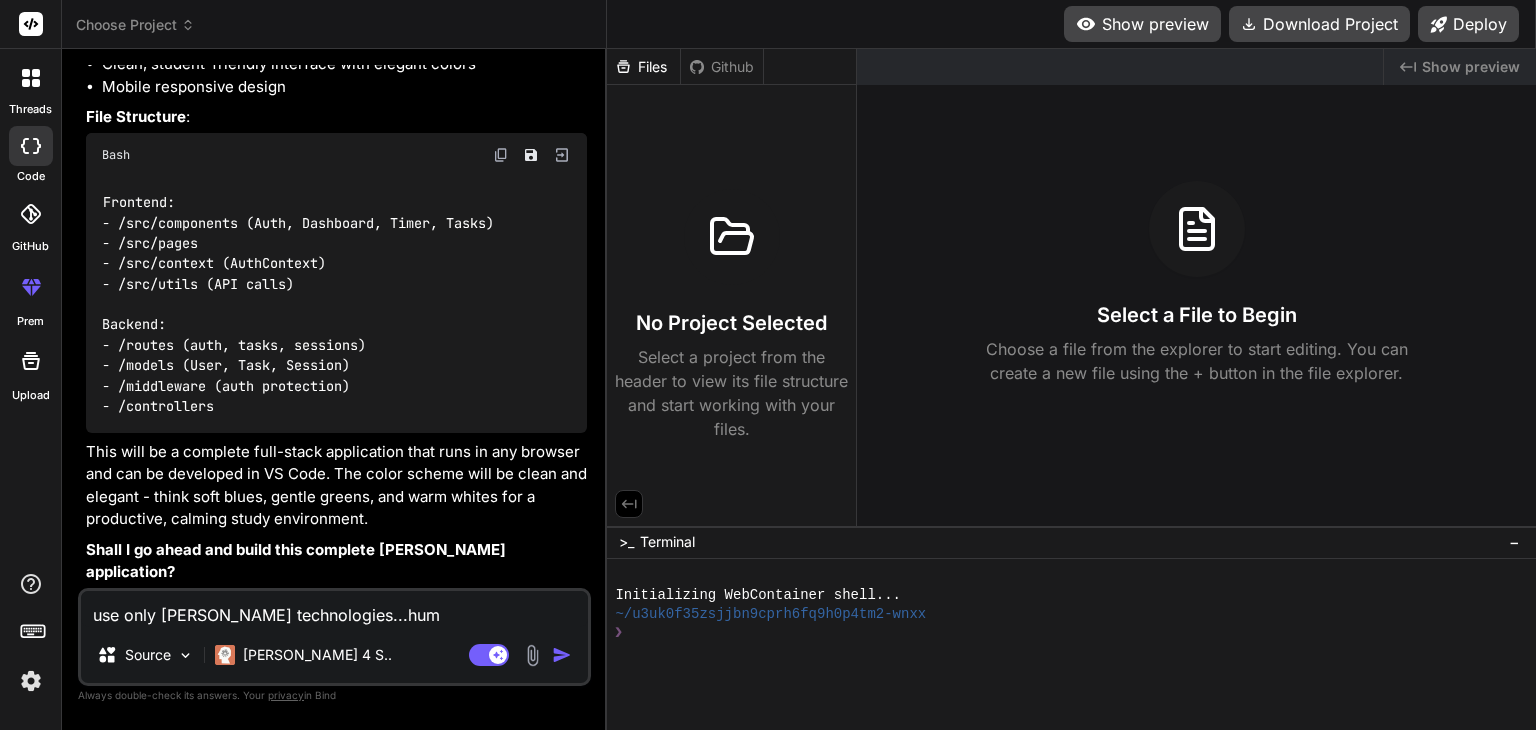 type on "use only [PERSON_NAME] technologies...huma" 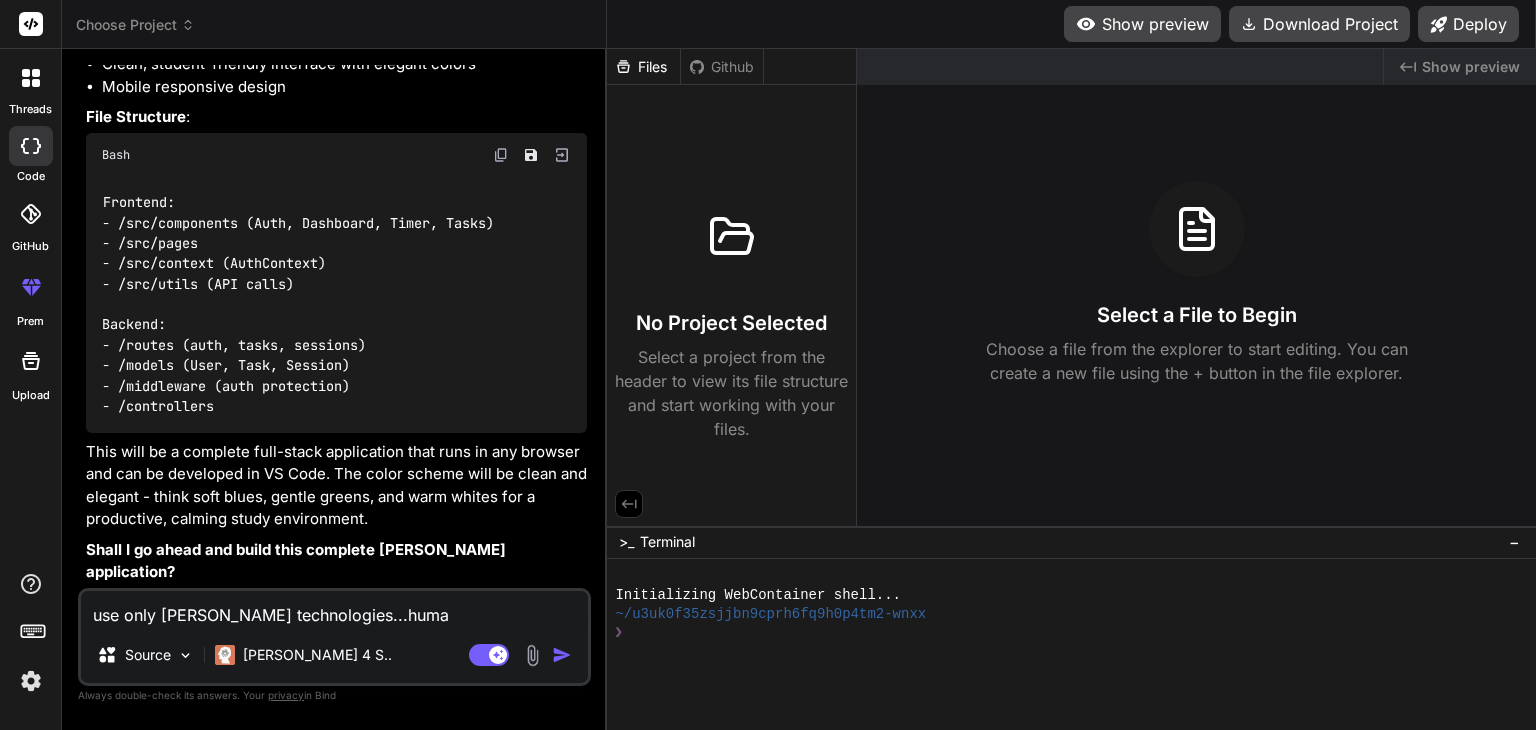 type on "use only [PERSON_NAME] technologies...human" 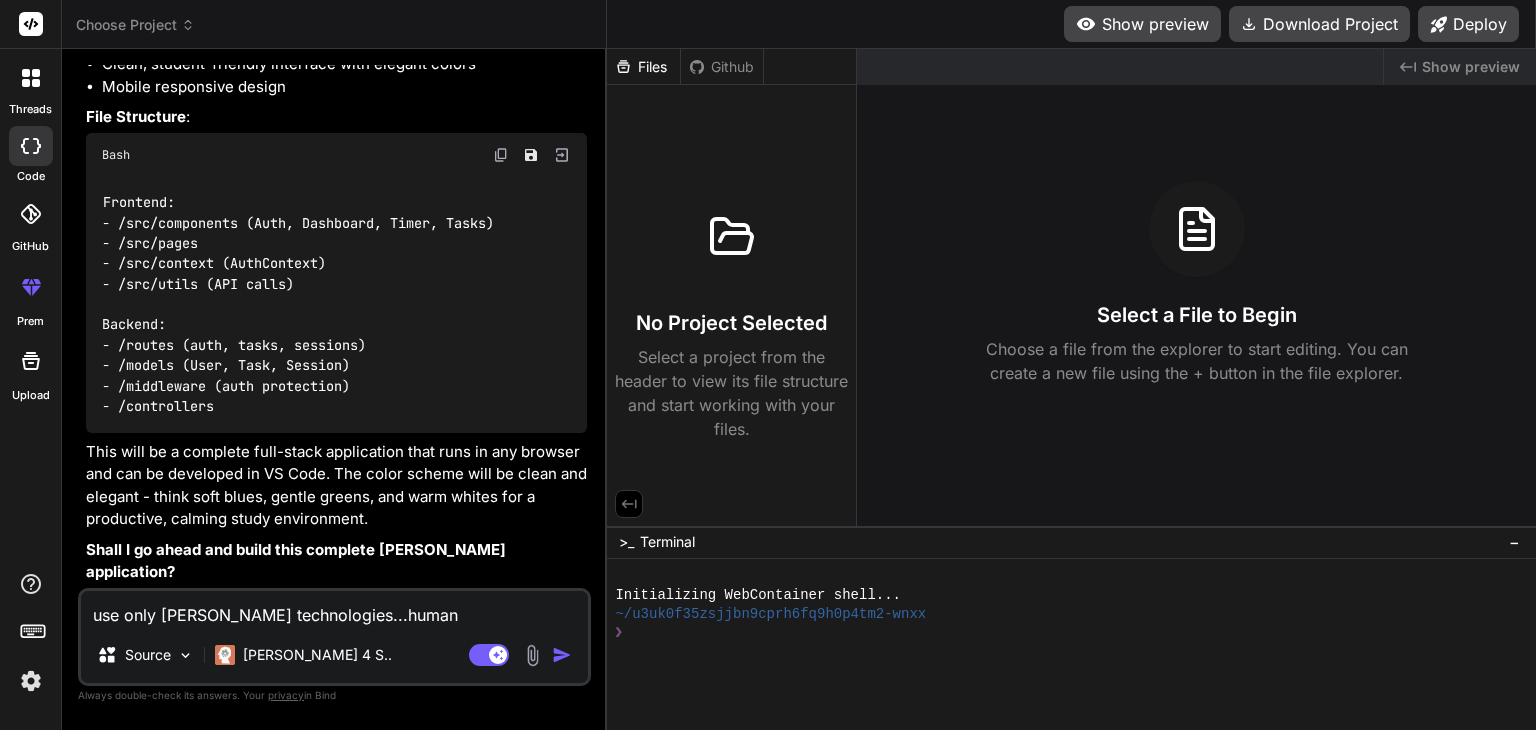 type on "use only [PERSON_NAME] technologies...humanz" 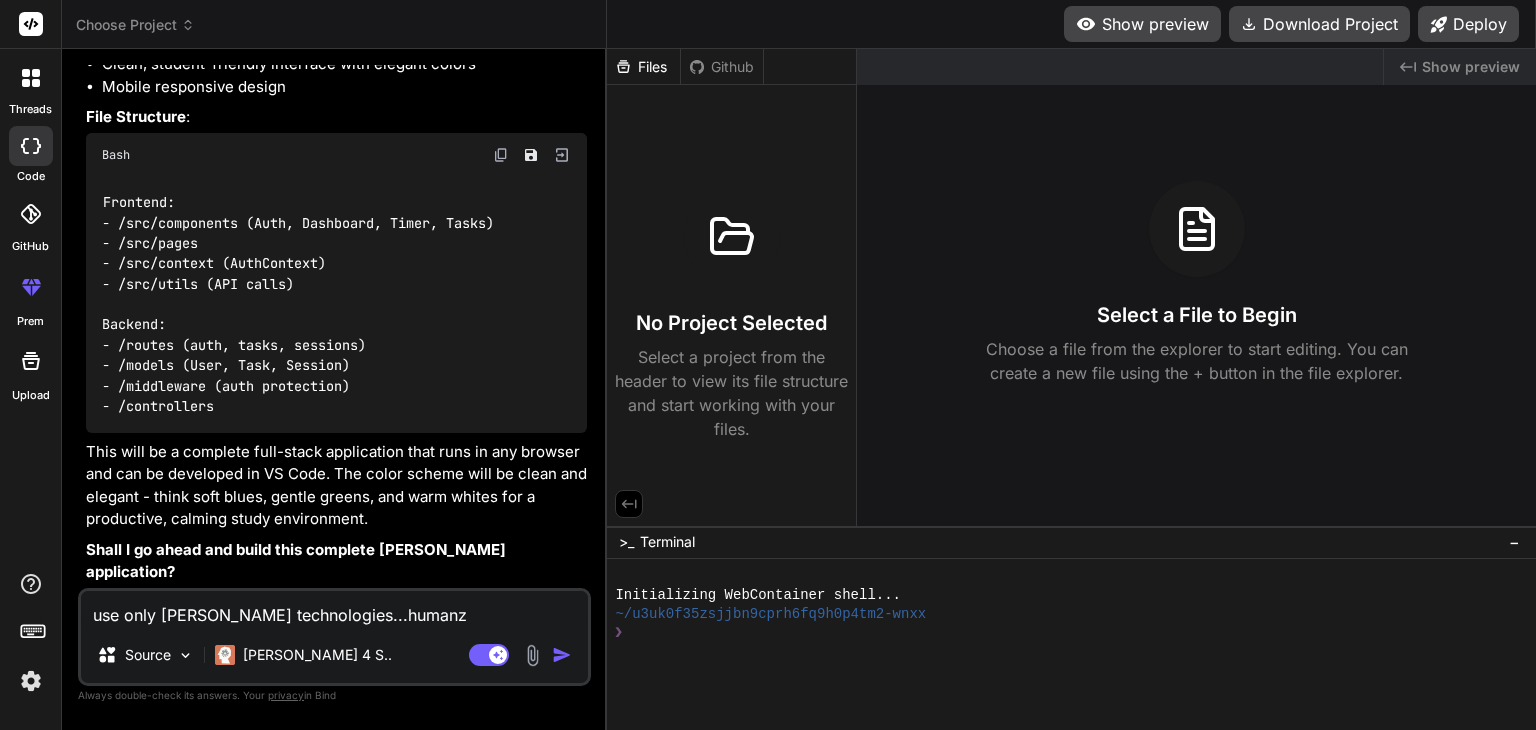 type on "use only [PERSON_NAME] technologies...humanzi" 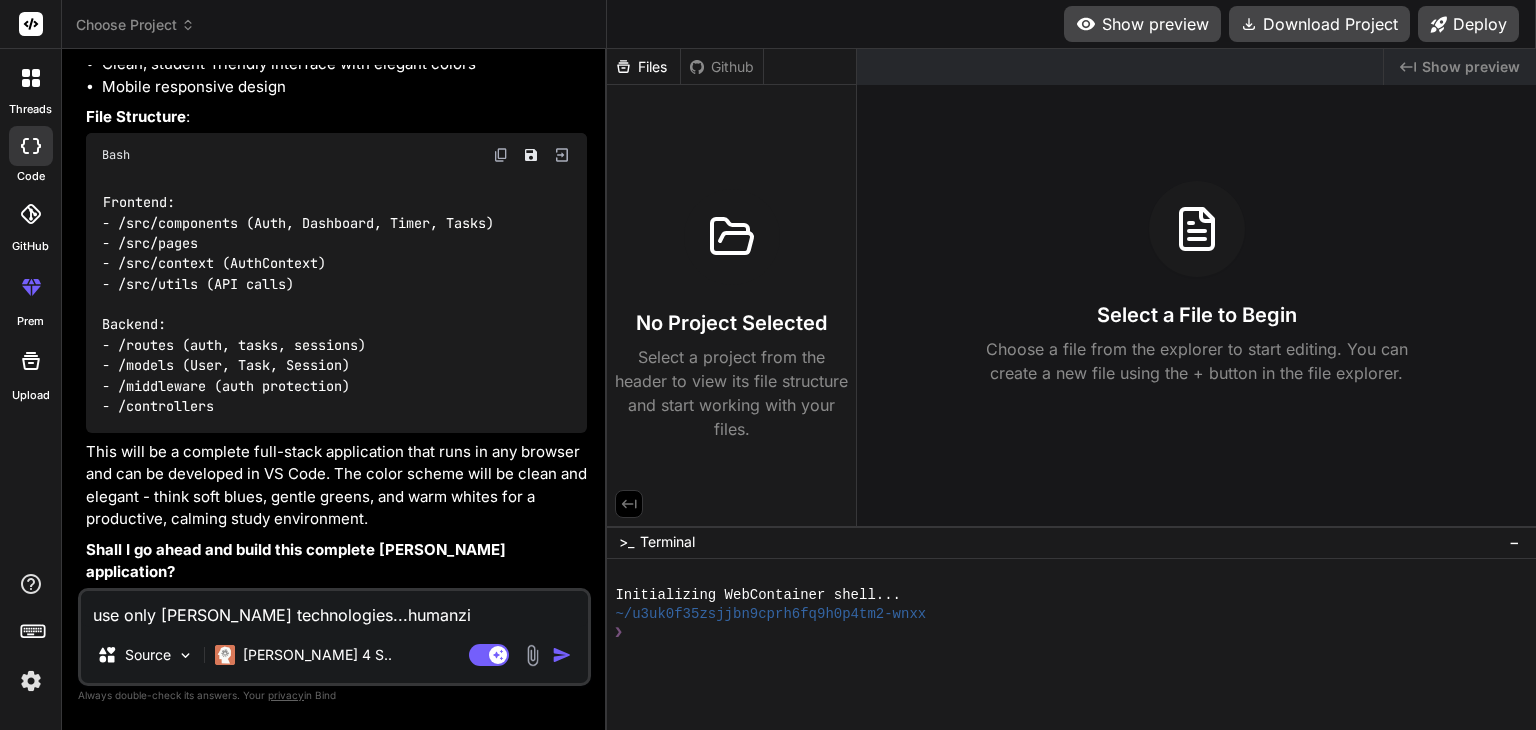 type on "use only [PERSON_NAME] technologies...humanziz" 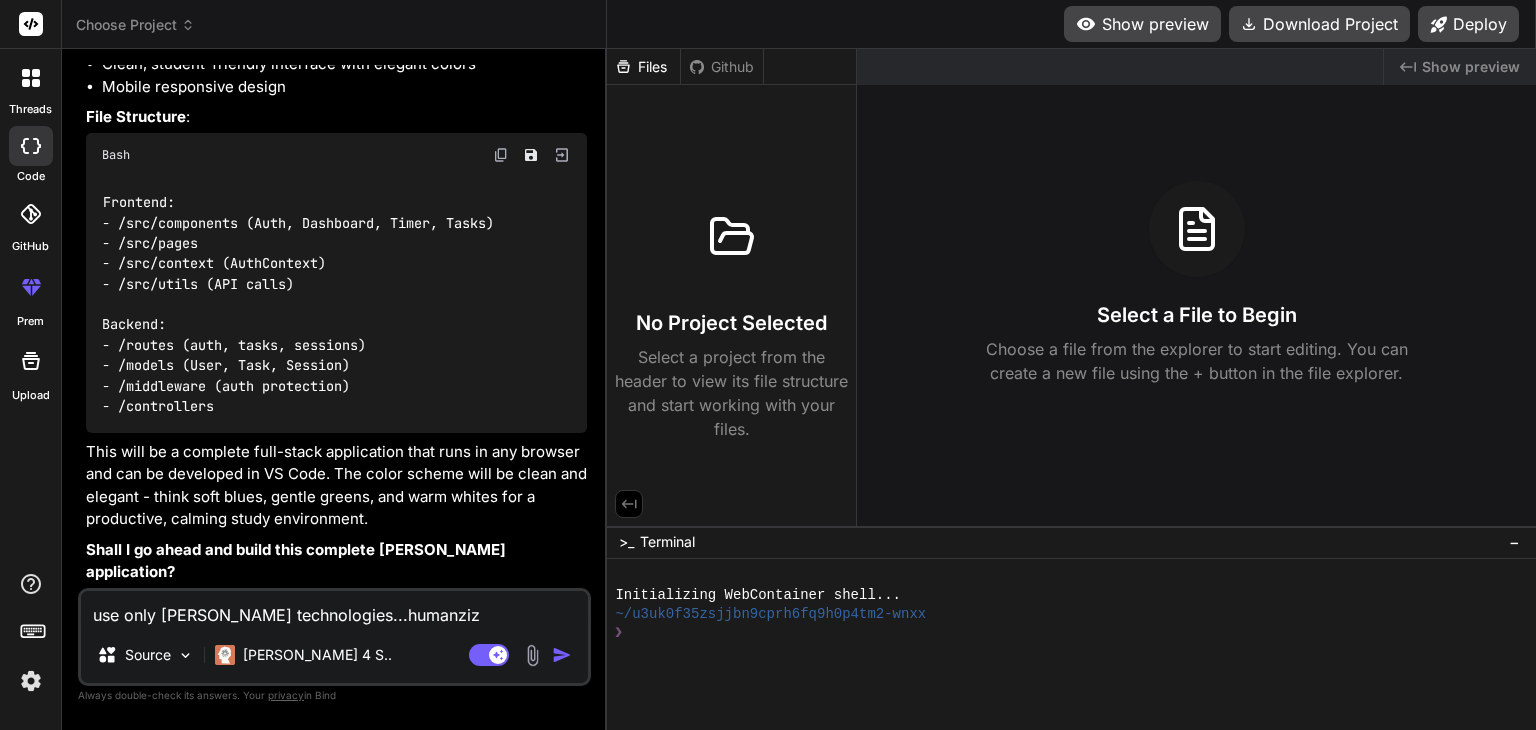type on "use only [PERSON_NAME] technologies...humanzize" 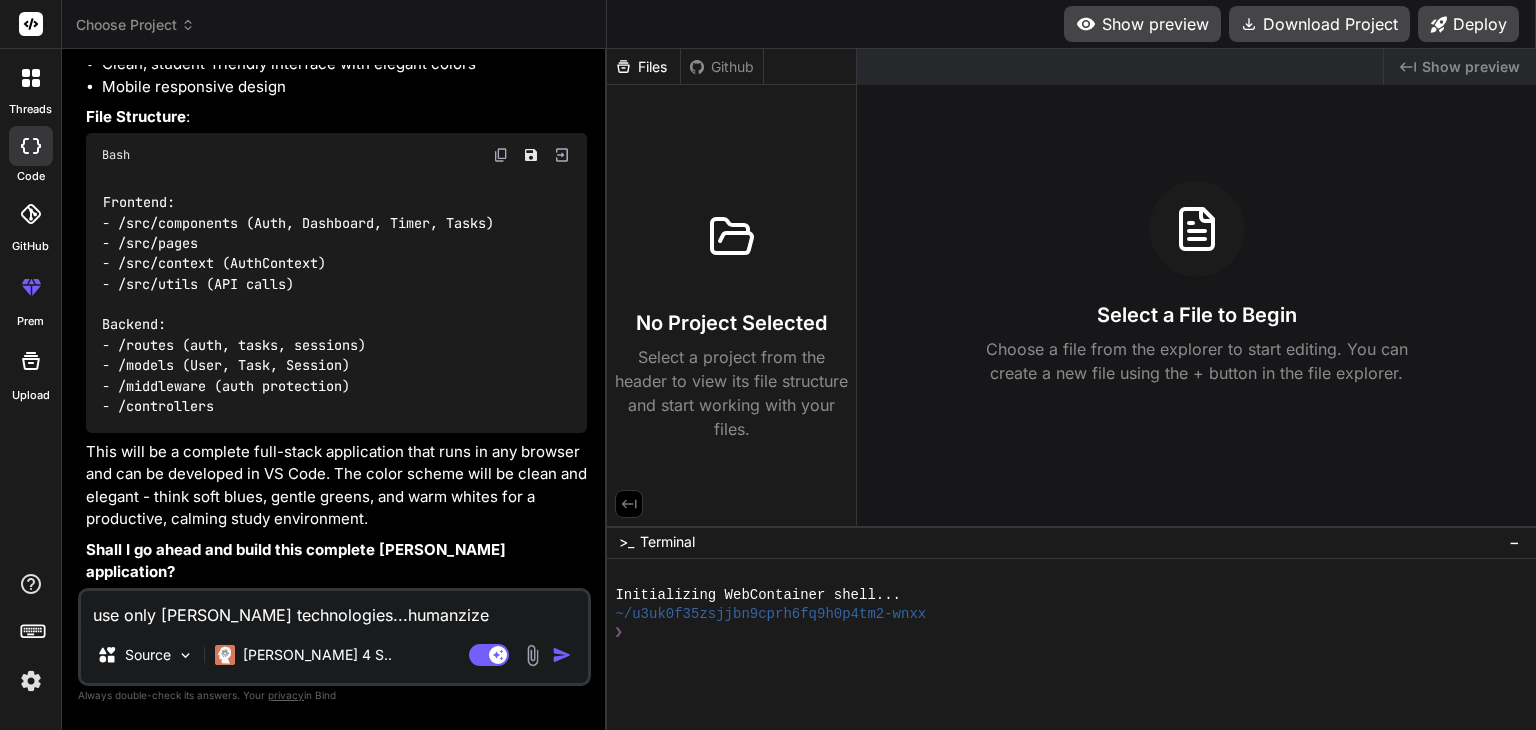 type on "use only [PERSON_NAME] technologies...humanzize" 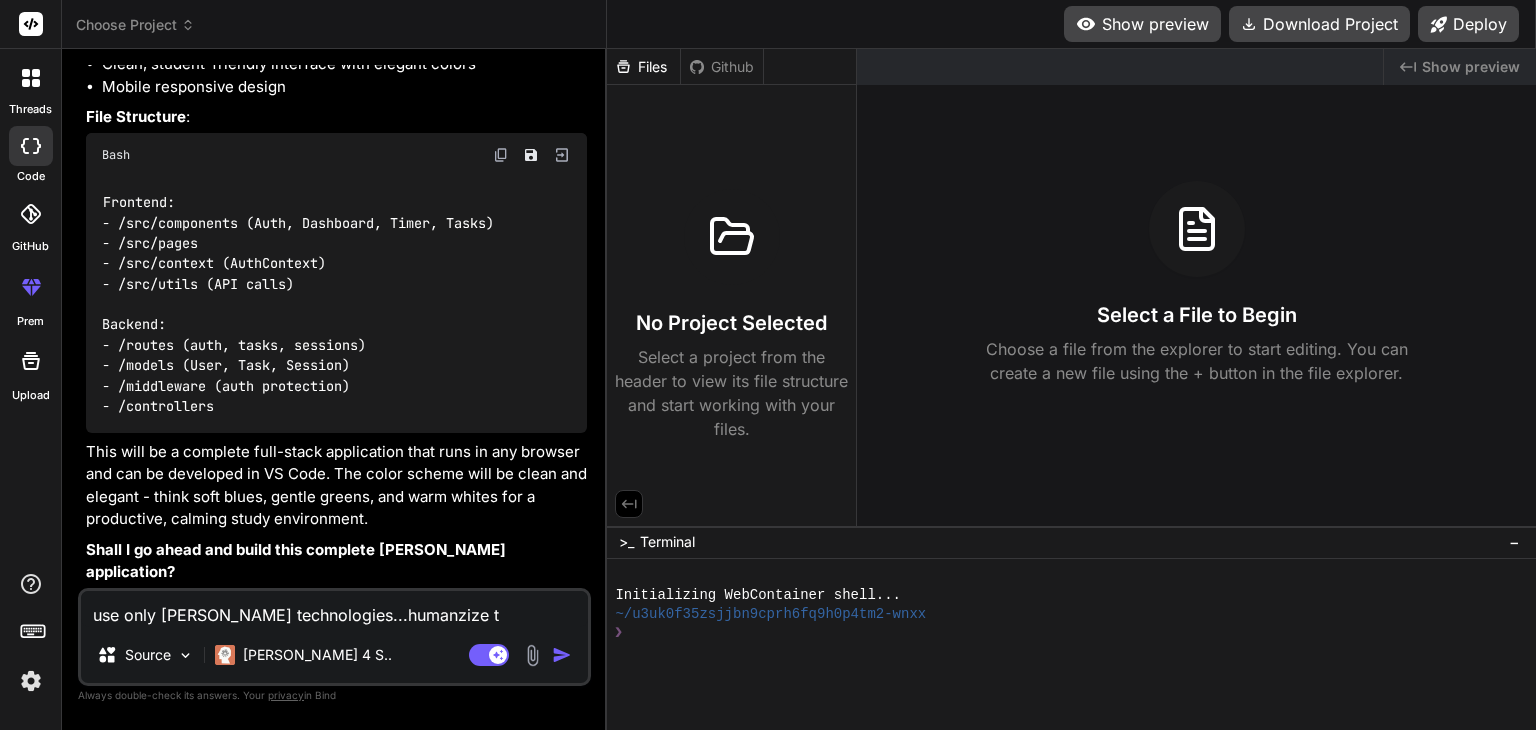 type on "use only [PERSON_NAME] technologies...humanzize th" 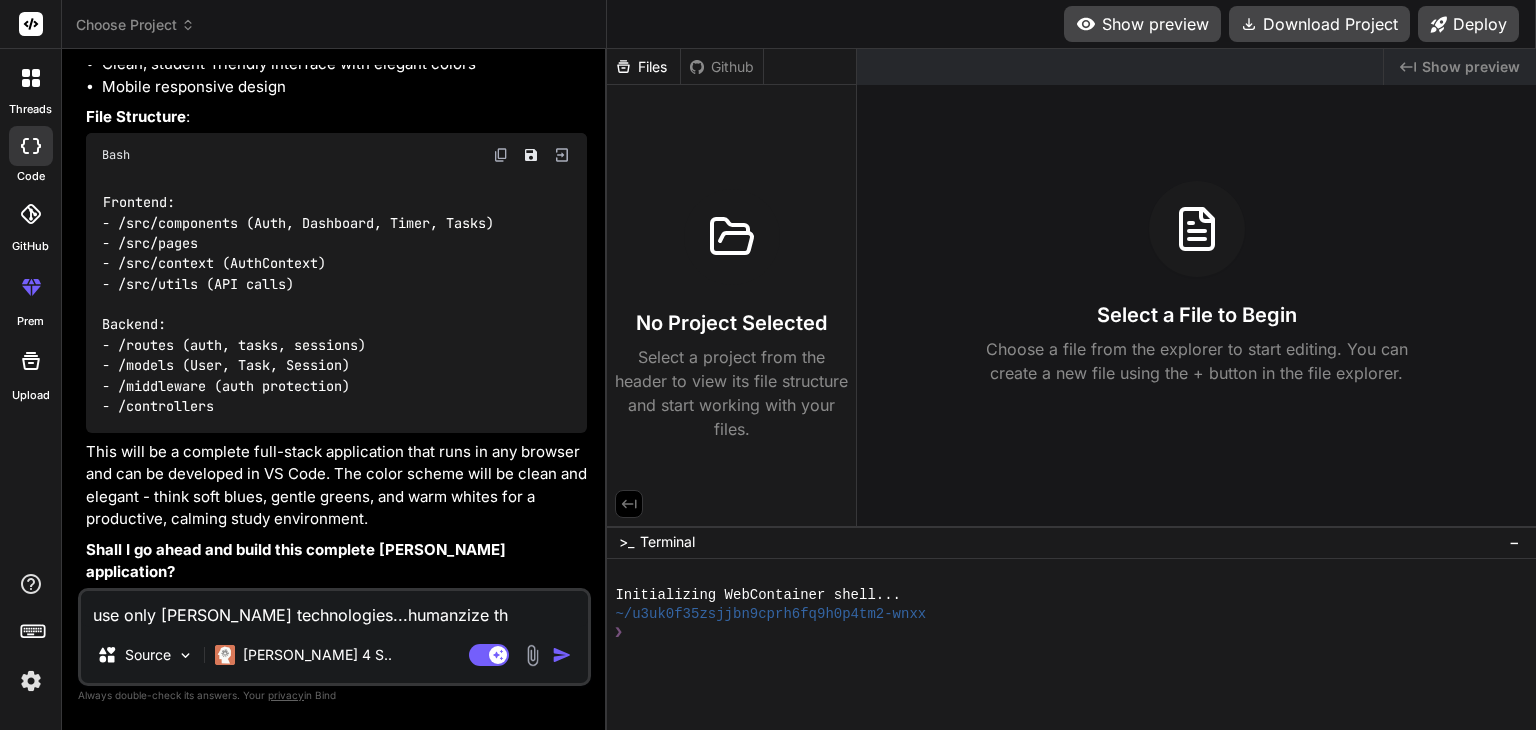type on "use only [PERSON_NAME] technologies...humanzize the" 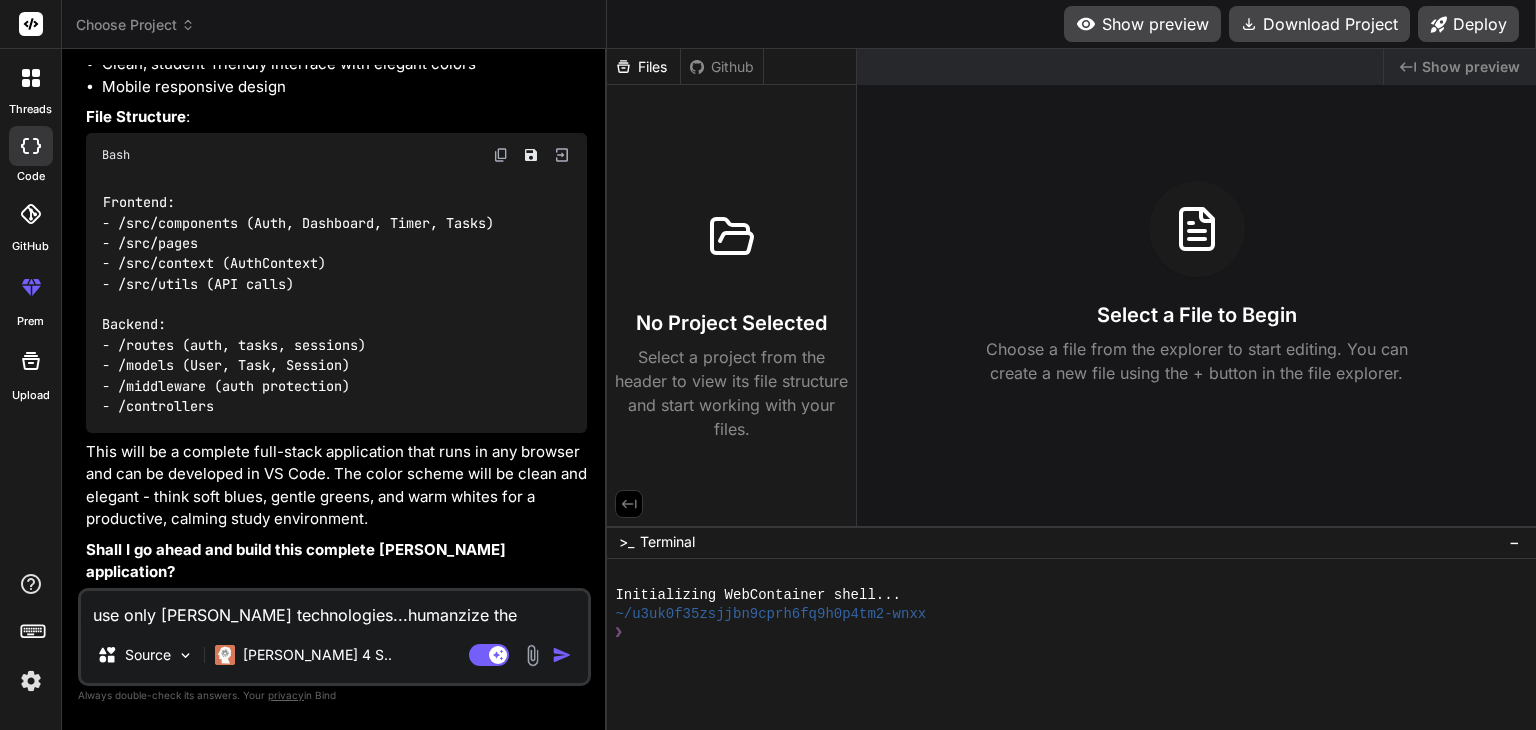 type on "x" 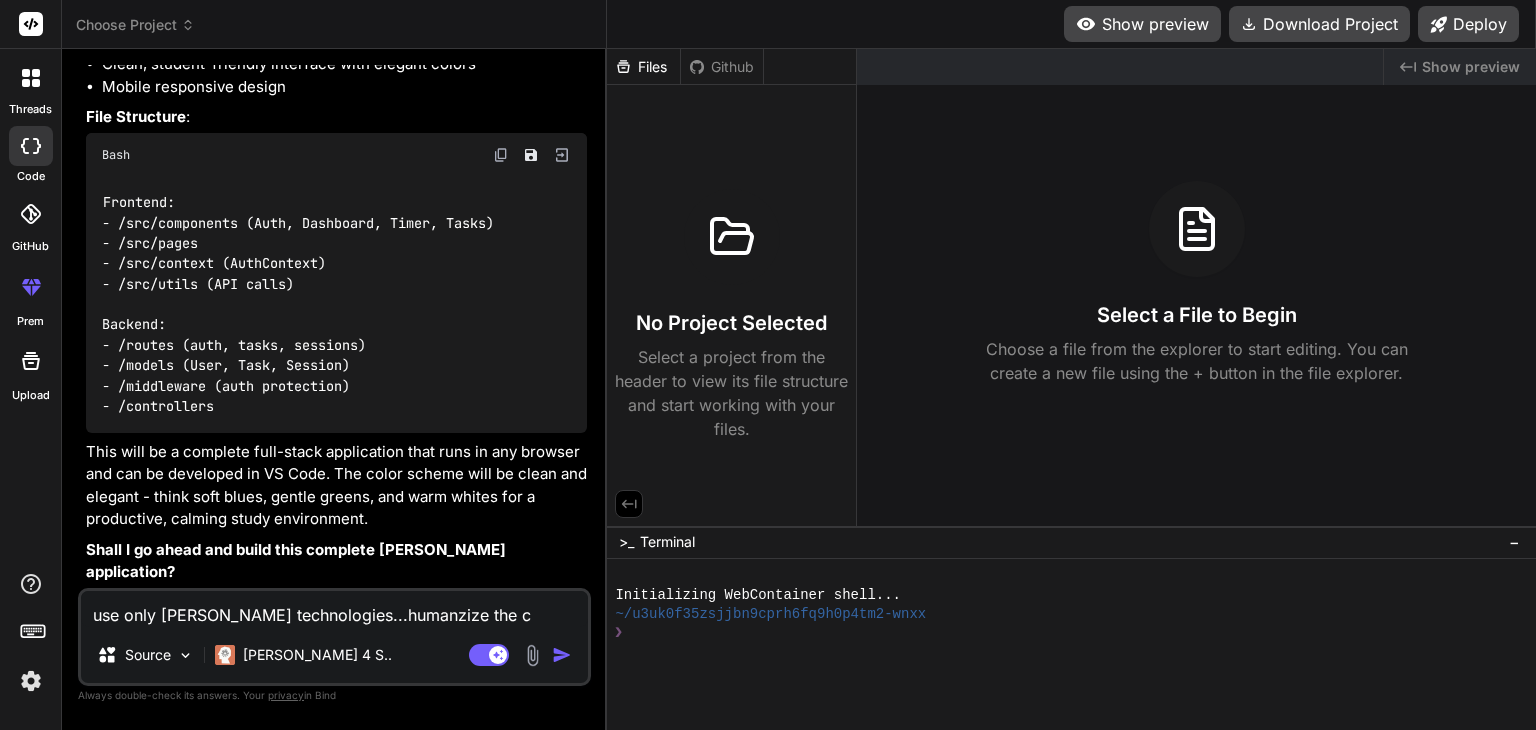 type on "use only [PERSON_NAME] technologies...humanzize the co" 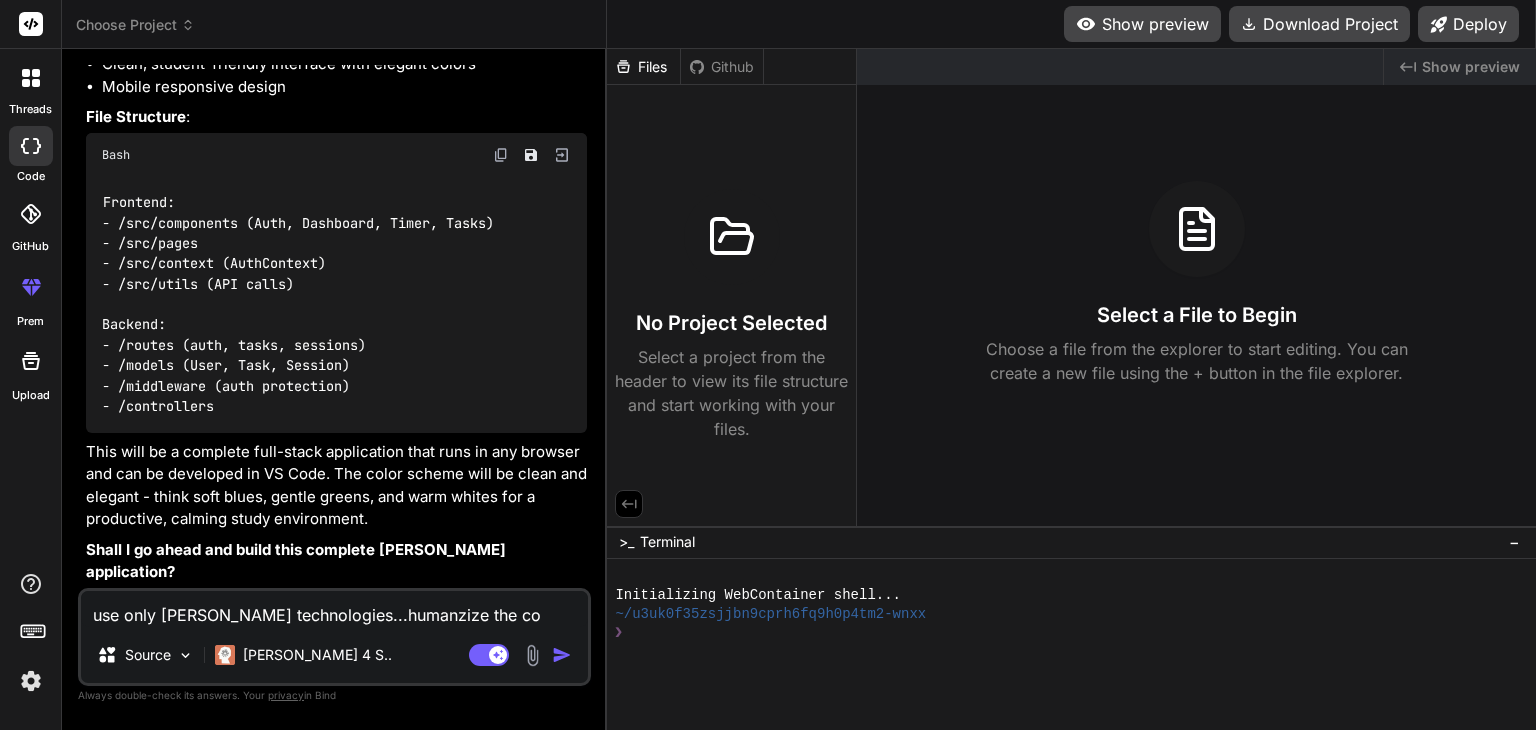 type on "use only [PERSON_NAME] technologies...humanzize the cod" 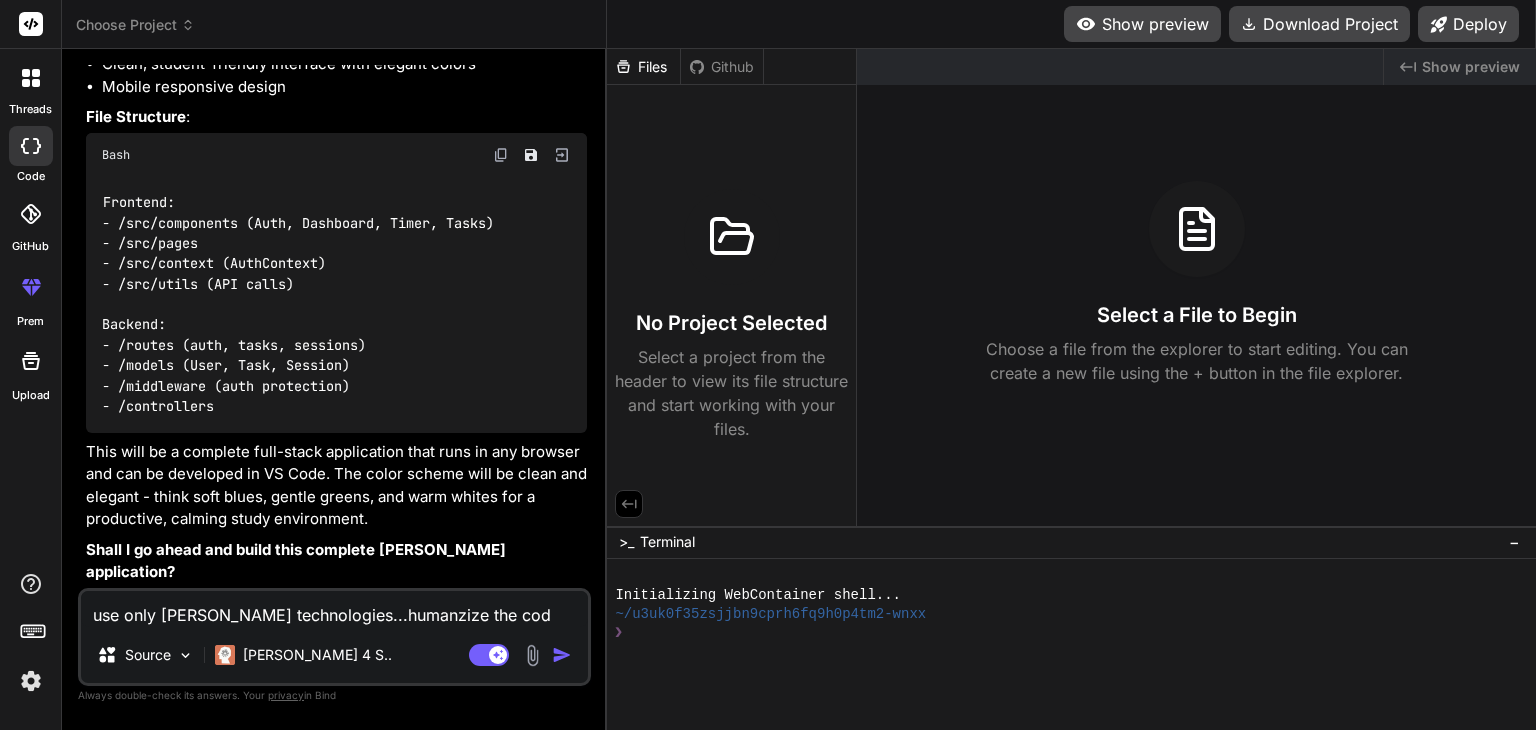 type on "use only [PERSON_NAME] technologies...humanzize the code" 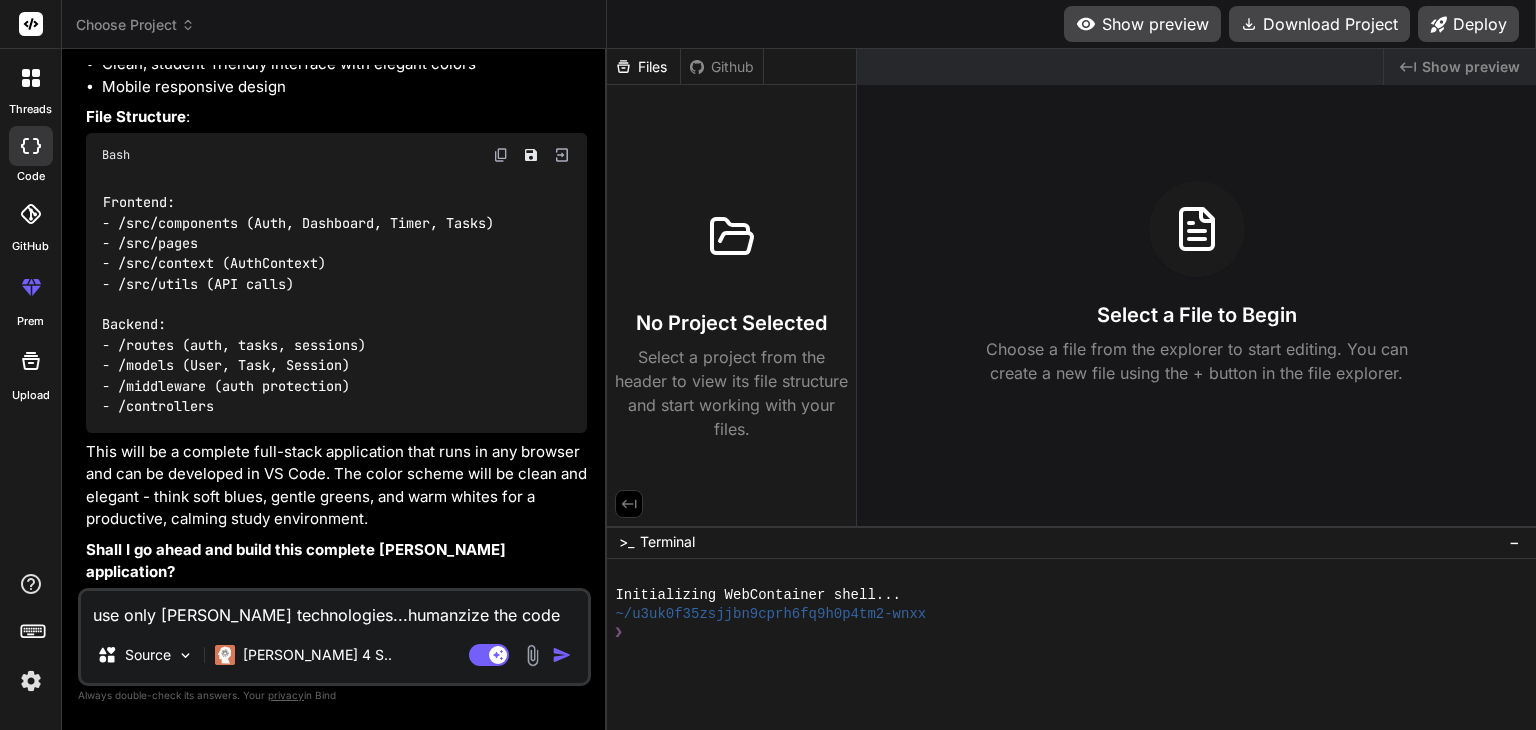 type on "use only [PERSON_NAME] technologies...humanzize the code." 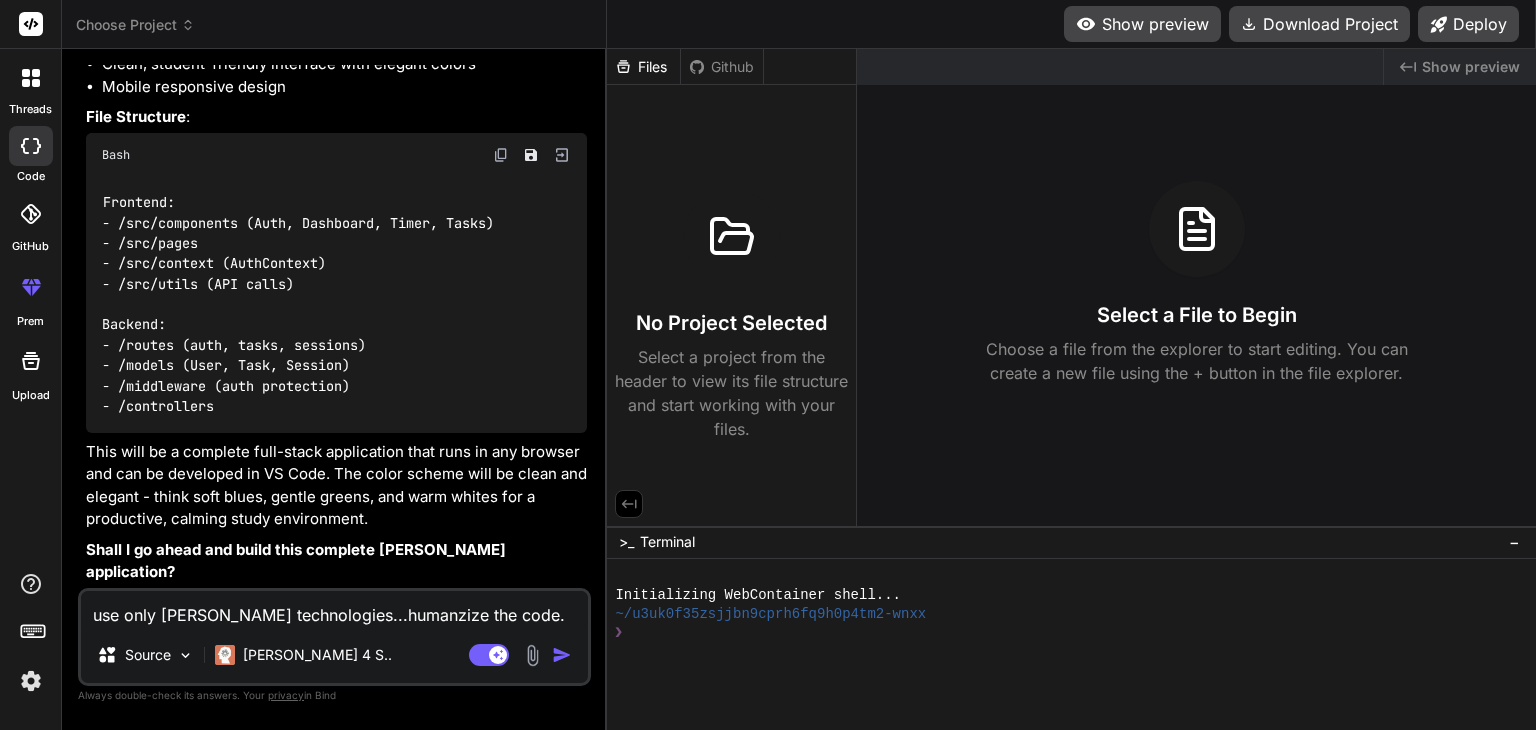 type on "use only [PERSON_NAME] technologies...humanzize the code.." 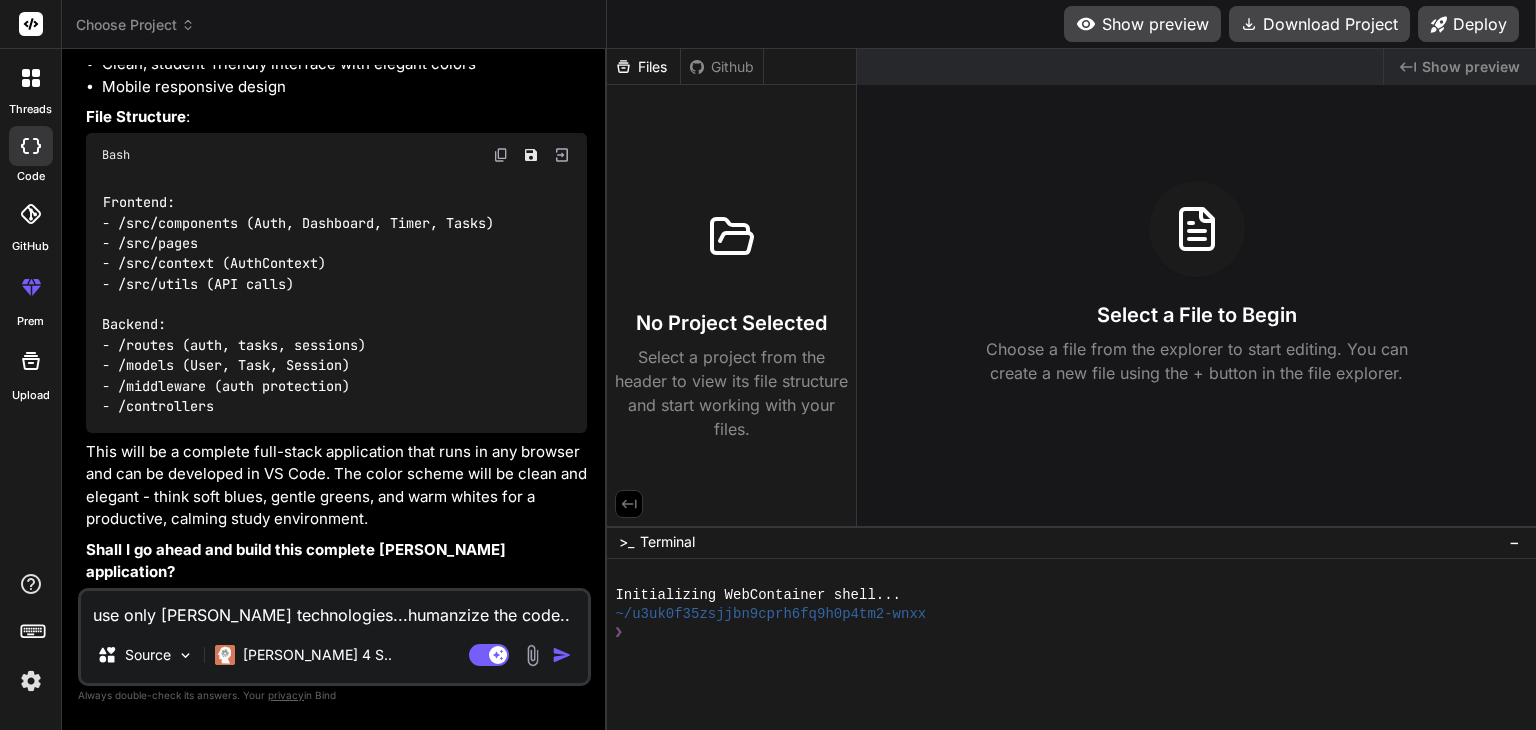 type on "use only [PERSON_NAME] technologies...humanzize the code..." 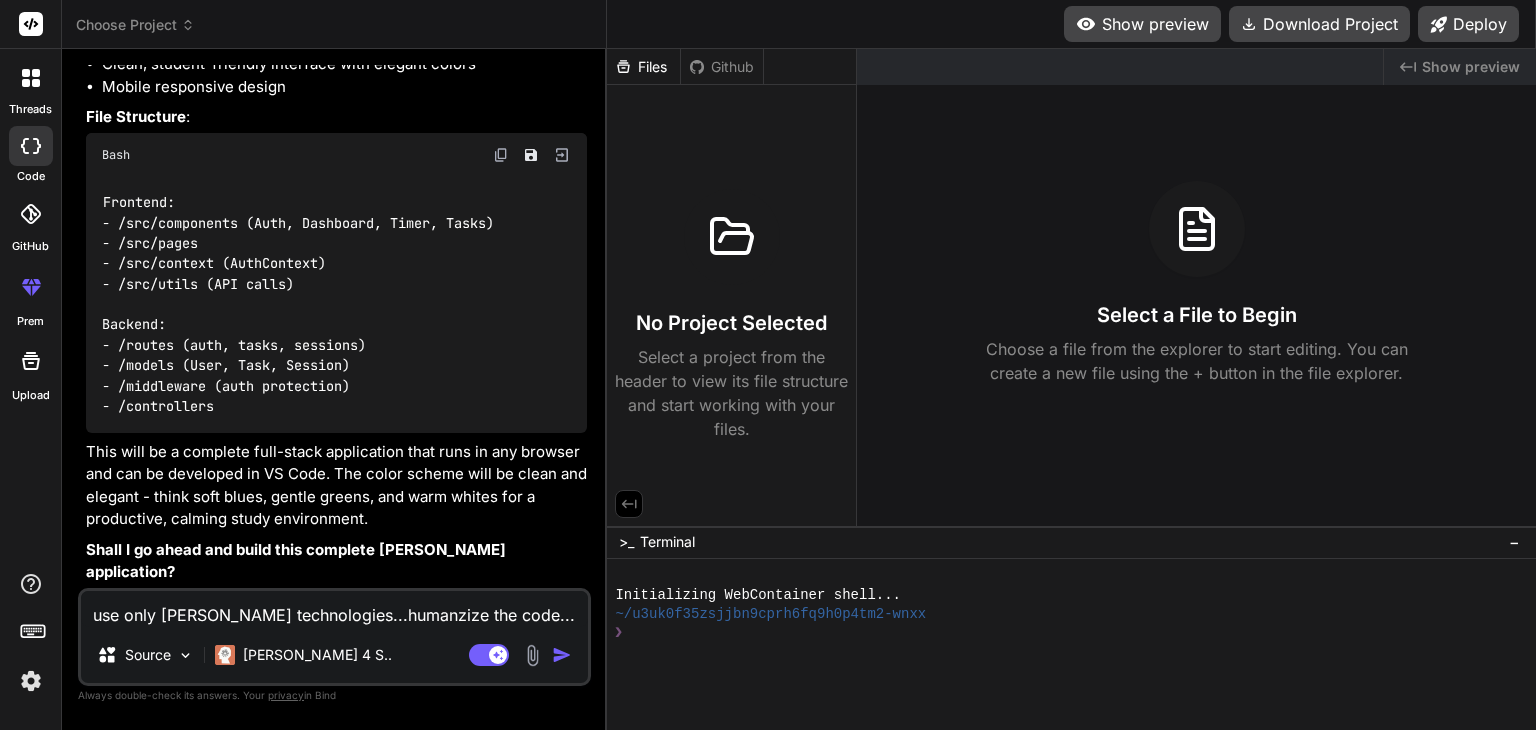 type on "use only [PERSON_NAME] technologies...humanzize the code...d" 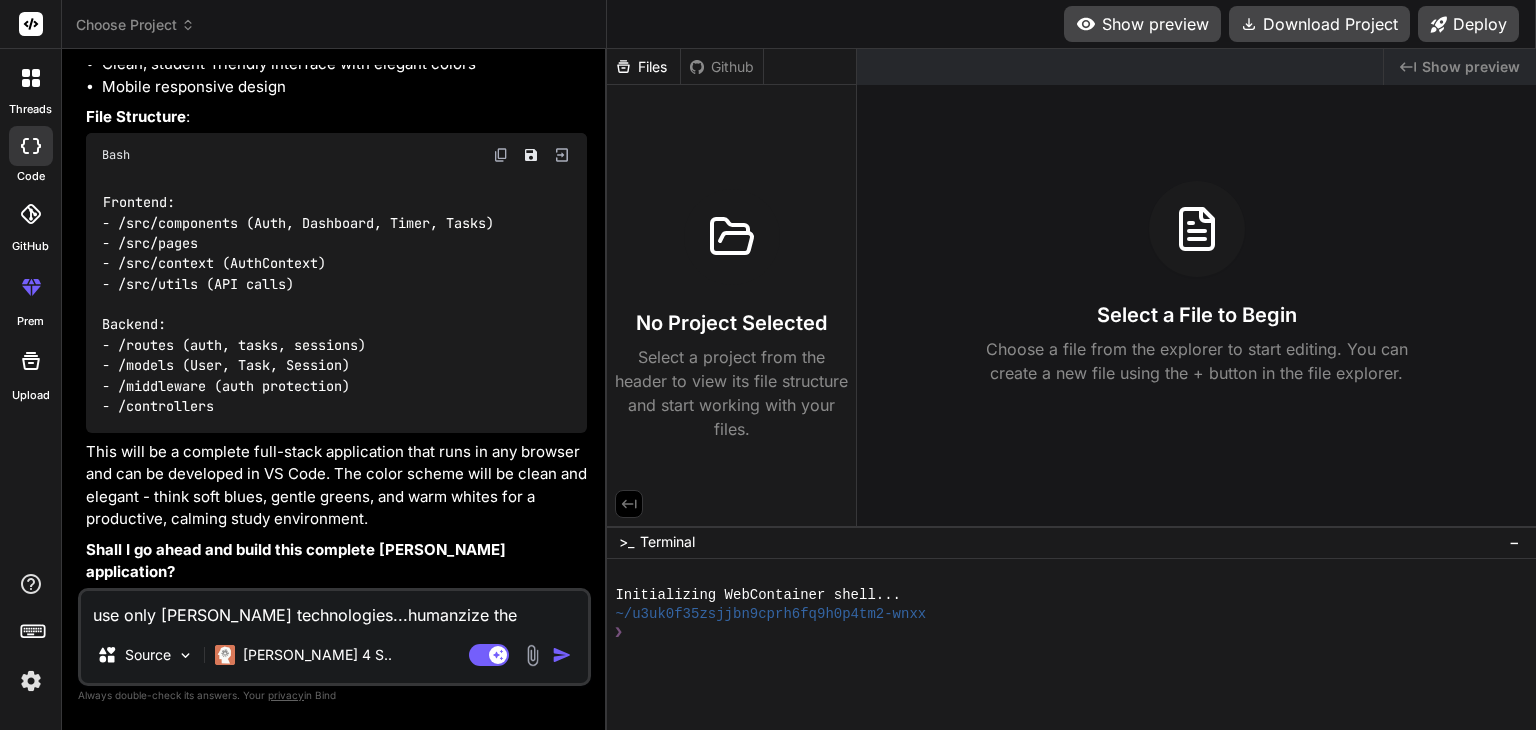 type on "use only [PERSON_NAME] technologies...humanzize the code...do" 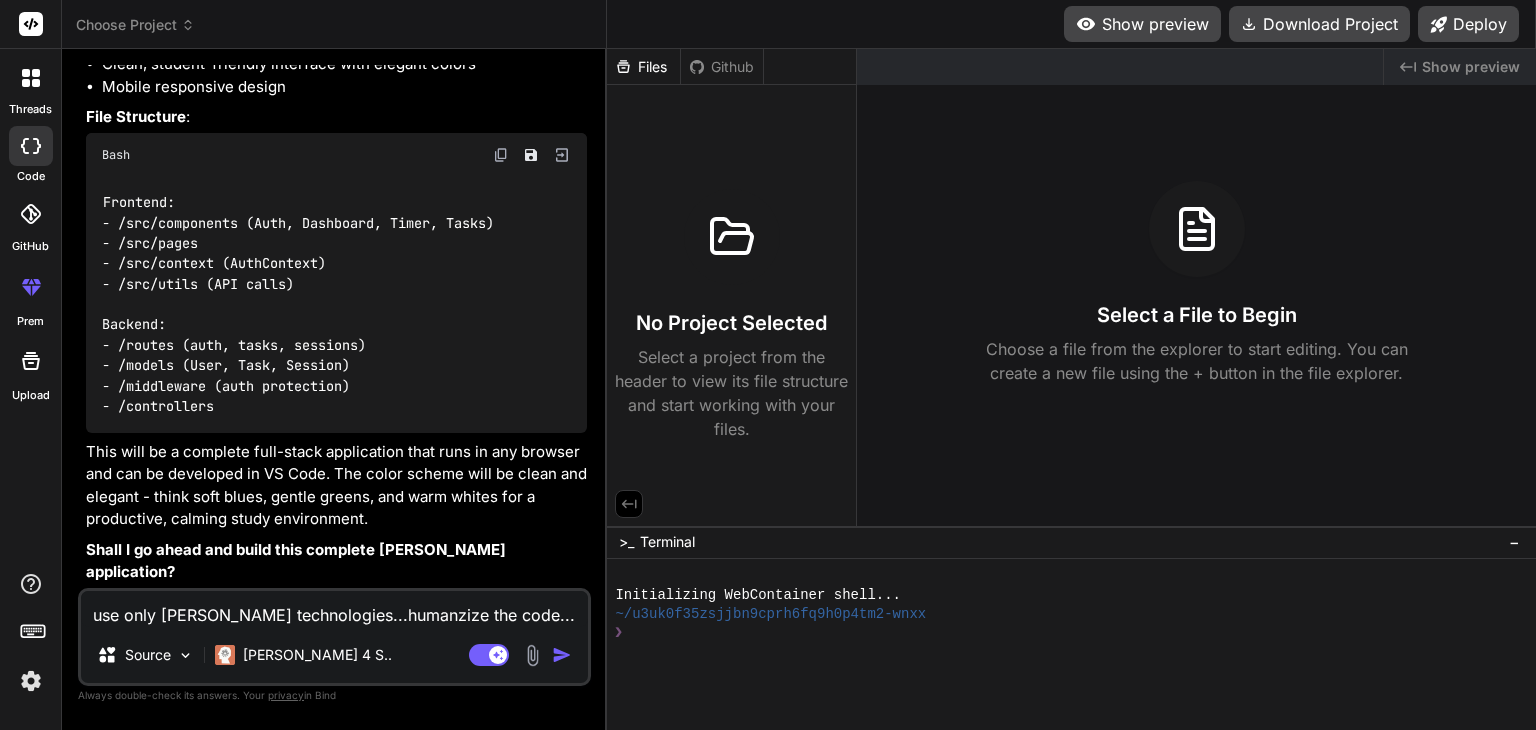 type on "use only [PERSON_NAME] technologies...humanzize the code...a" 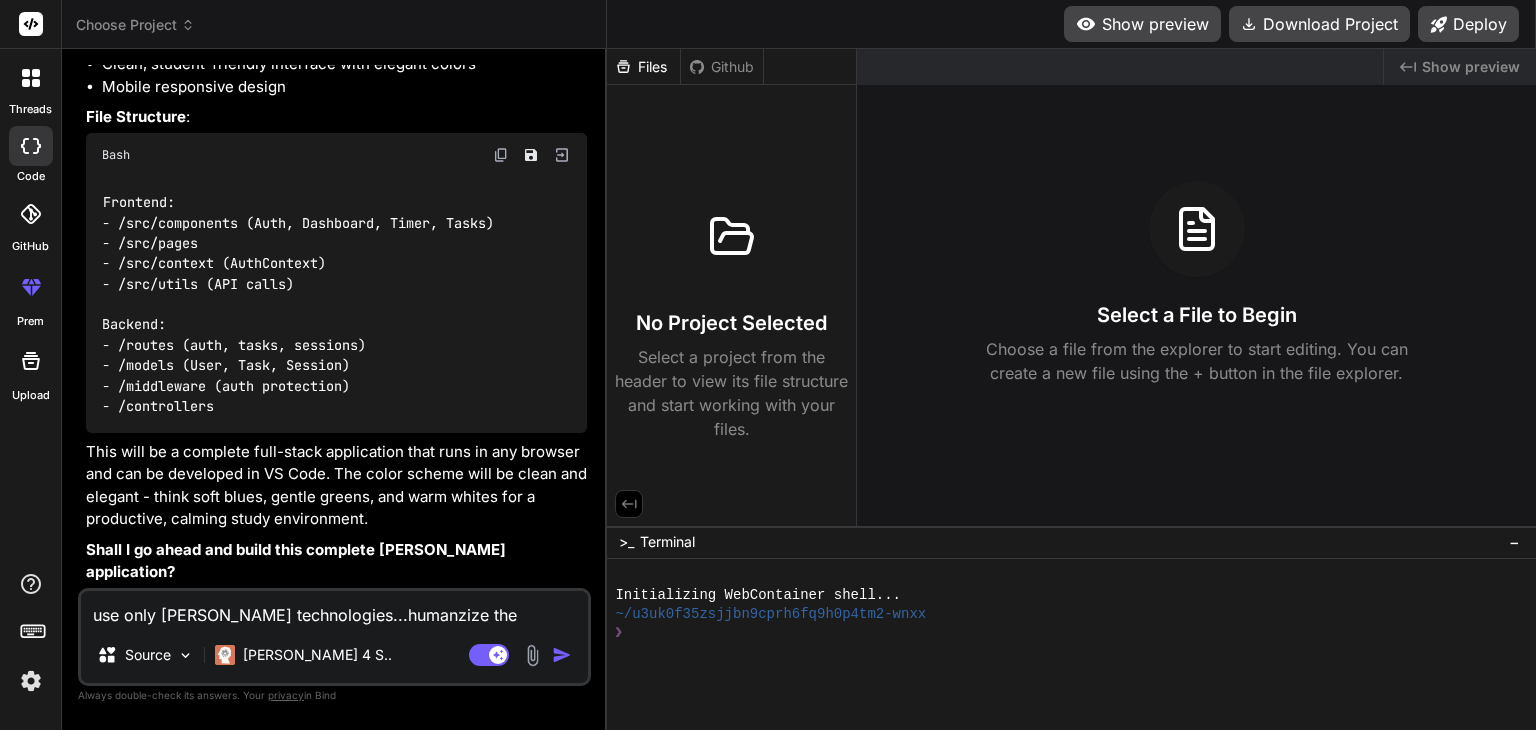 type on "use only [PERSON_NAME] technologies...humanzize the code...av" 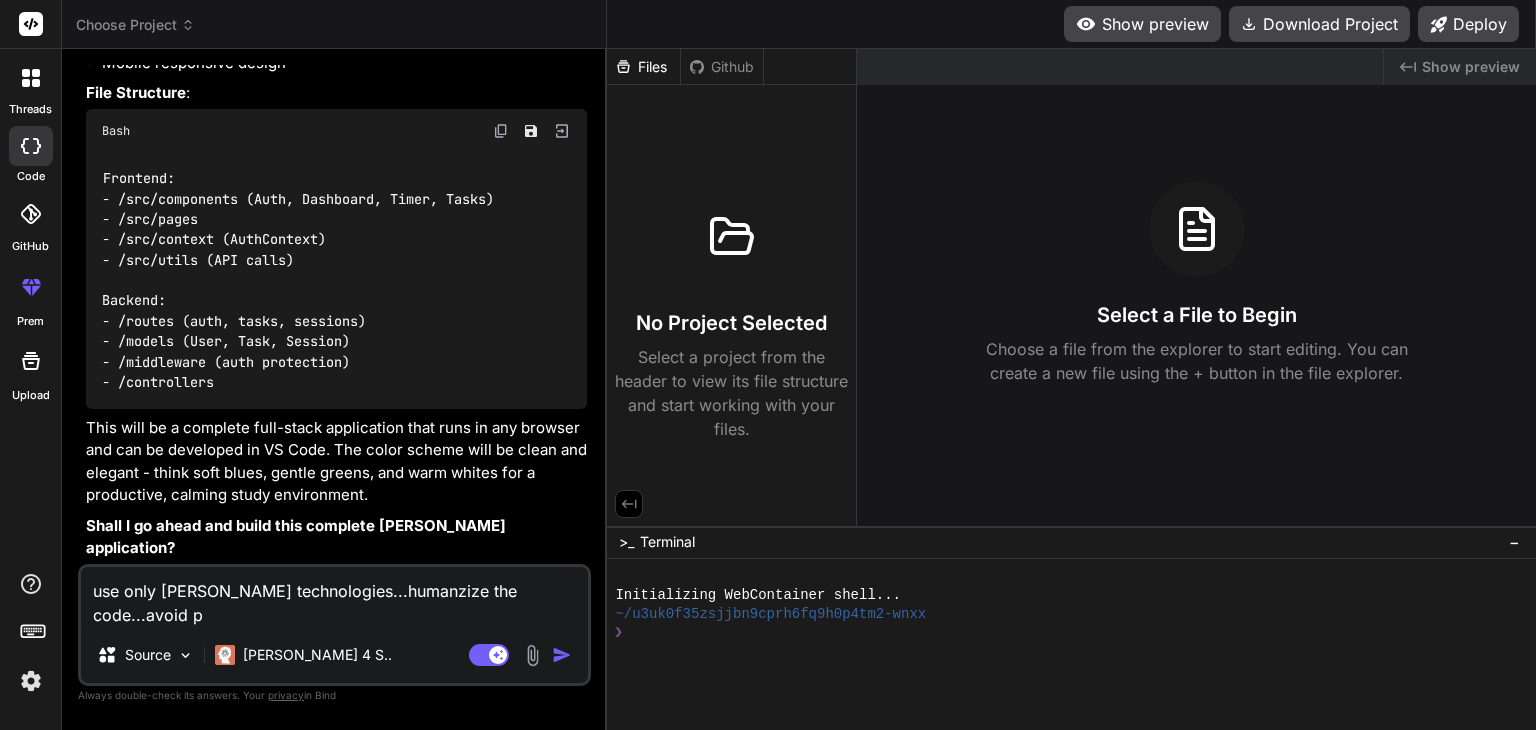 type on "use only [PERSON_NAME] technologies...humanzize the code...avoid pl" 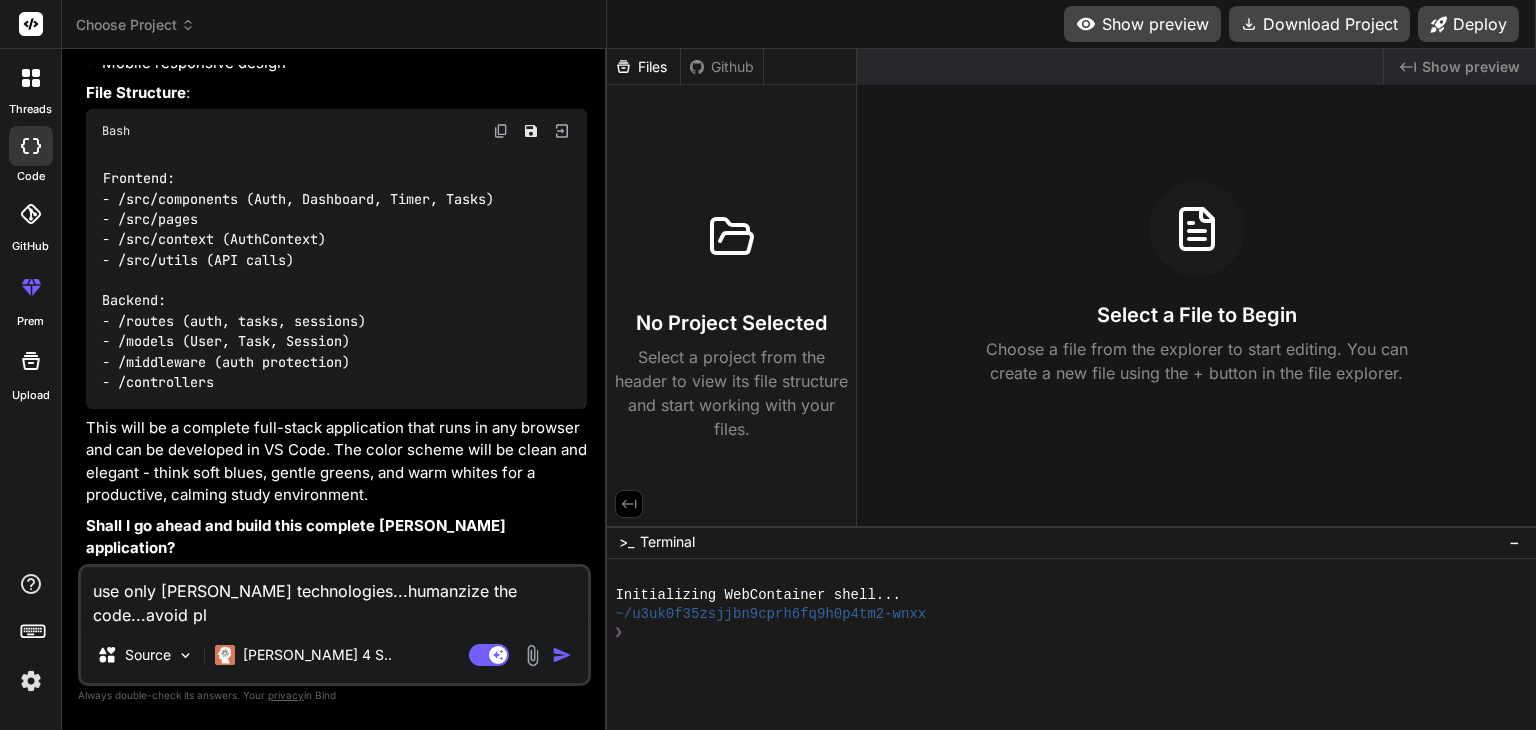 type on "use only [PERSON_NAME] technologies...humanzize the code...avoid pla" 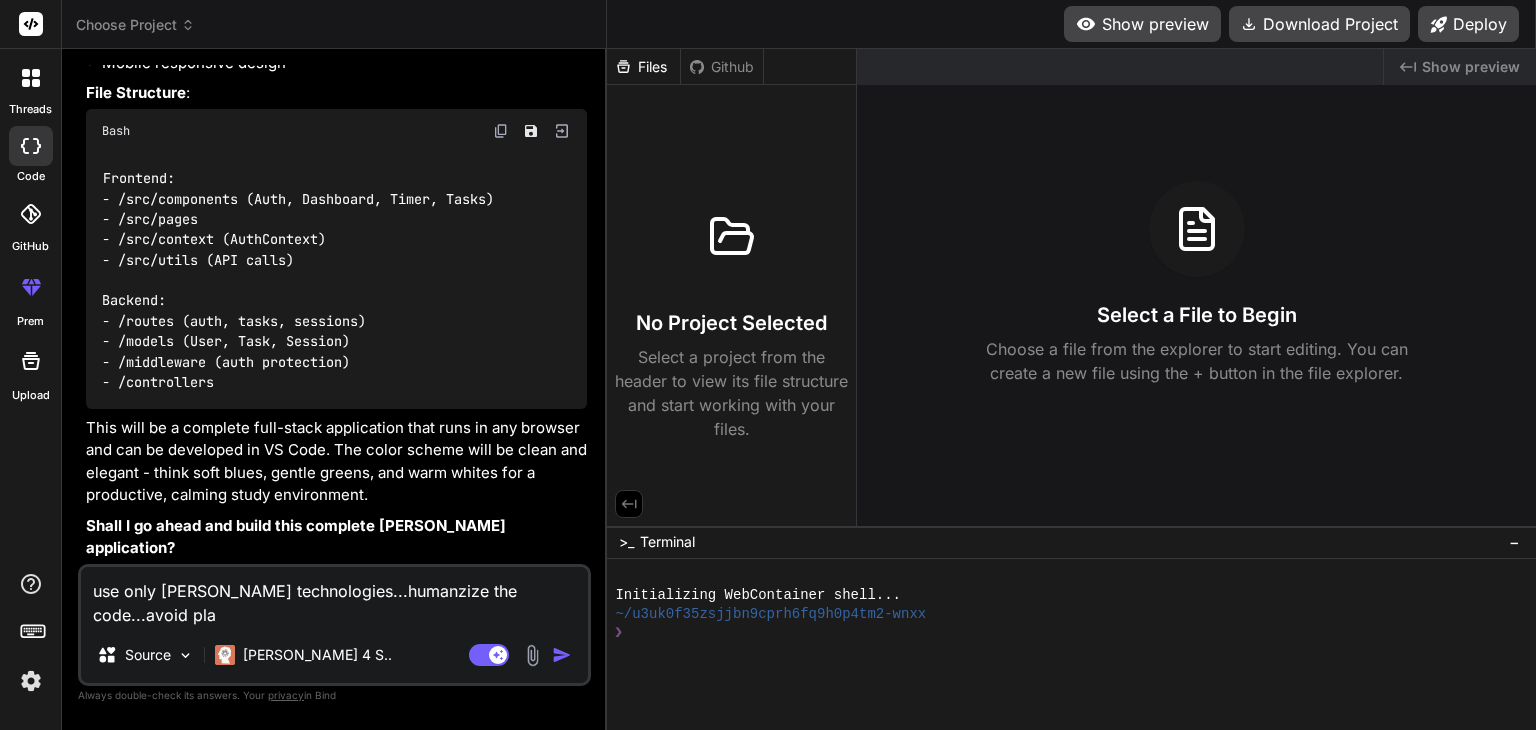 type on "use only [PERSON_NAME] technologies...humanzize the code...avoid plag" 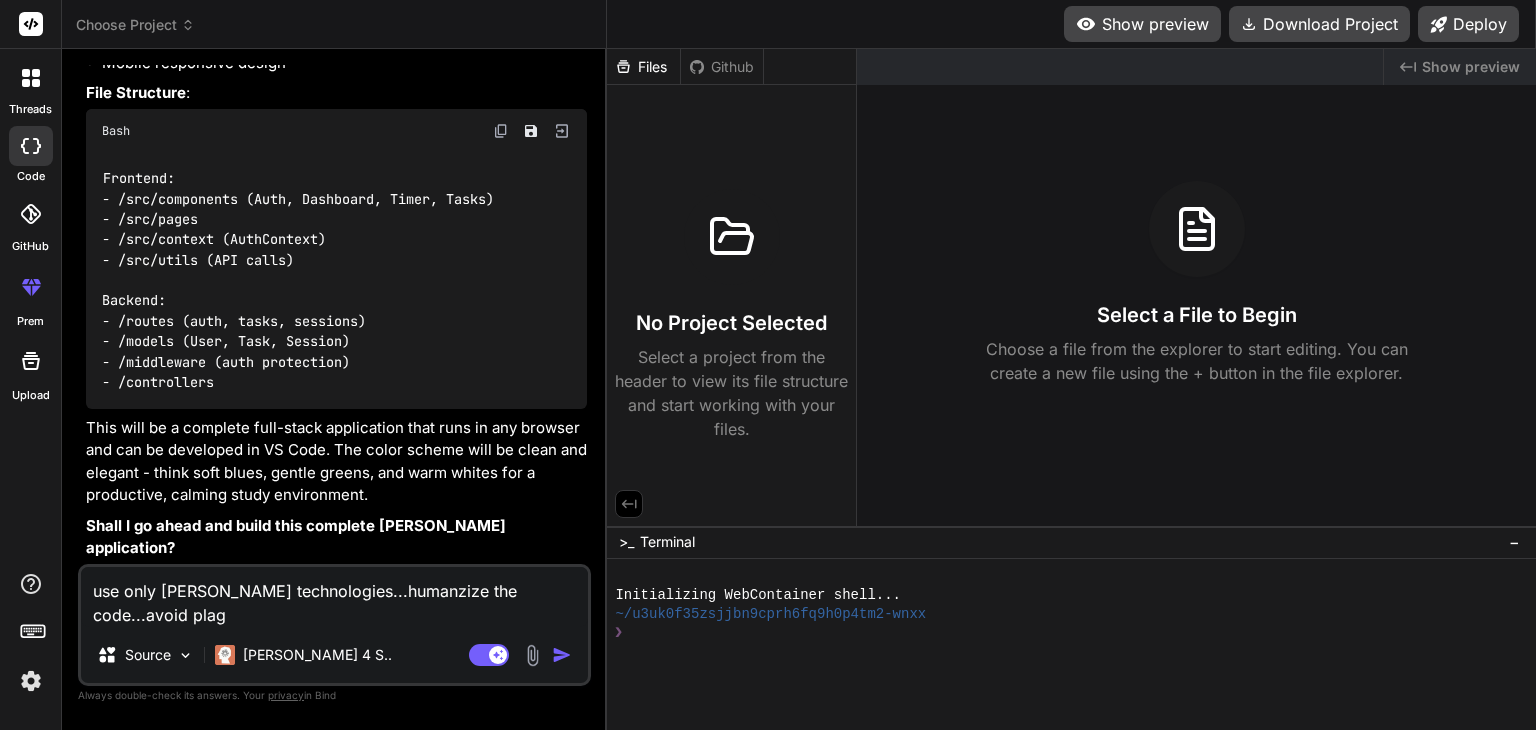 type on "use only [PERSON_NAME] technologies...humanzize the code...avoid plagr" 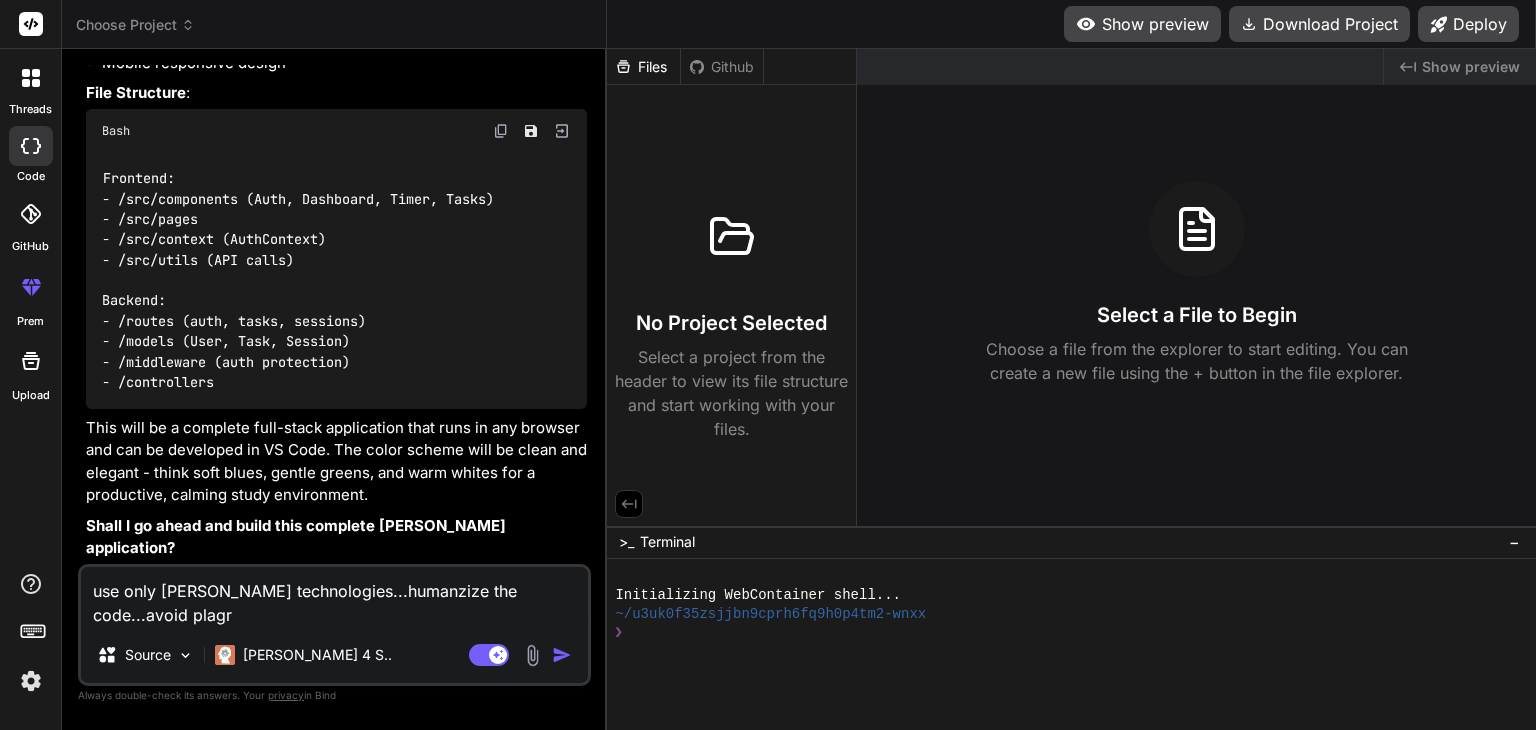 type on "use only [PERSON_NAME] technologies...humanzize the code...avoid plagri" 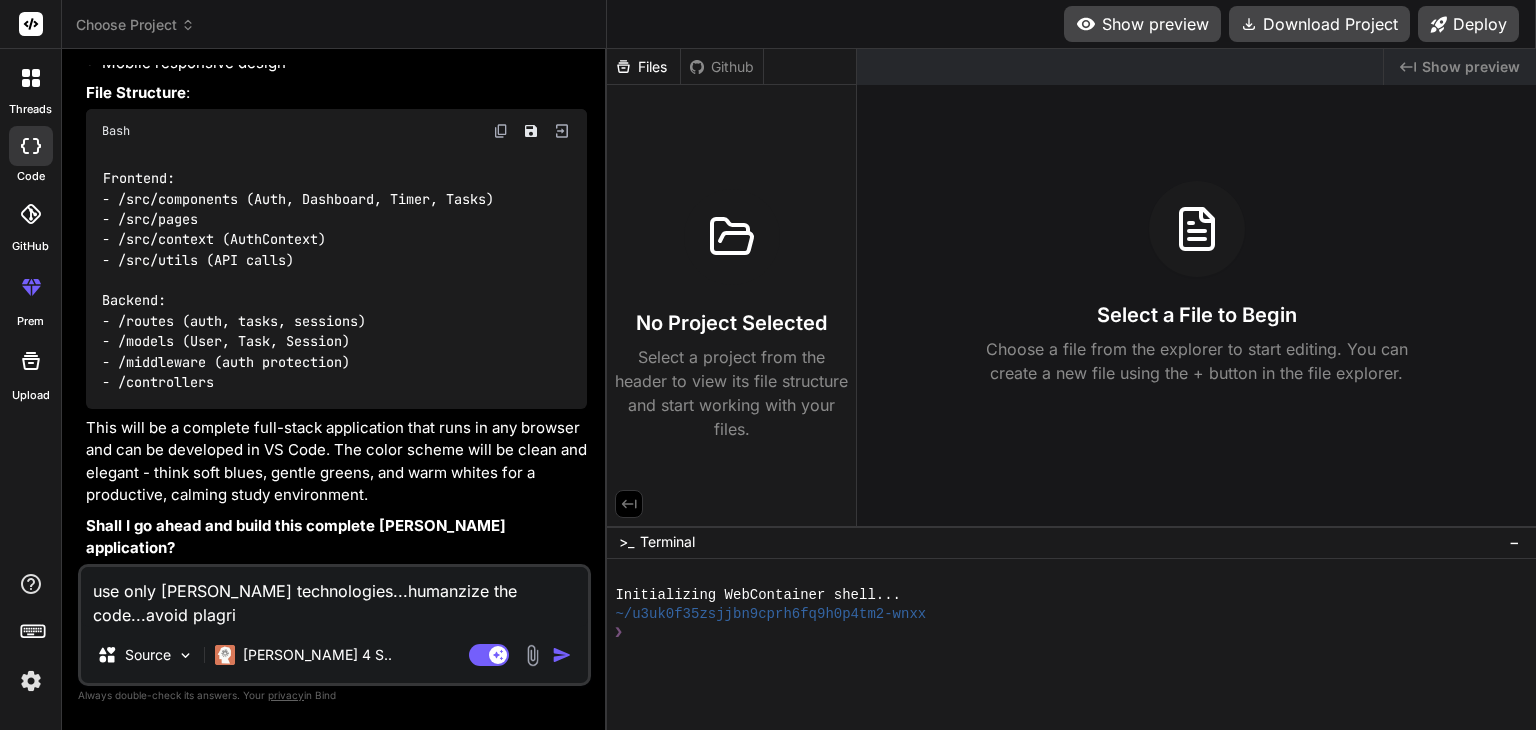 type on "use only [PERSON_NAME] technologies...humanzize the code...avoid plagris" 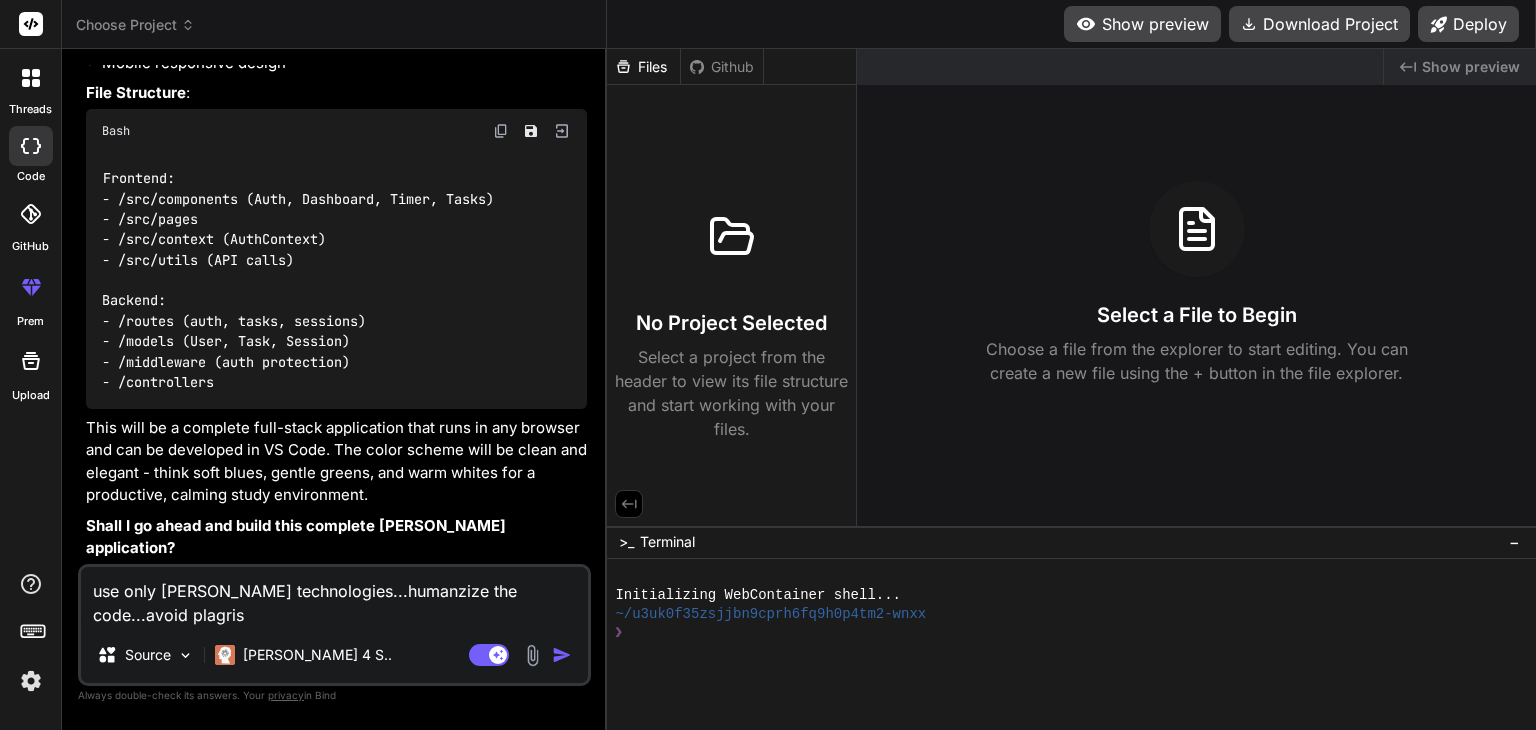 type on "use only [PERSON_NAME] technologies...humanzize the code...avoid plagrism" 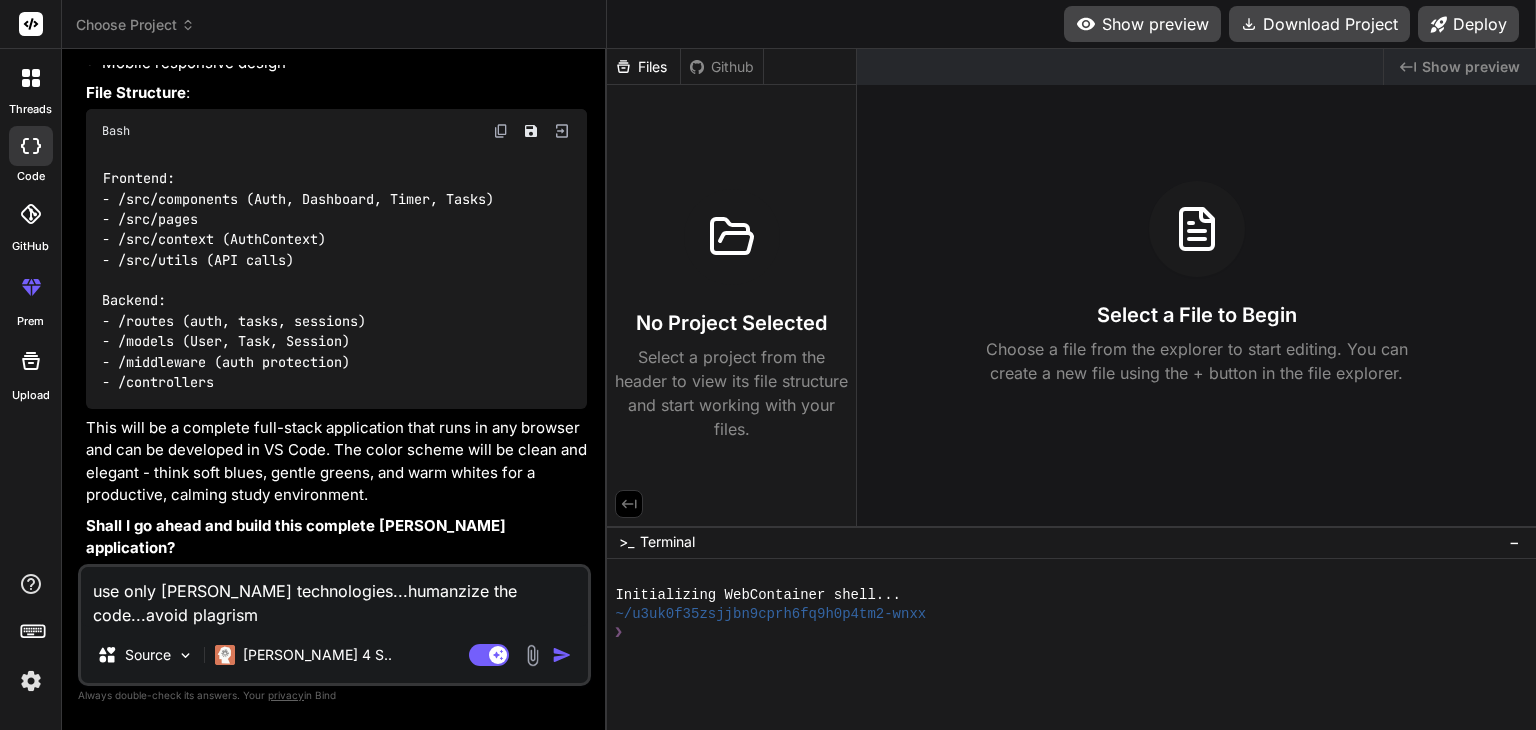 type on "use only [PERSON_NAME] technologies...humanzize the code...avoid plagrism." 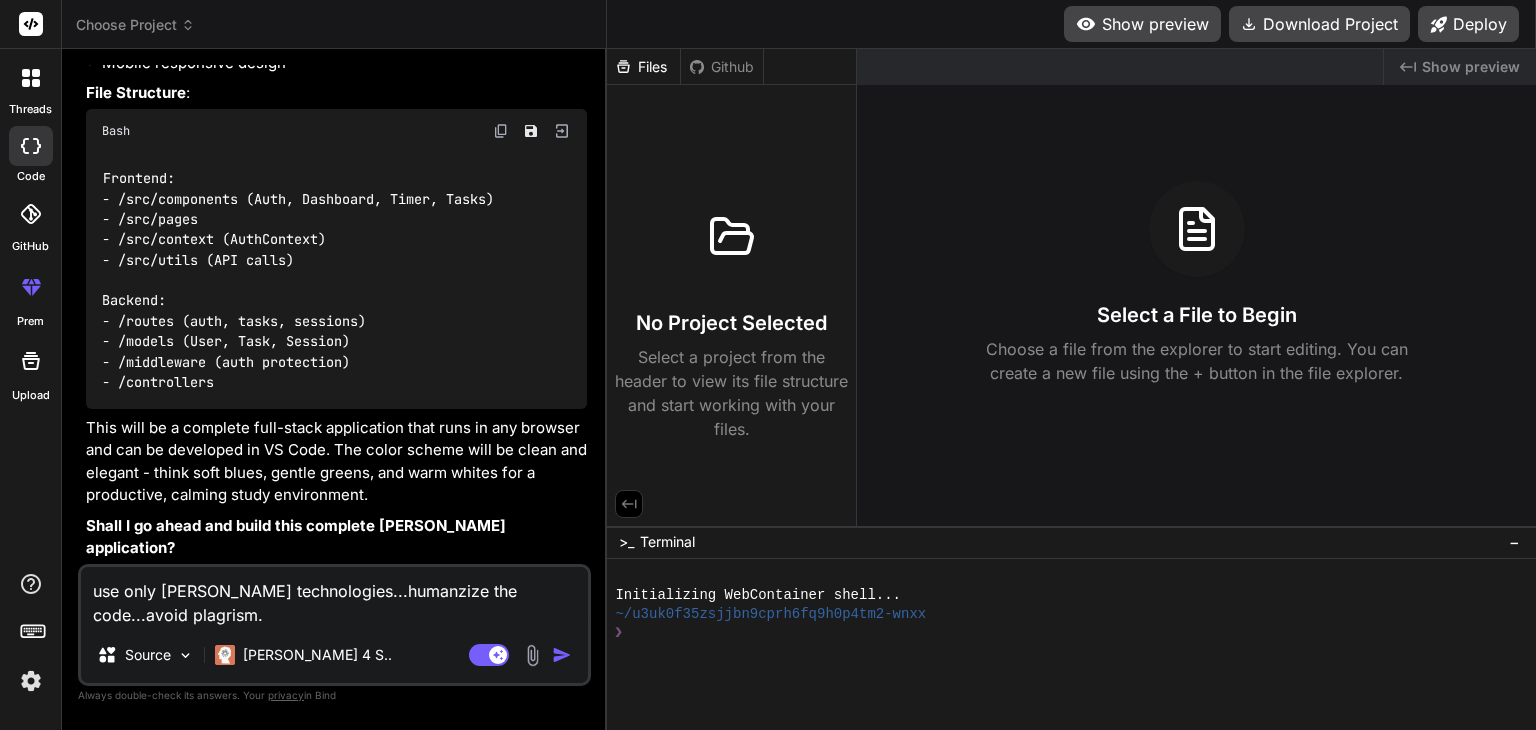 type on "use only [PERSON_NAME] technologies...humanzize the code...avoid plagrism.." 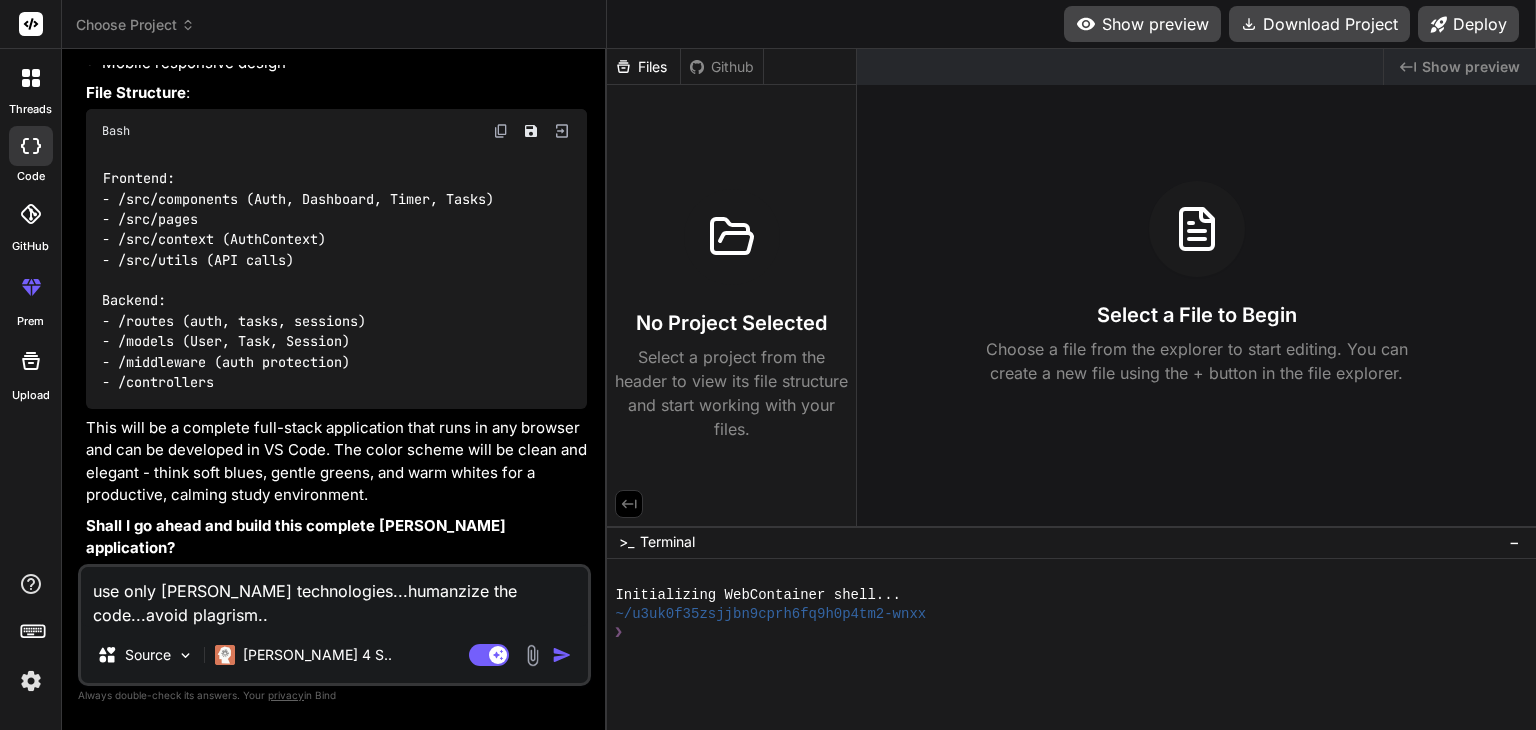 type on "use only [PERSON_NAME] technologies...humanzize the code...avoid plagrism..i" 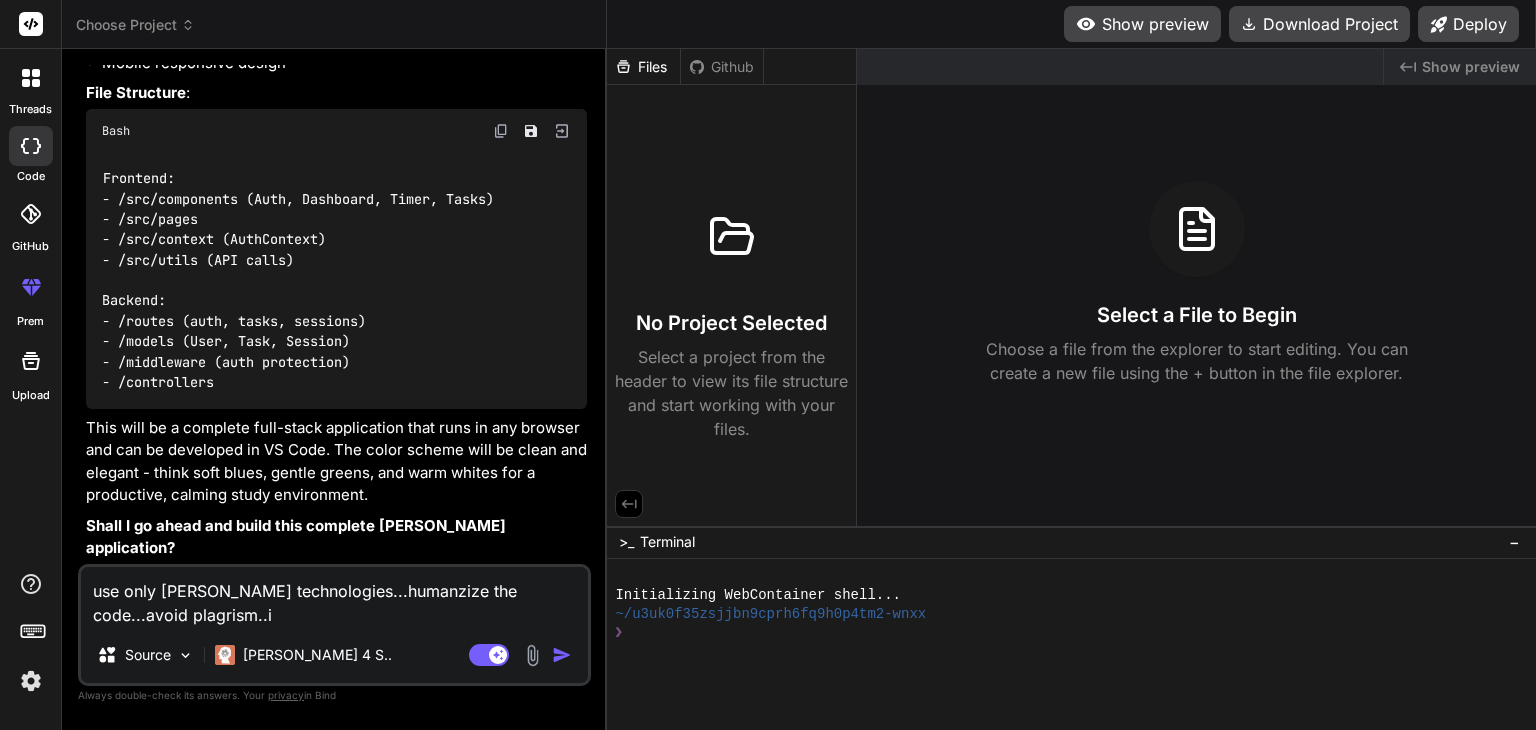 type on "use only [PERSON_NAME] technologies...humanzize the code...avoid plagrism..it" 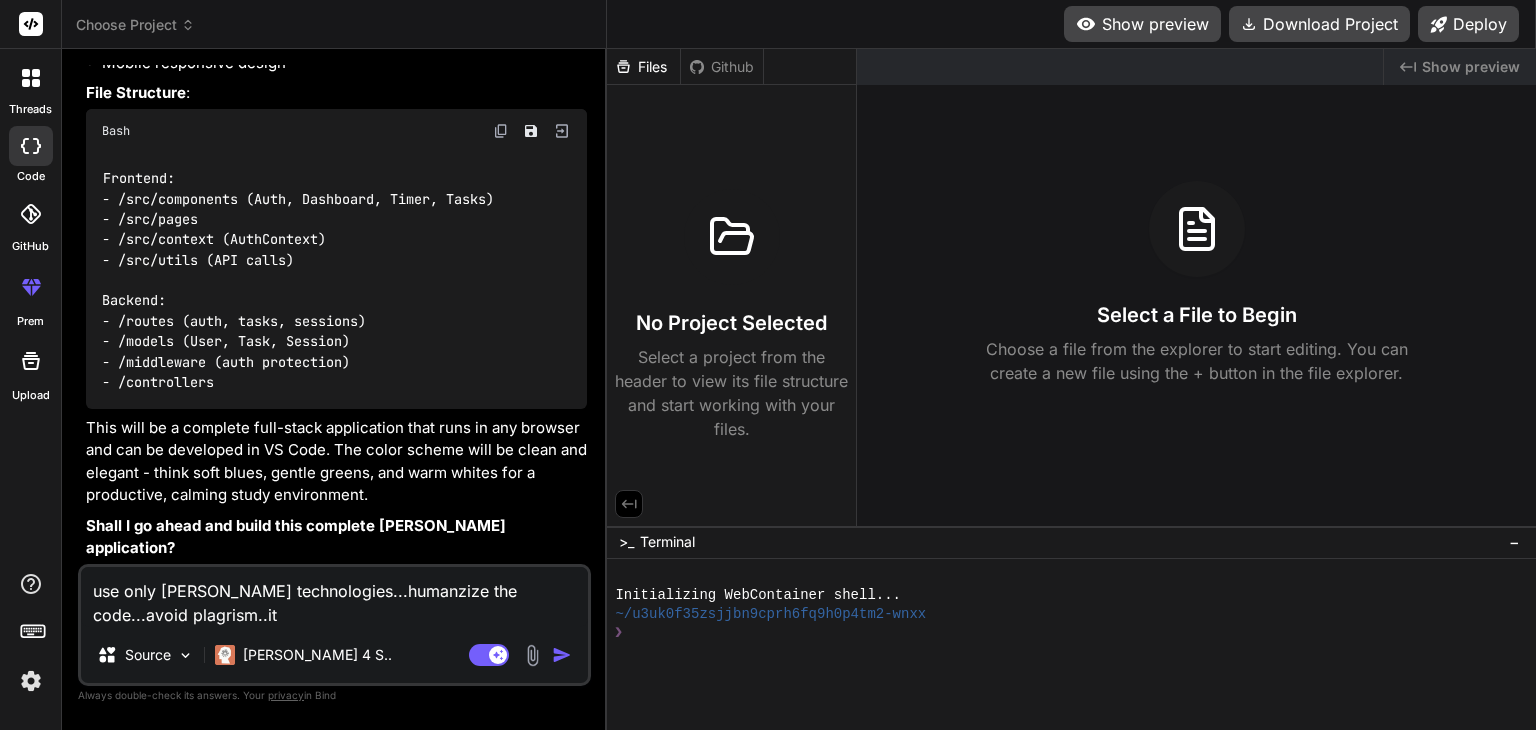 type on "use only [PERSON_NAME] technologies...humanzize the code...avoid plagrism..it" 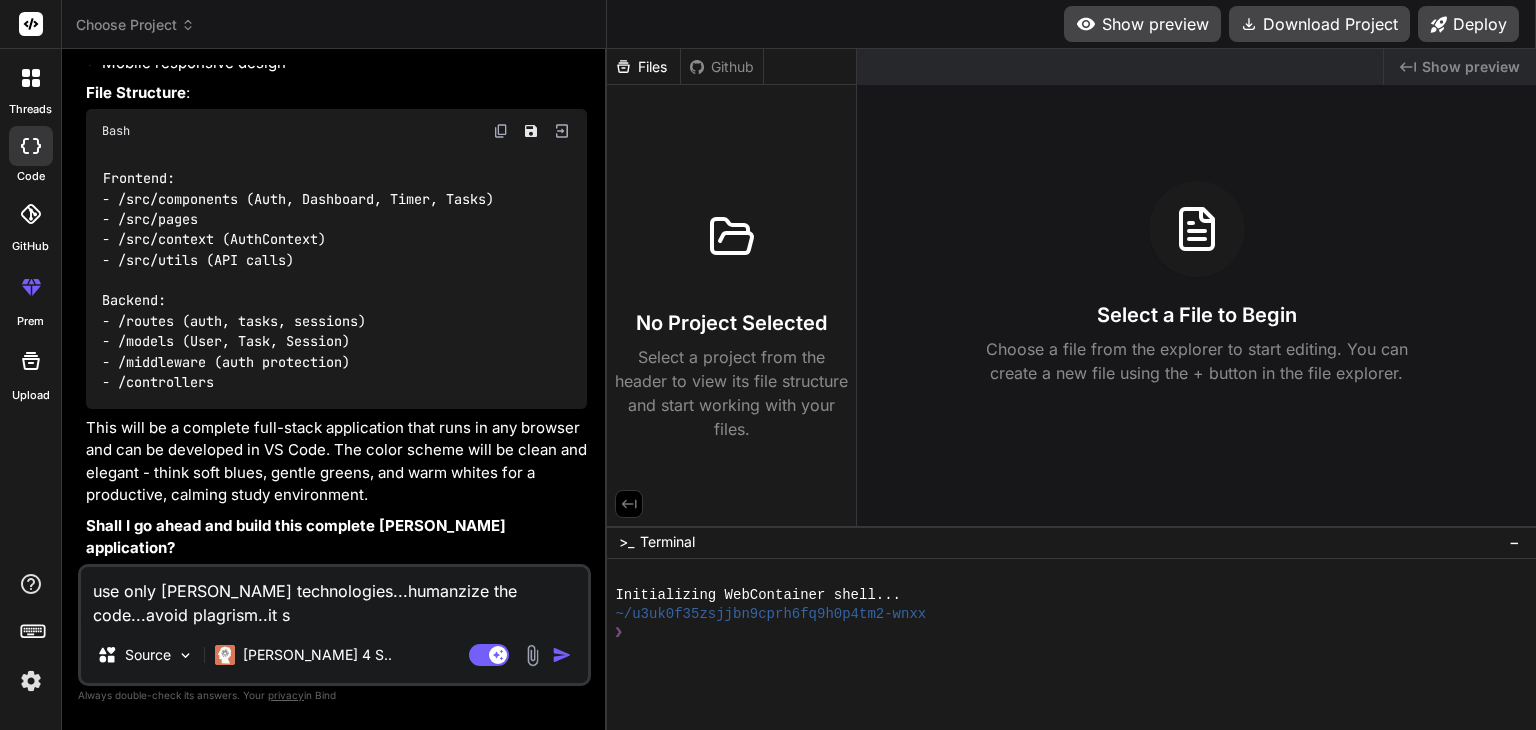type on "use only [PERSON_NAME] technologies...humanzize the code...avoid plagrism..it sh" 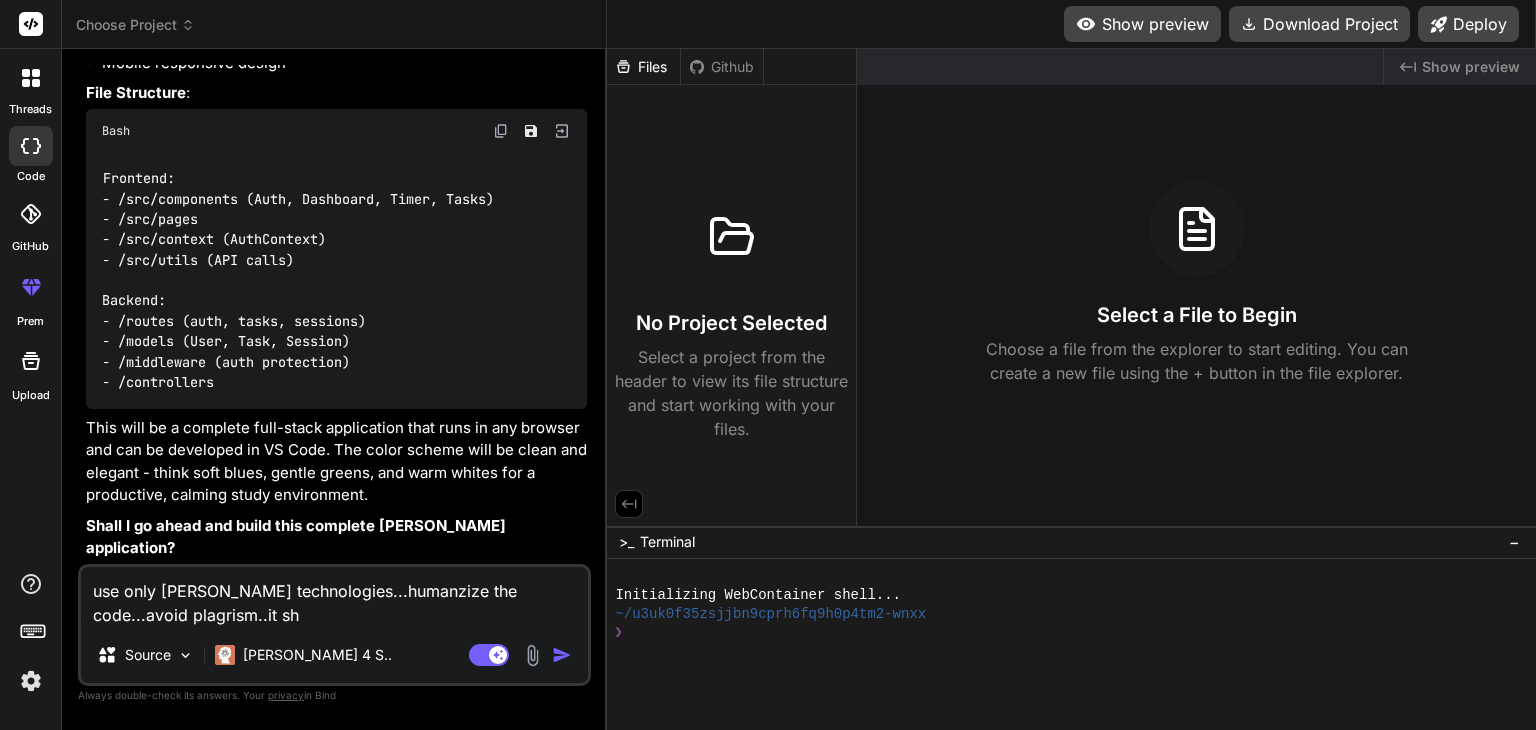 type on "use only [PERSON_NAME] technologies...humanzize the code...avoid plagrism..it sho" 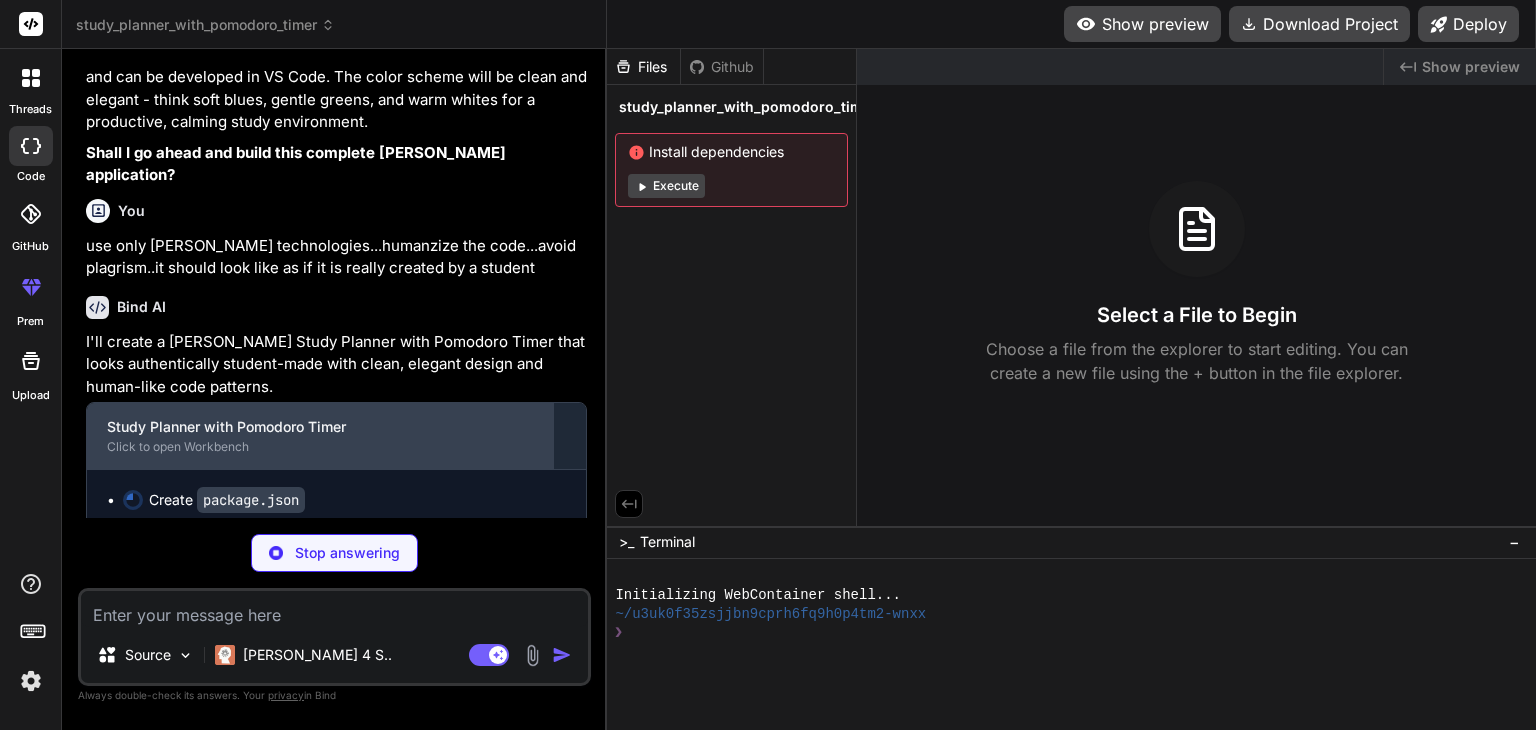 scroll, scrollTop: 3052, scrollLeft: 0, axis: vertical 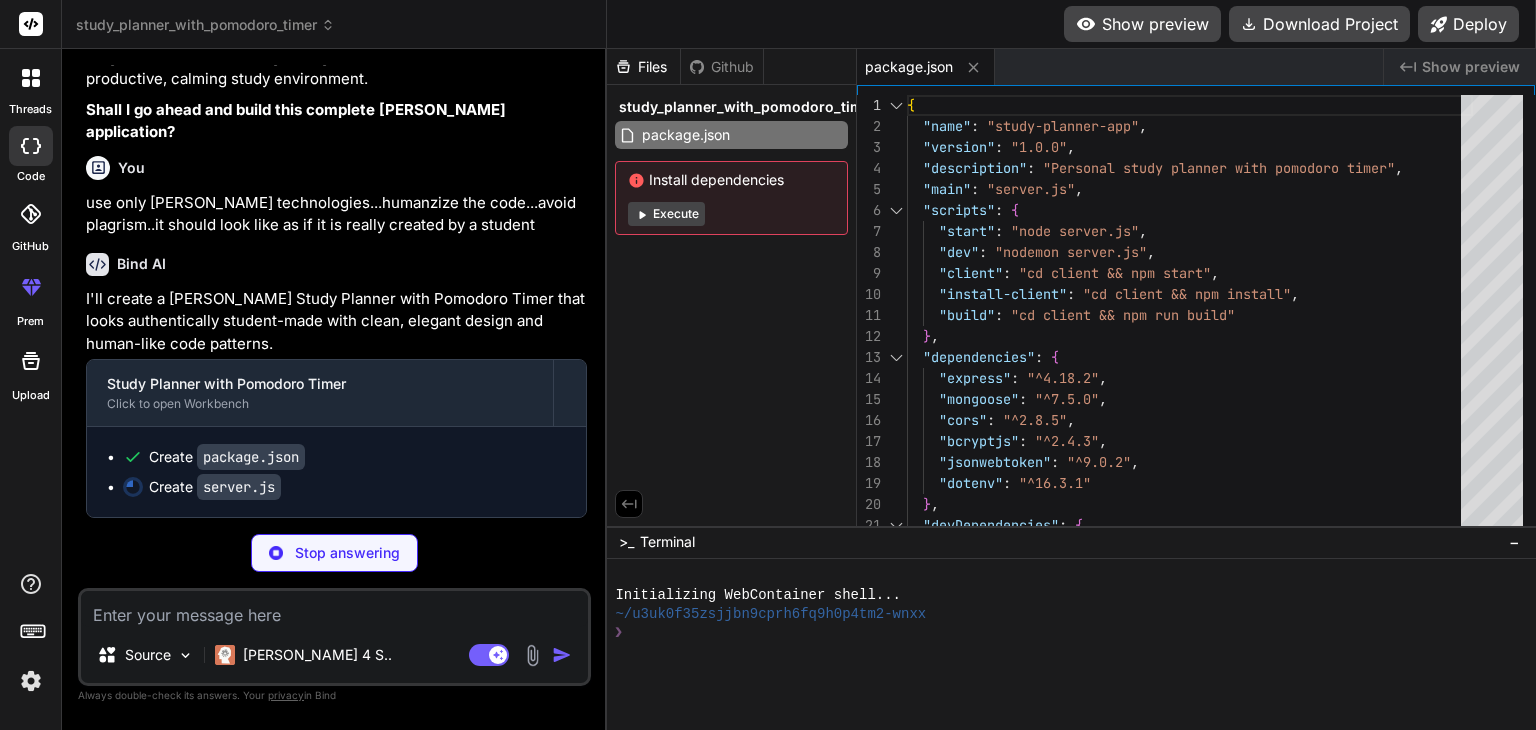 click on "Install dependencies Execute" at bounding box center [731, 198] 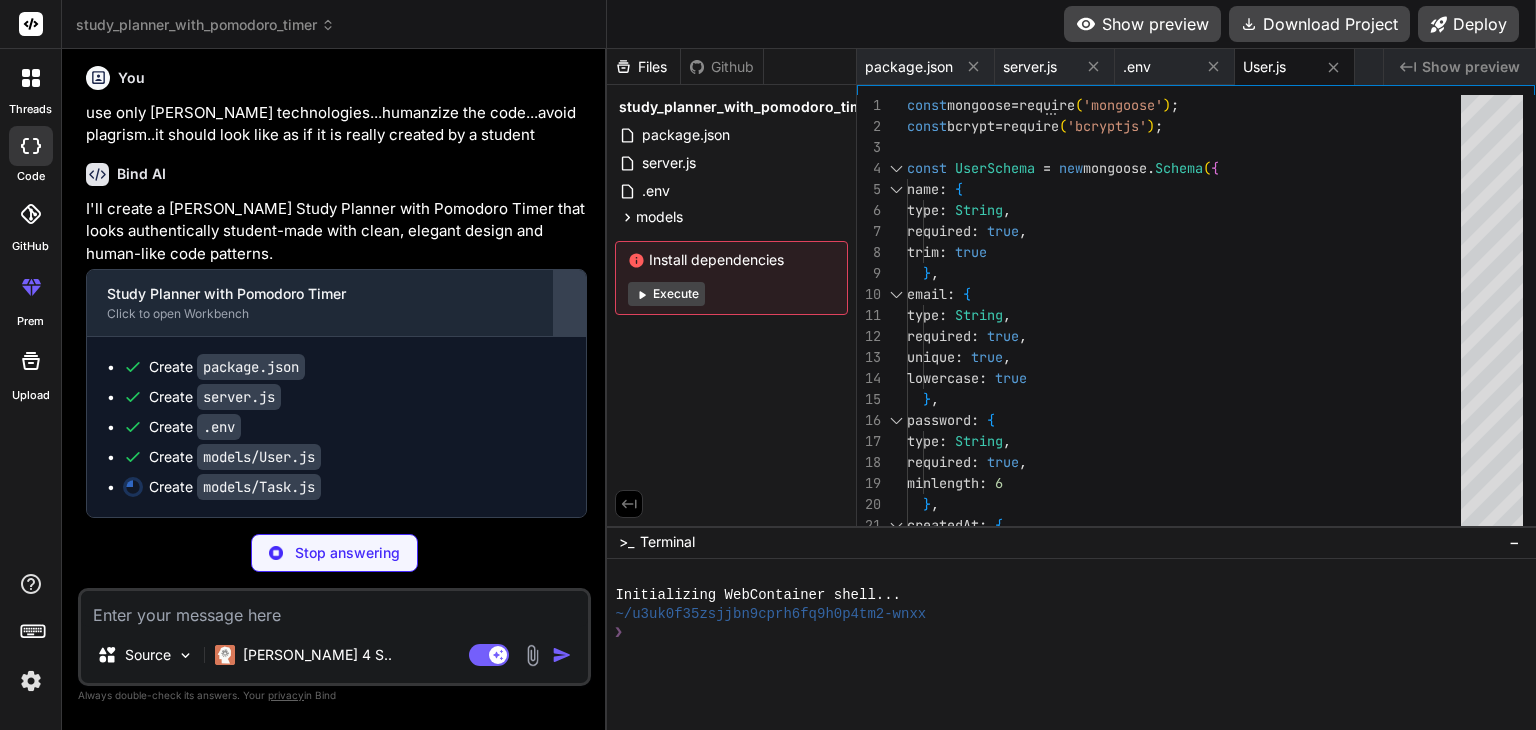 scroll, scrollTop: 3172, scrollLeft: 0, axis: vertical 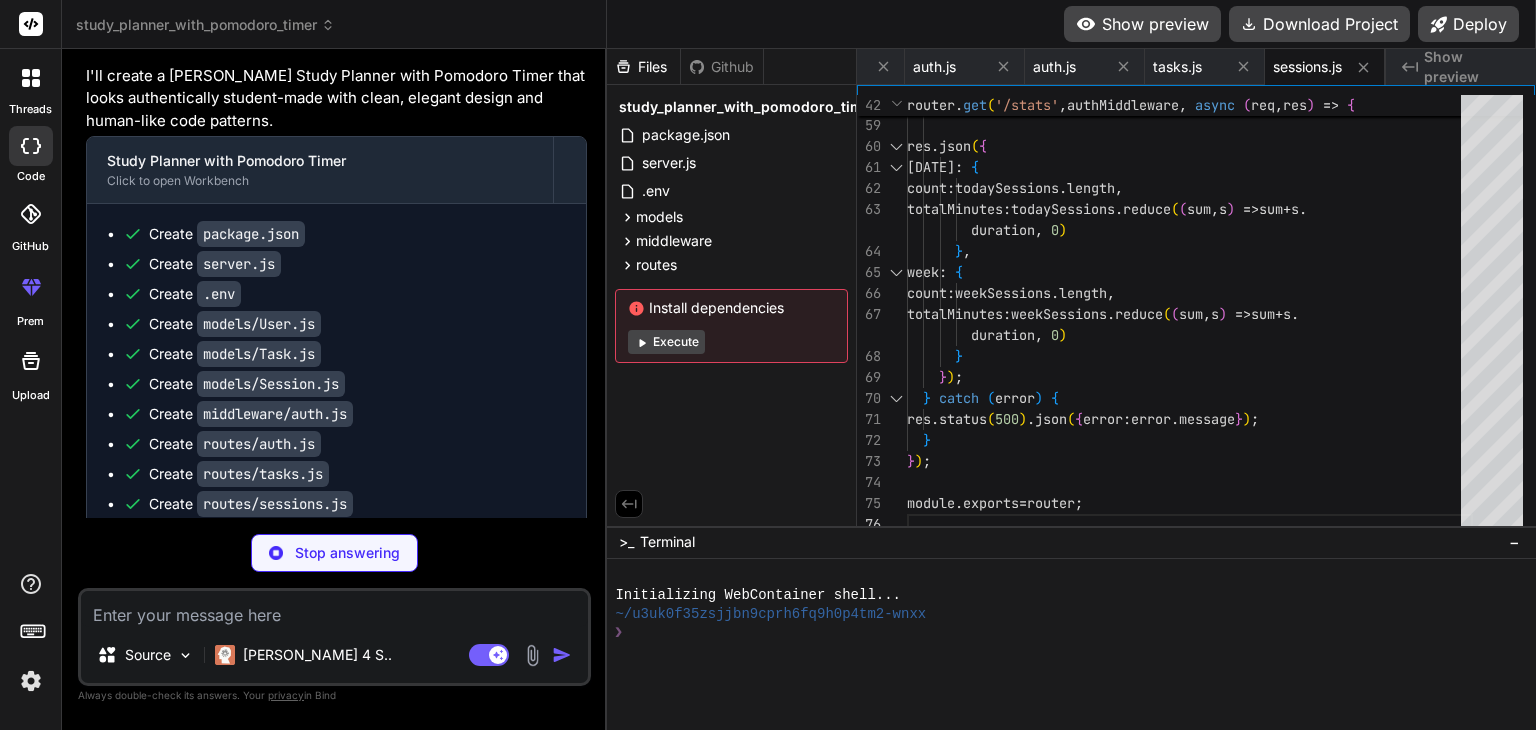 click on "Show preview" at bounding box center [1142, 24] 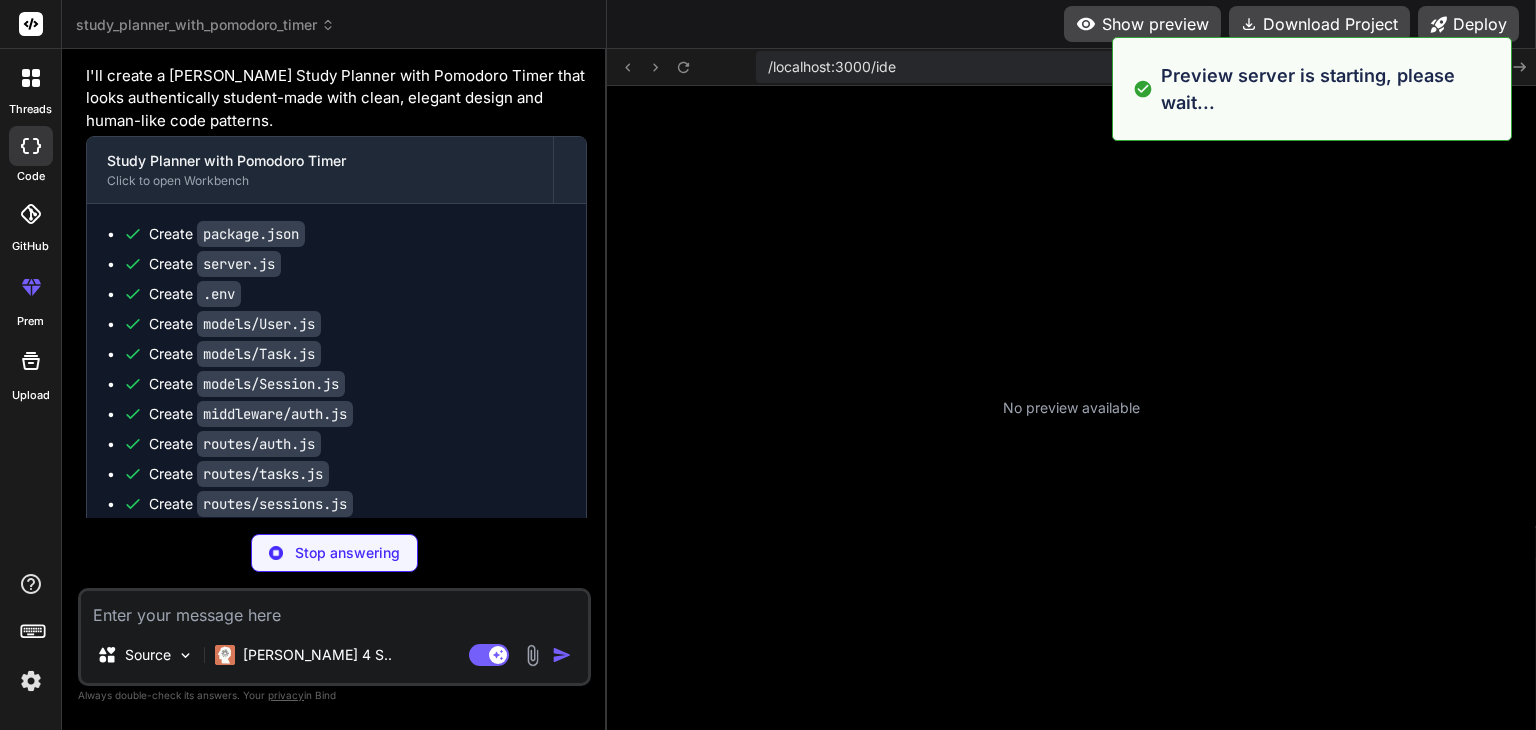 scroll, scrollTop: 56, scrollLeft: 0, axis: vertical 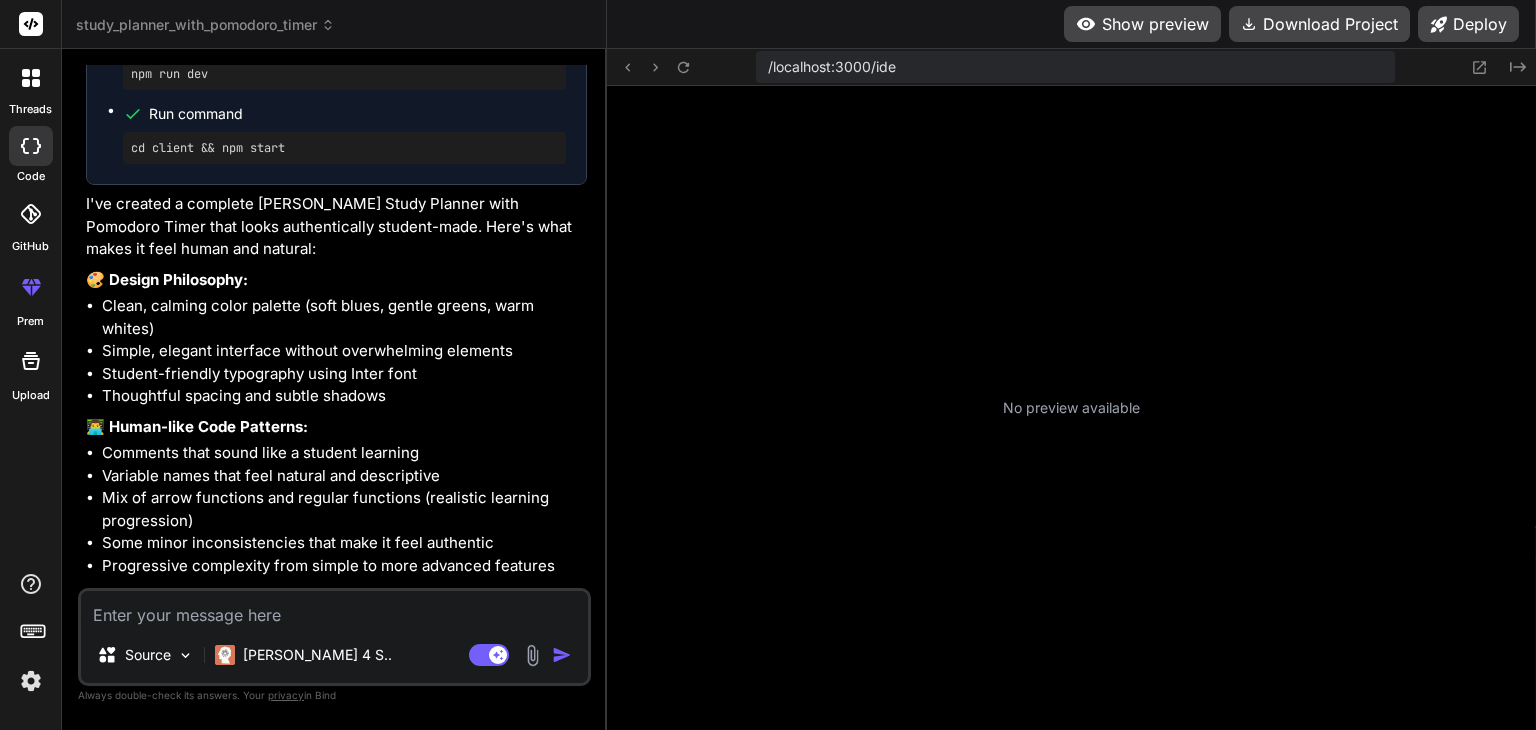 click on "No preview available" at bounding box center (1071, 408) 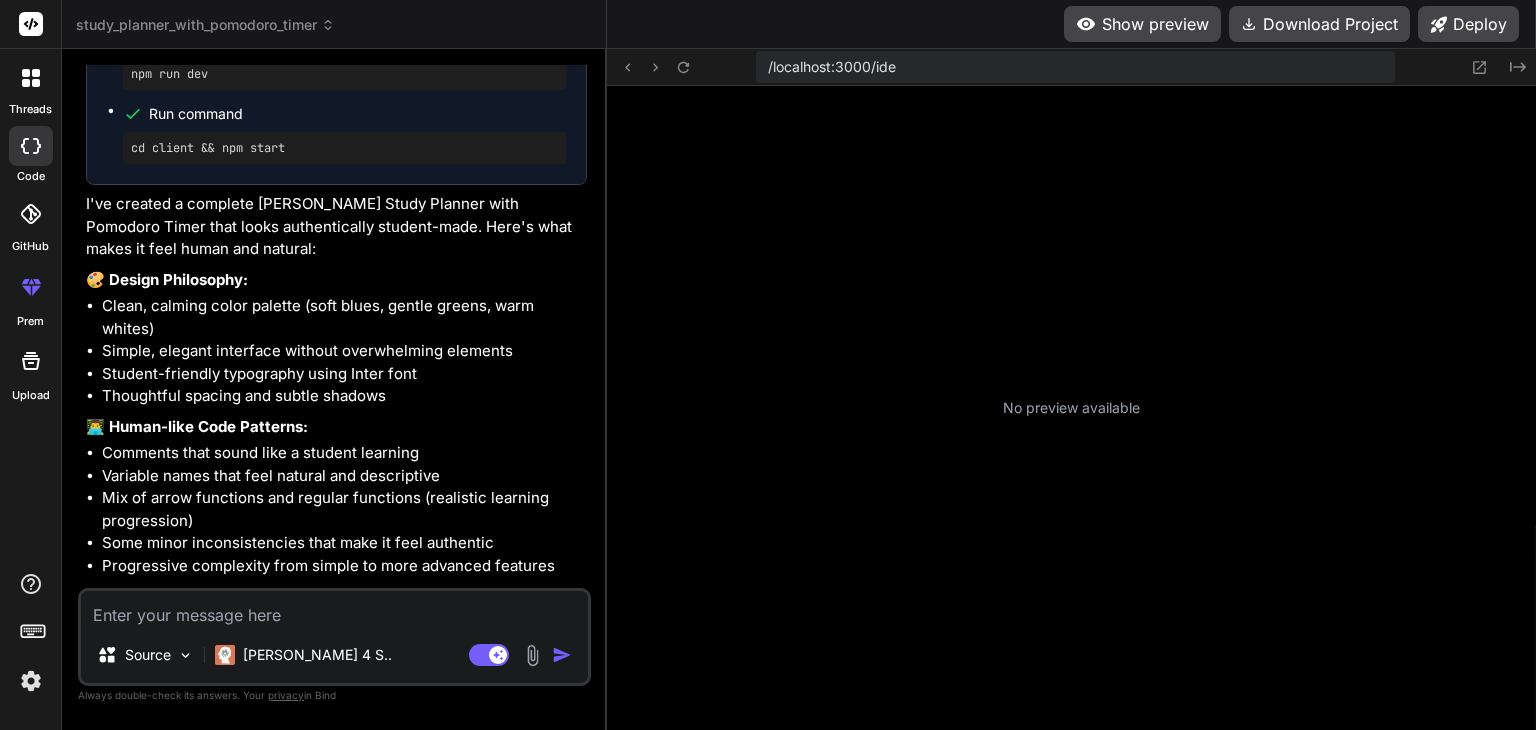 click on "Show preview" at bounding box center (1142, 24) 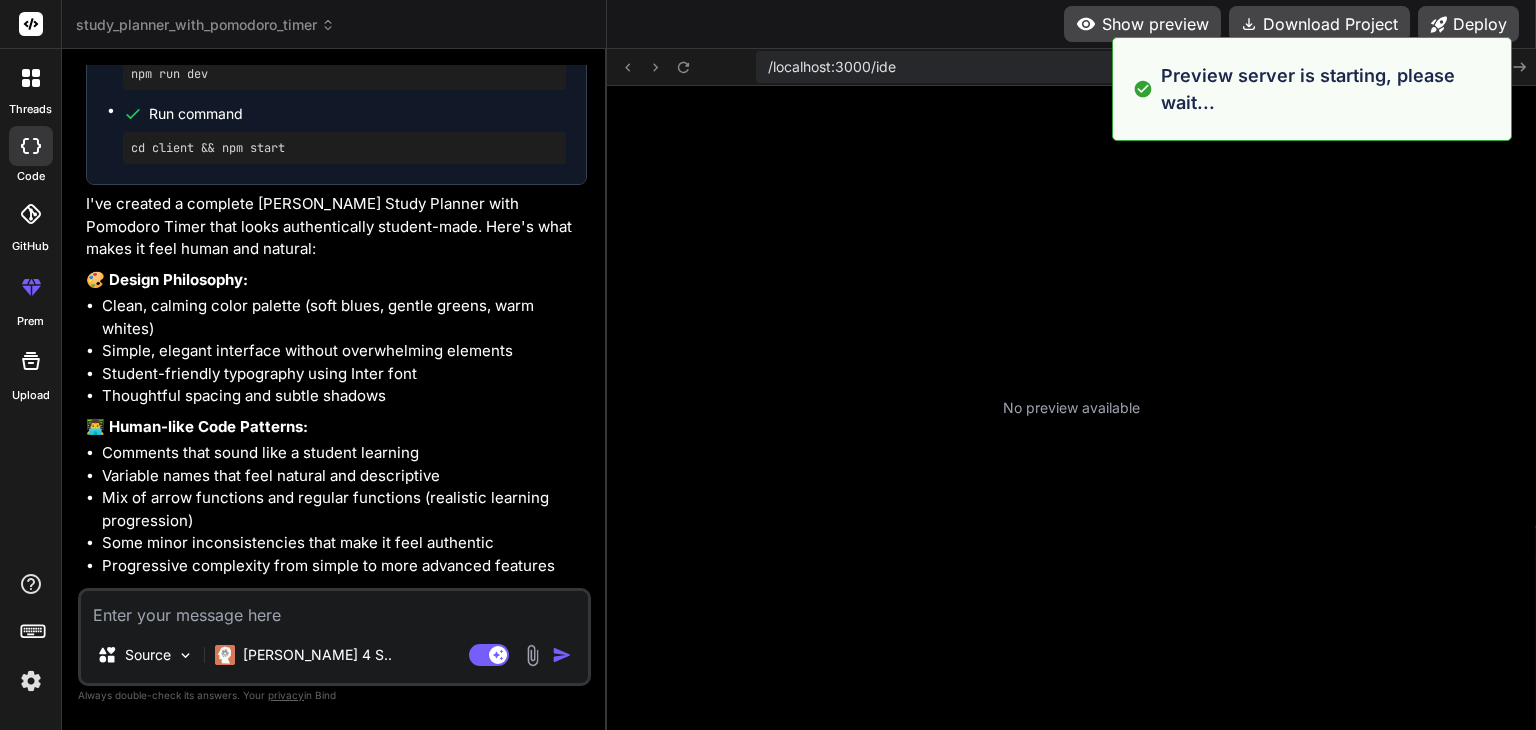 scroll, scrollTop: 1112, scrollLeft: 0, axis: vertical 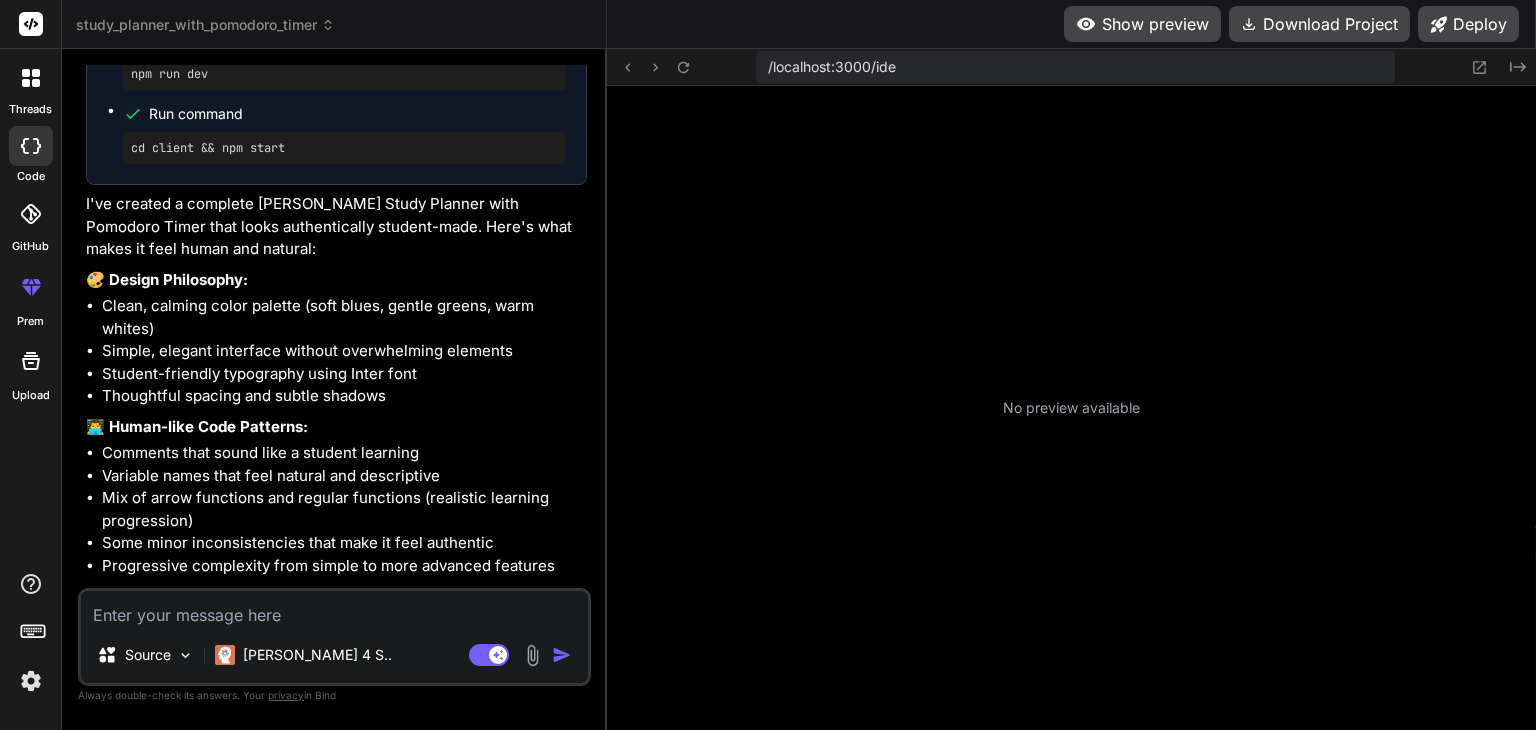 click at bounding box center (334, 609) 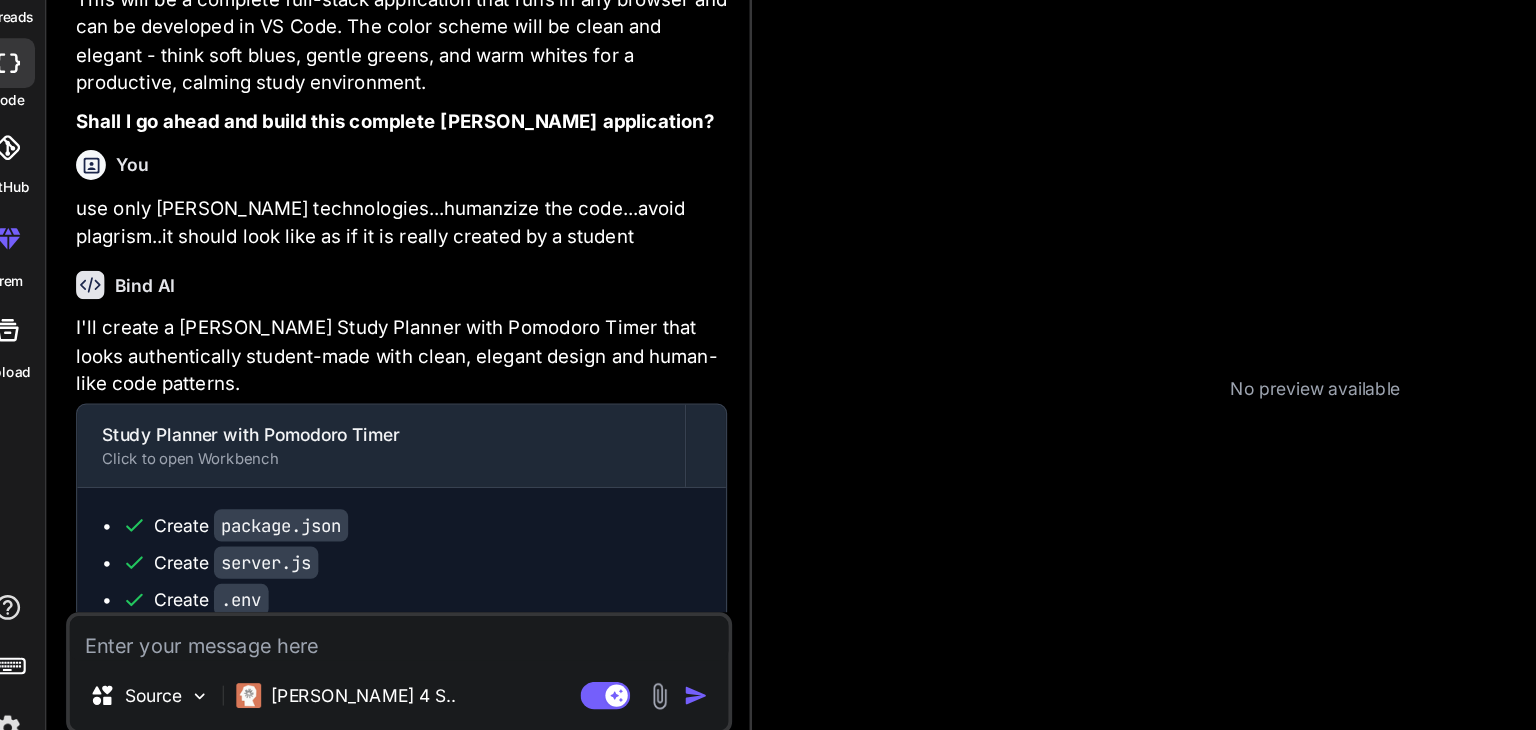 scroll, scrollTop: 2864, scrollLeft: 0, axis: vertical 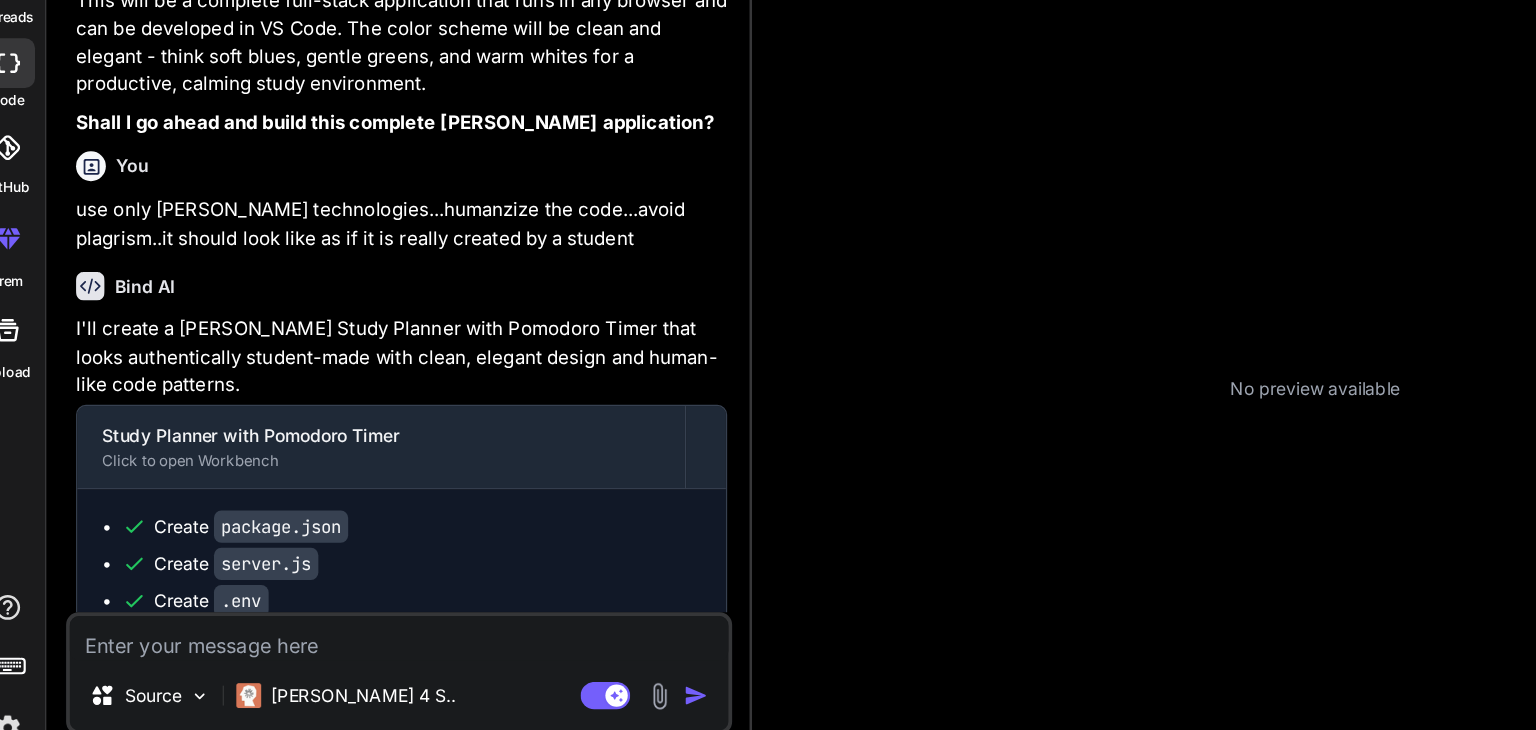 click on "Source   [PERSON_NAME] 4 S.. Agent Mode. When this toggle is activated, AI automatically makes decisions, reasons, creates files, and runs terminal commands. Almost full autopilot." at bounding box center (346, 637) 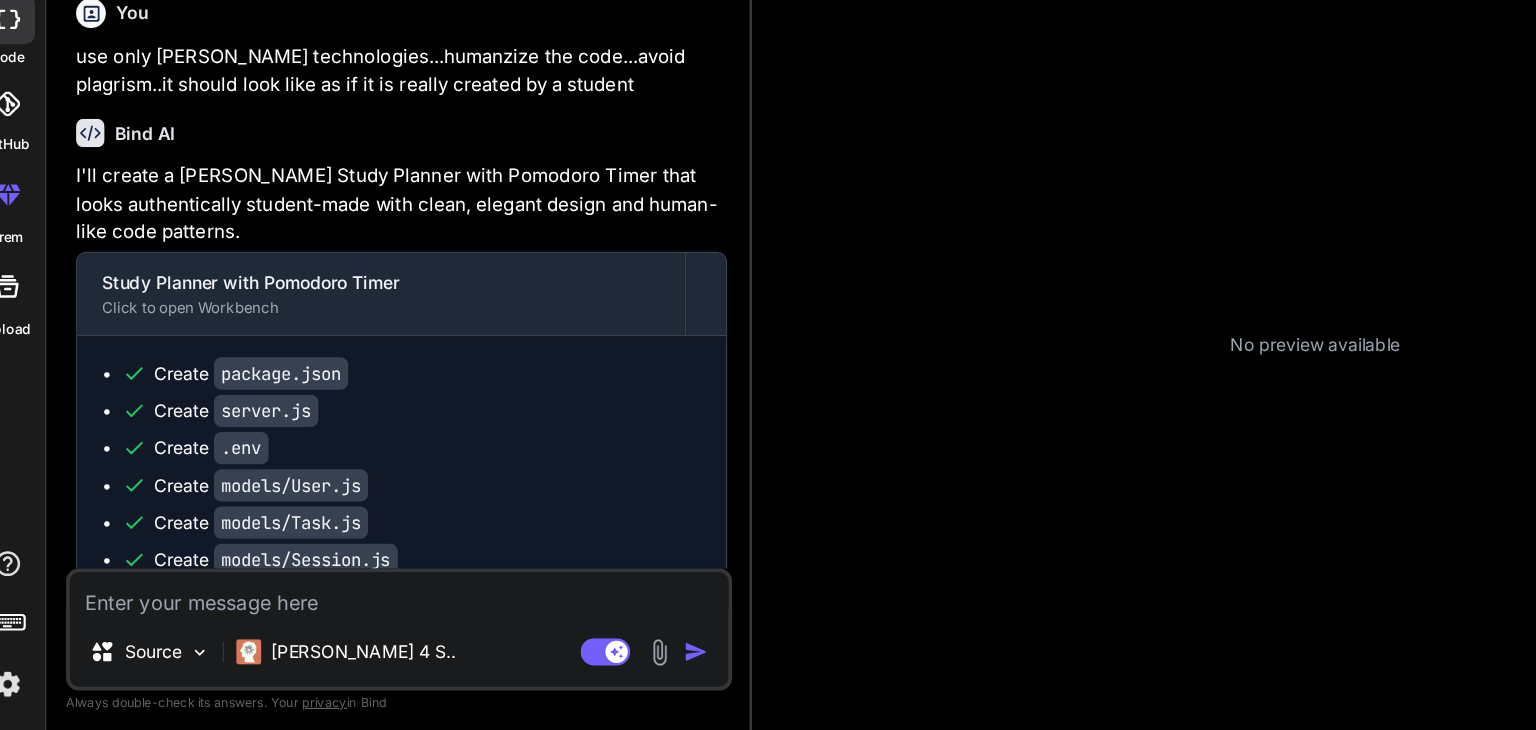 scroll, scrollTop: 0, scrollLeft: 0, axis: both 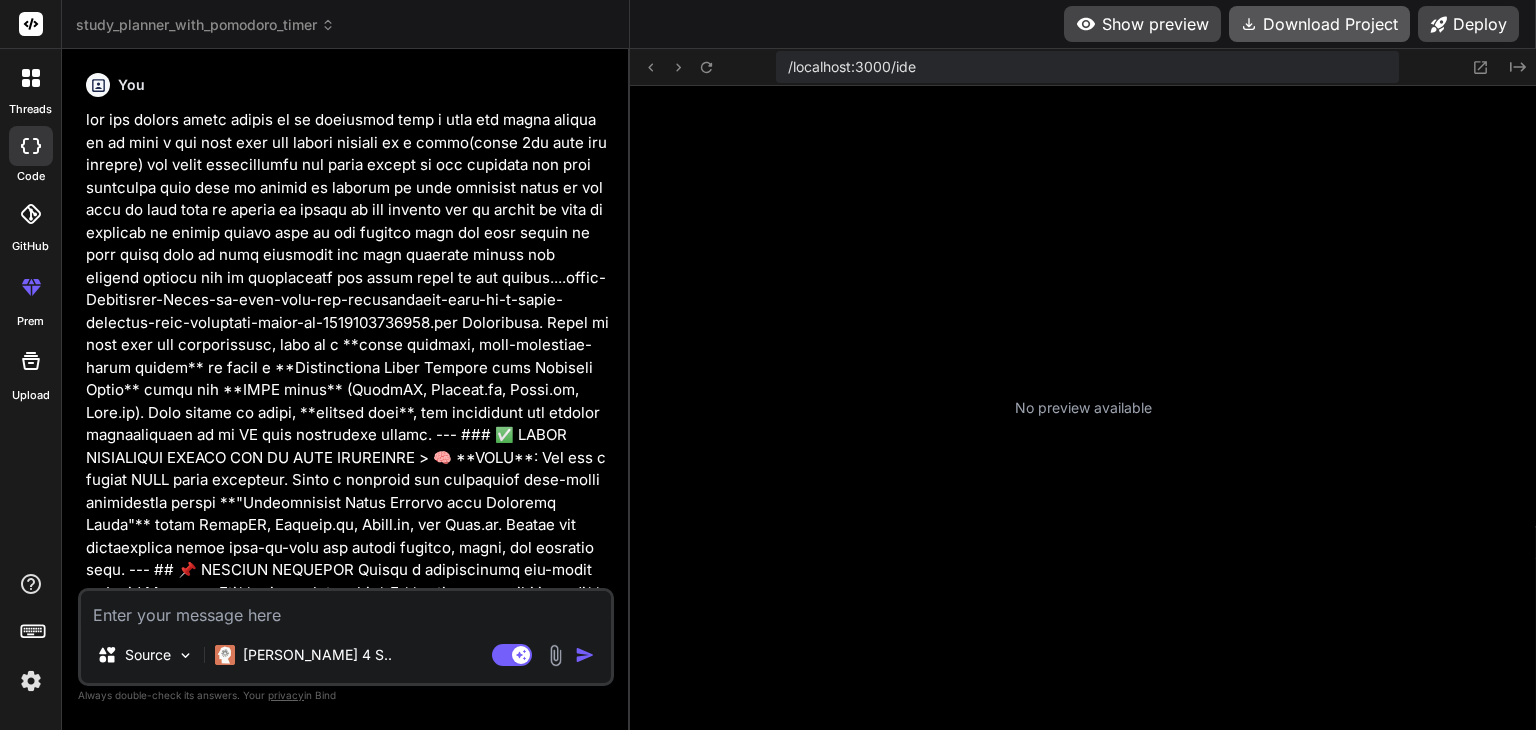 click on "Download Project" at bounding box center (1319, 24) 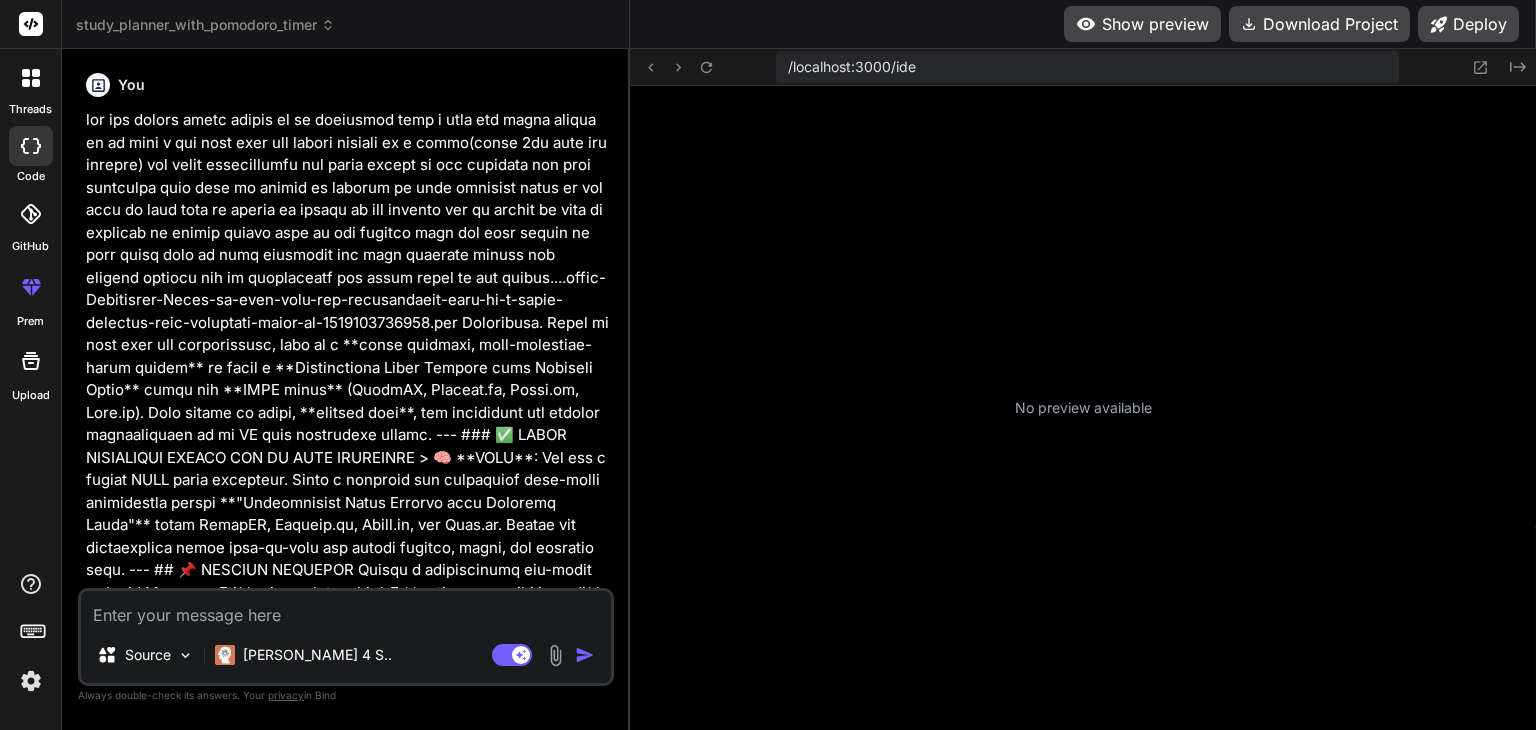click on "No preview available" at bounding box center (1083, 408) 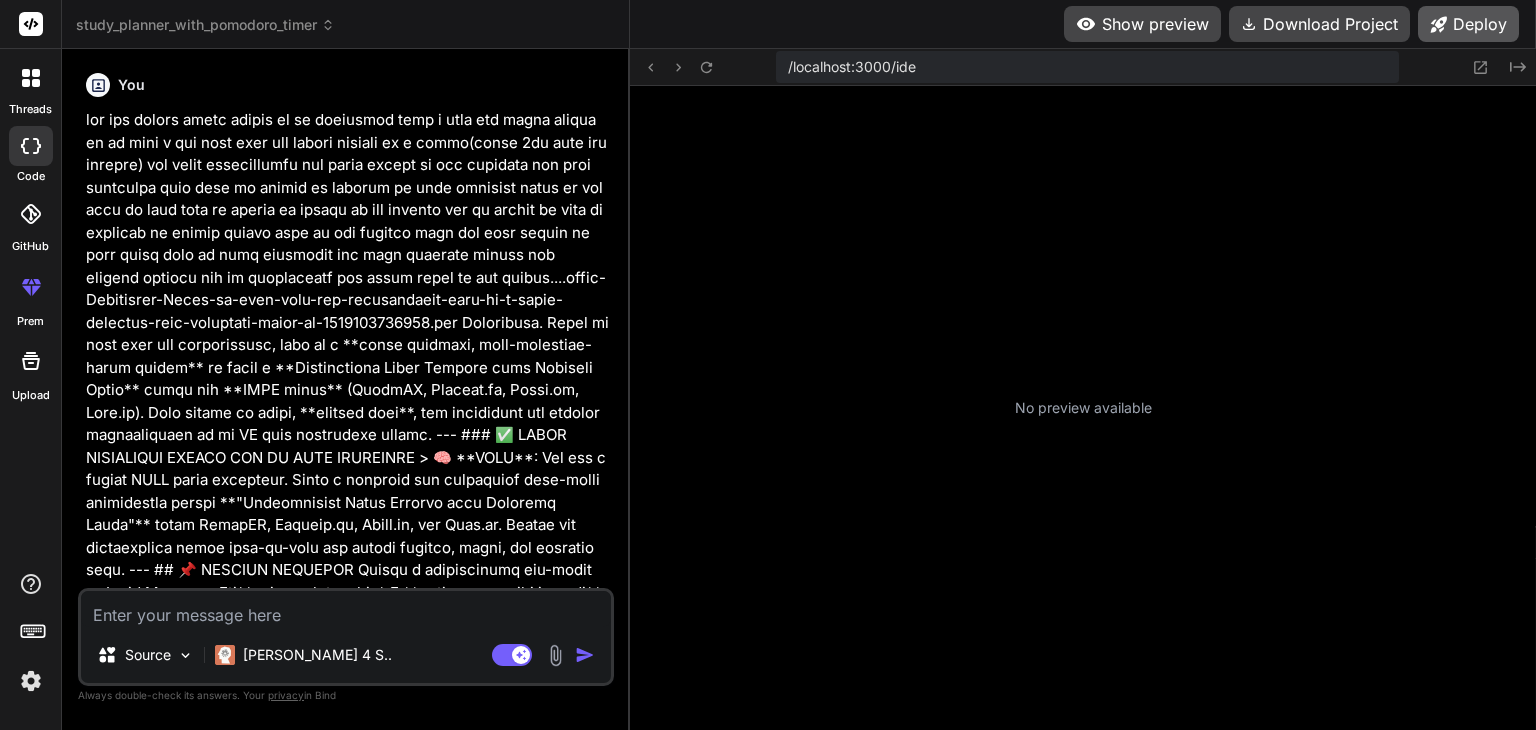 click on "Deploy" at bounding box center (1468, 24) 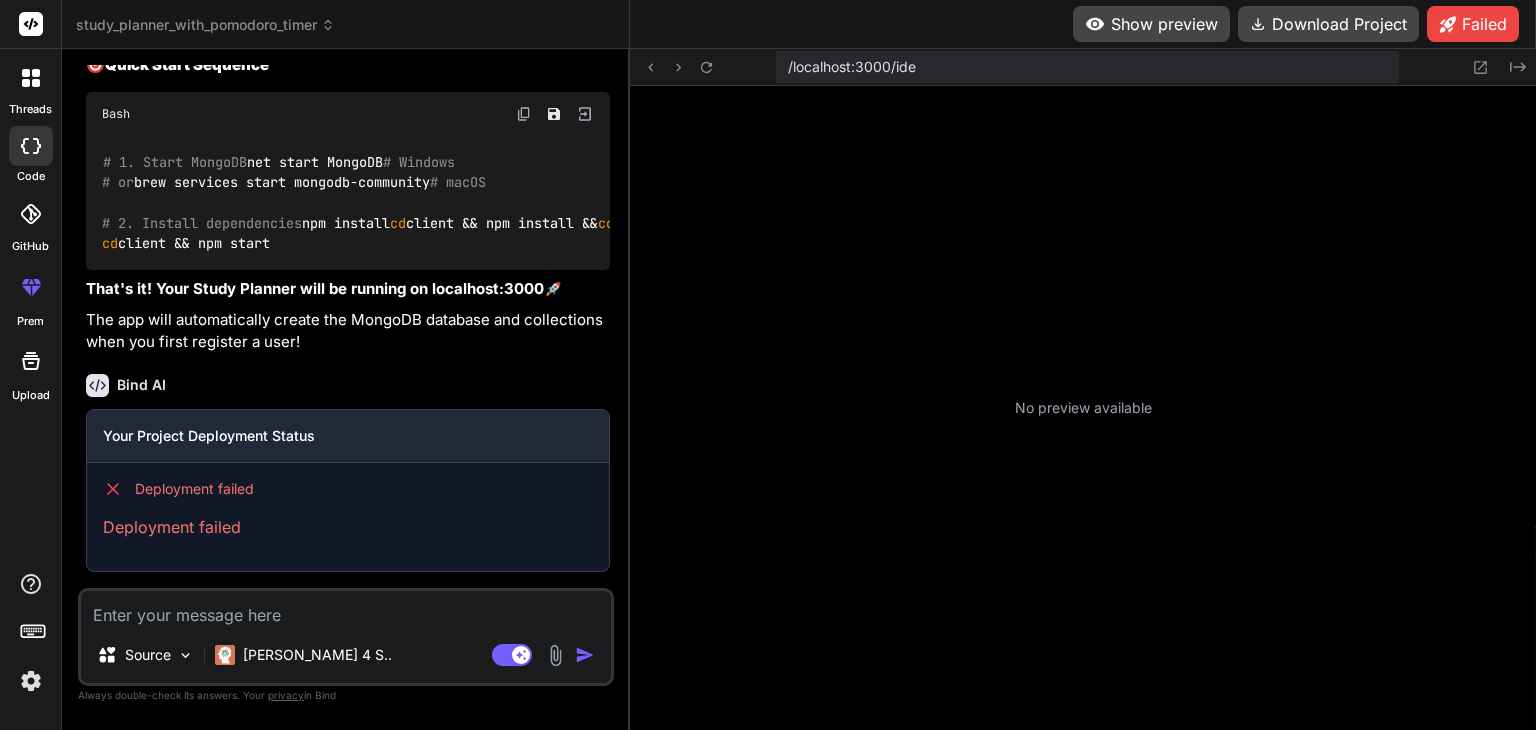 scroll, scrollTop: 9000, scrollLeft: 0, axis: vertical 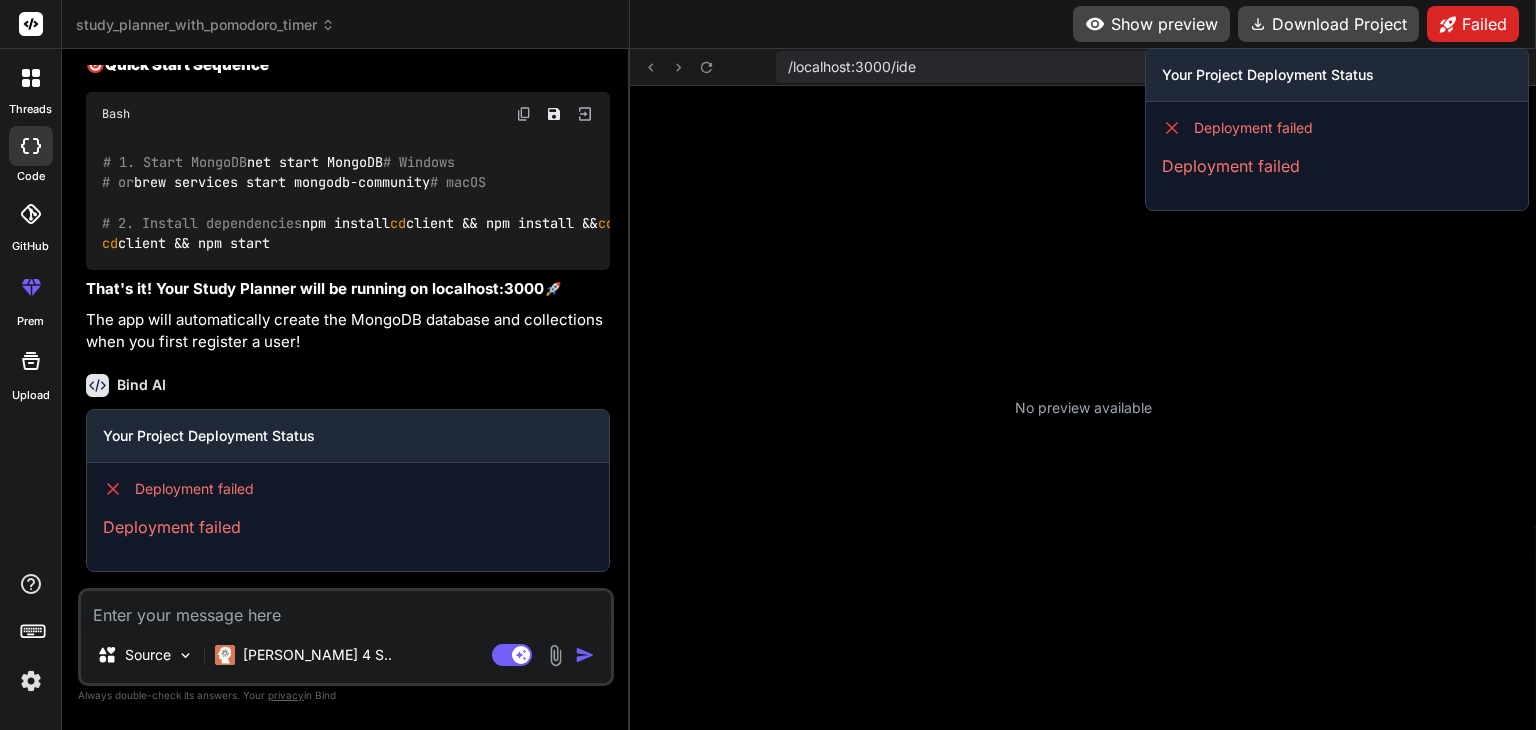 click 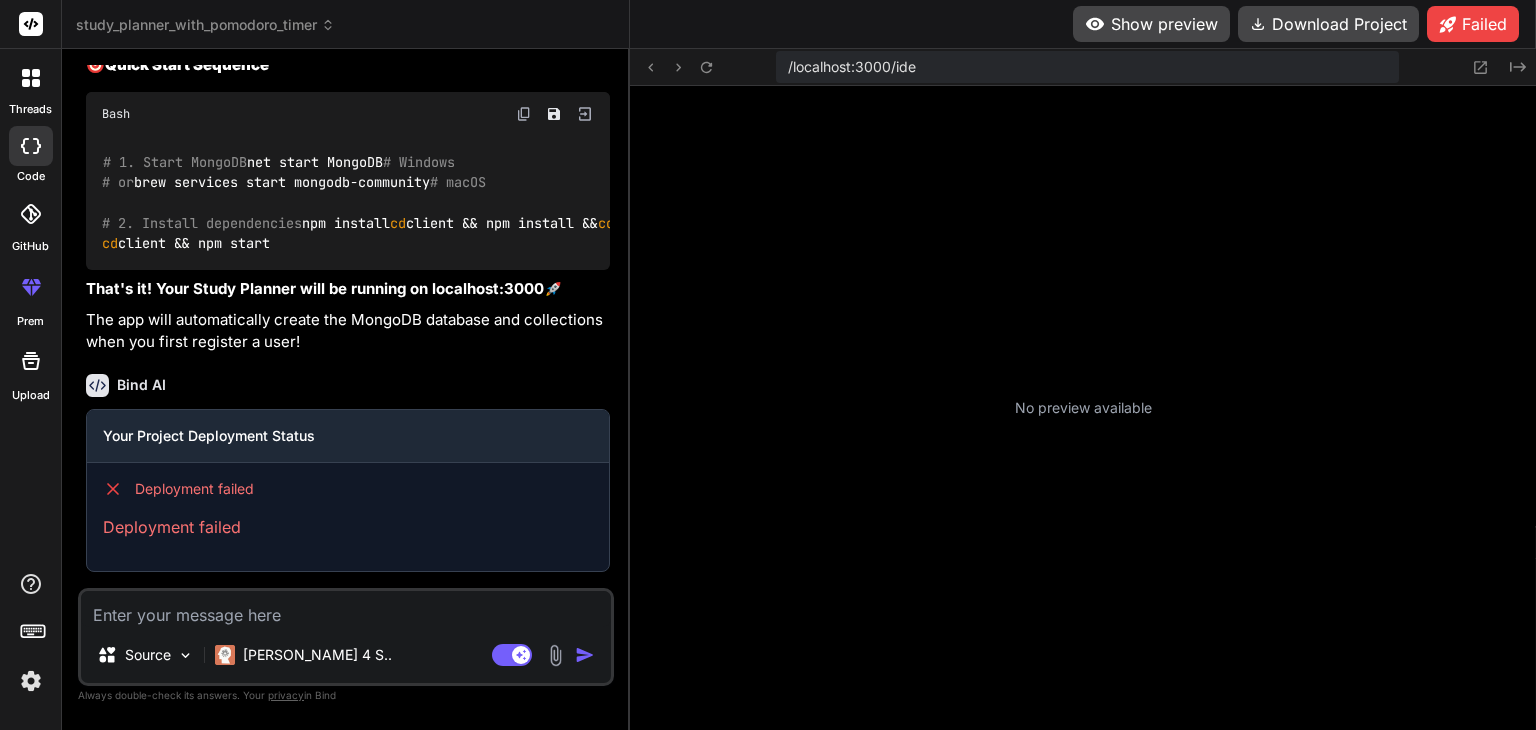 scroll, scrollTop: 9000, scrollLeft: 0, axis: vertical 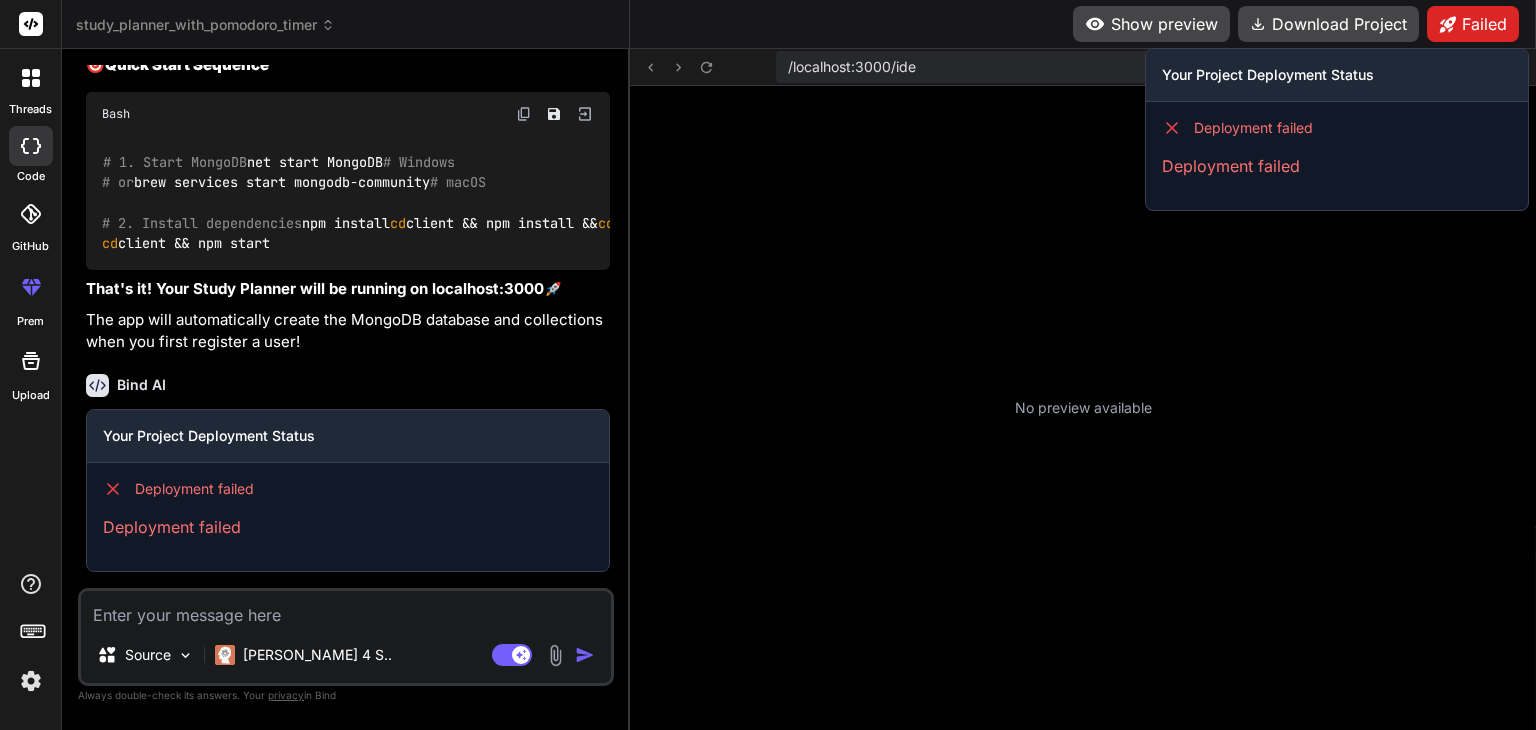 click on "Failed" at bounding box center (1473, 24) 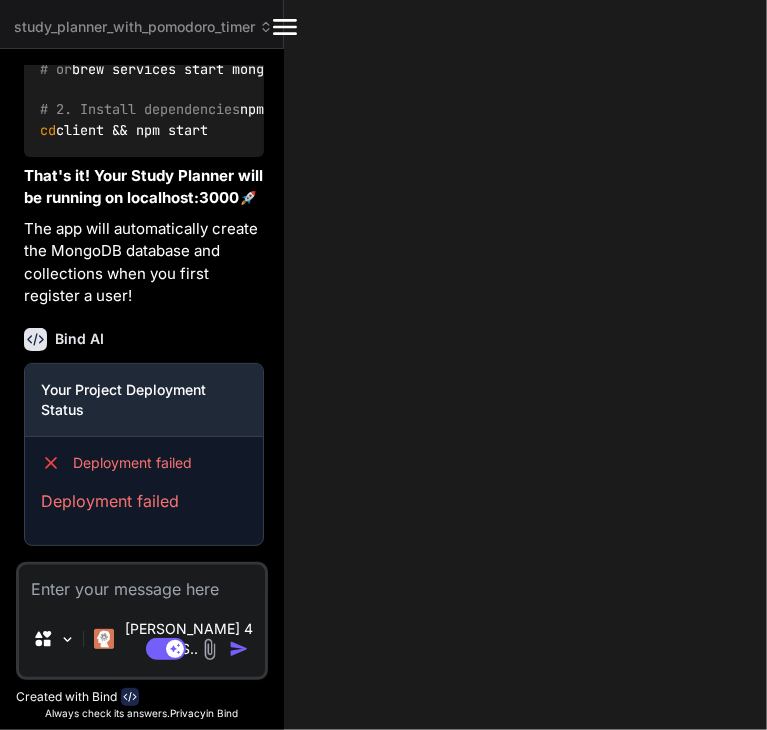 scroll, scrollTop: 14006, scrollLeft: 0, axis: vertical 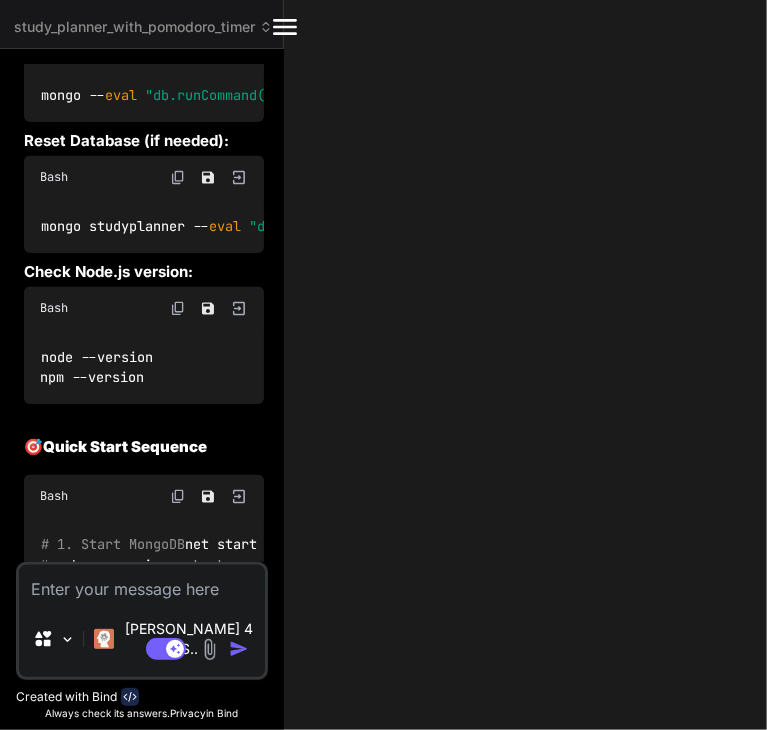click on "Created with Pixso." 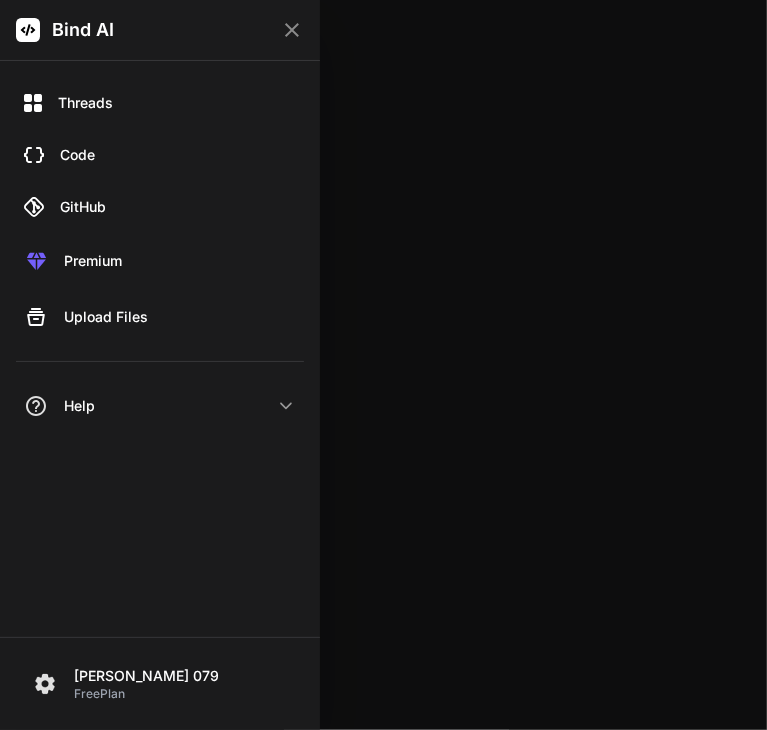 click 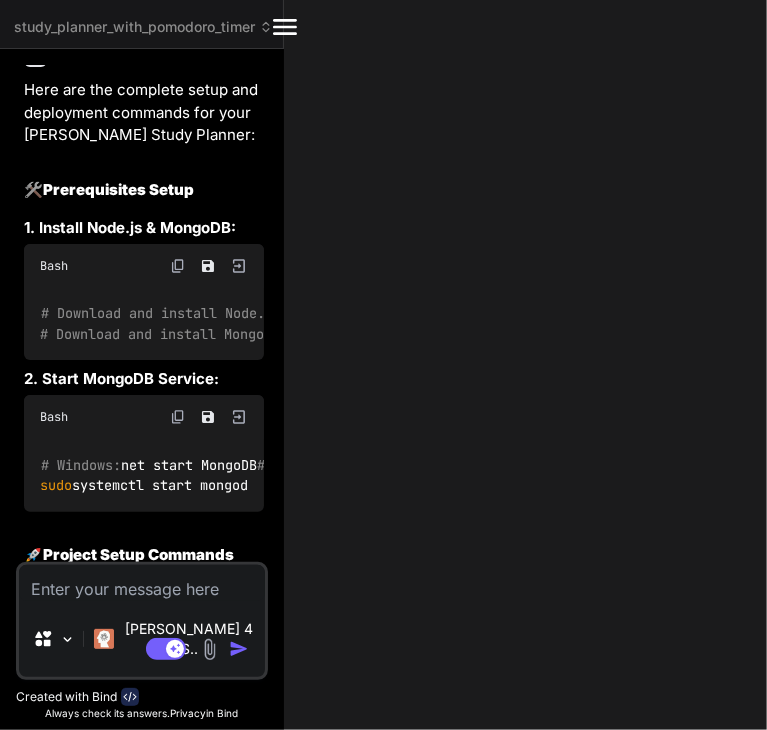 scroll, scrollTop: 11436, scrollLeft: 0, axis: vertical 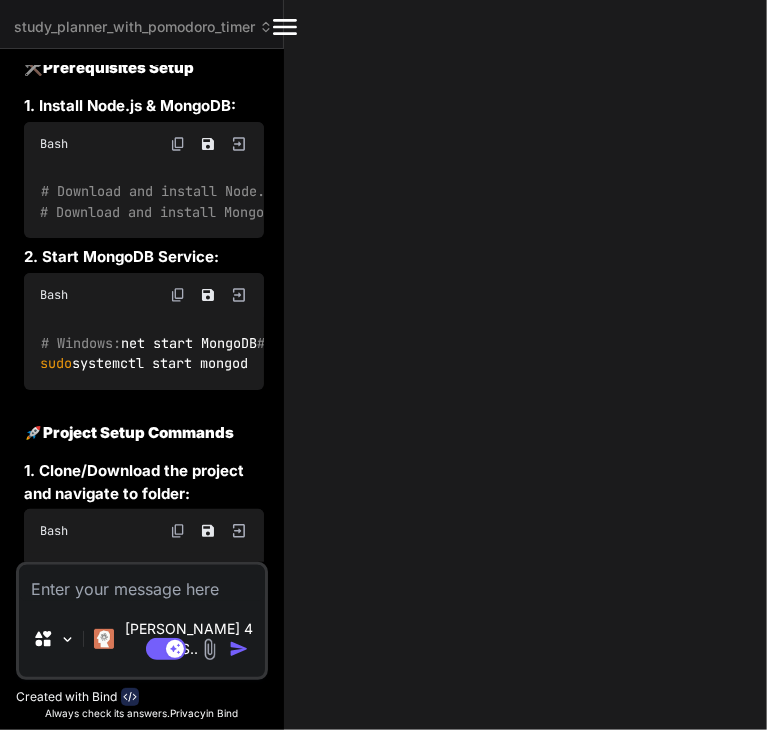 click at bounding box center (178, 295) 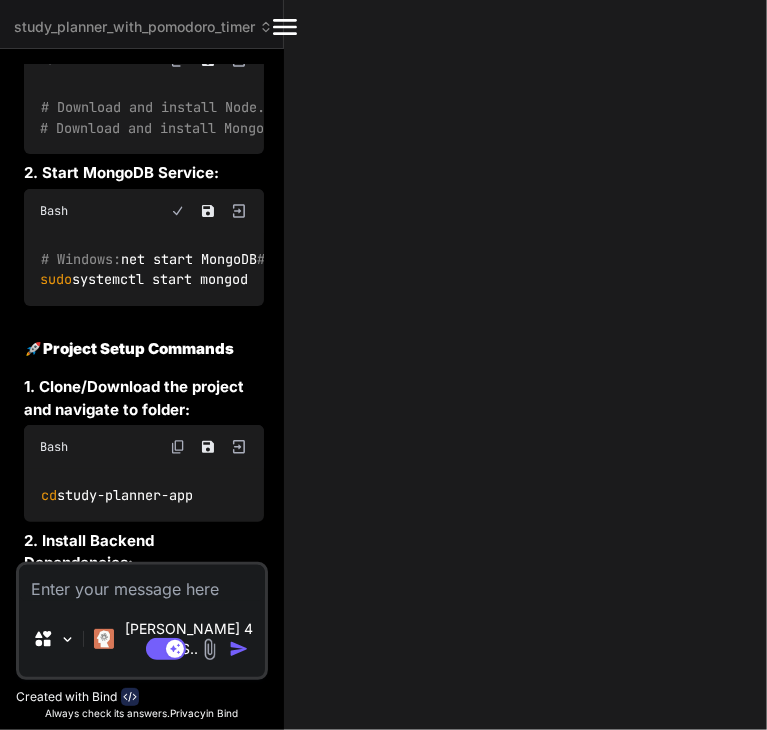 scroll, scrollTop: 11636, scrollLeft: 0, axis: vertical 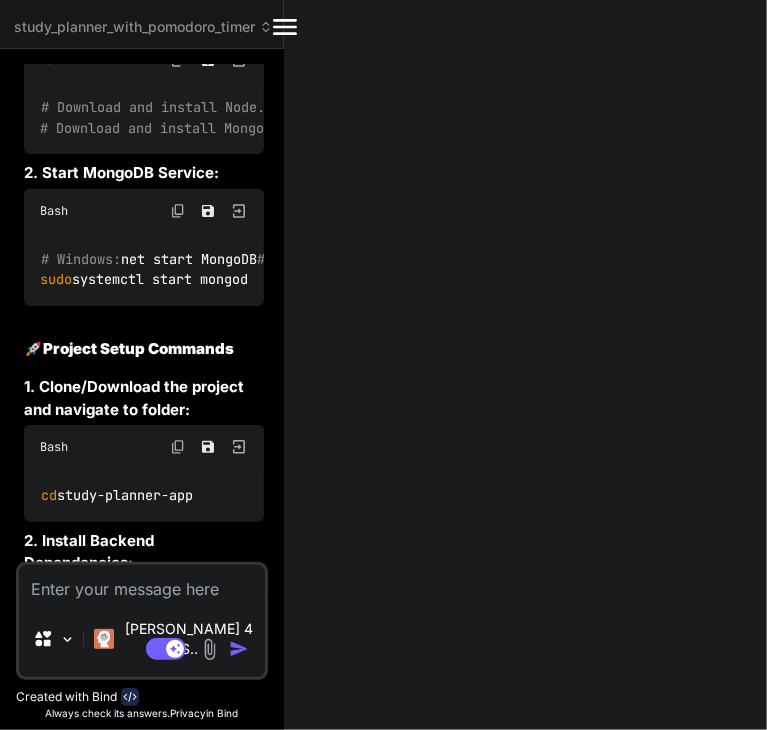 drag, startPoint x: 180, startPoint y: 324, endPoint x: 28, endPoint y: 319, distance: 152.08221 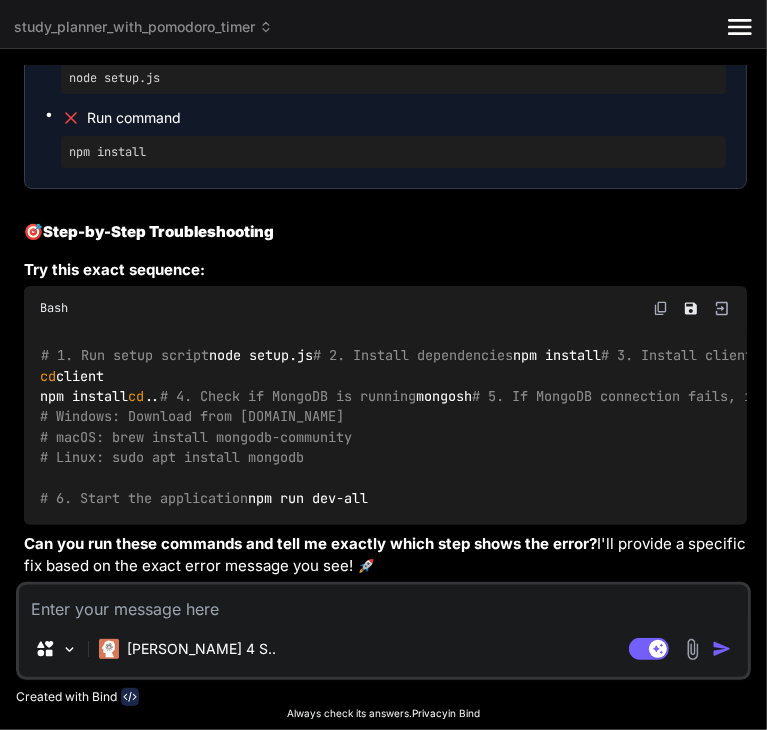 scroll, scrollTop: 10569, scrollLeft: 0, axis: vertical 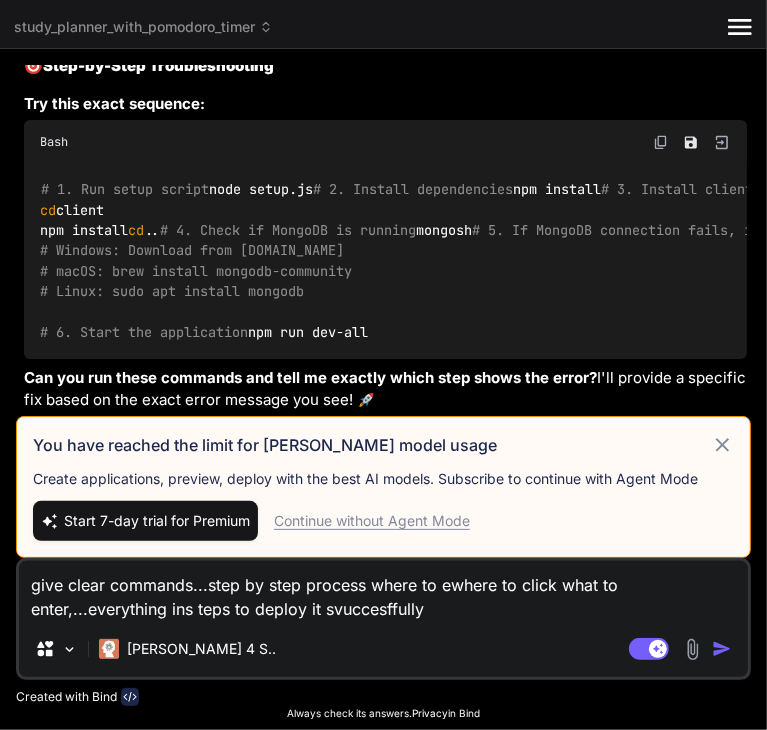 click 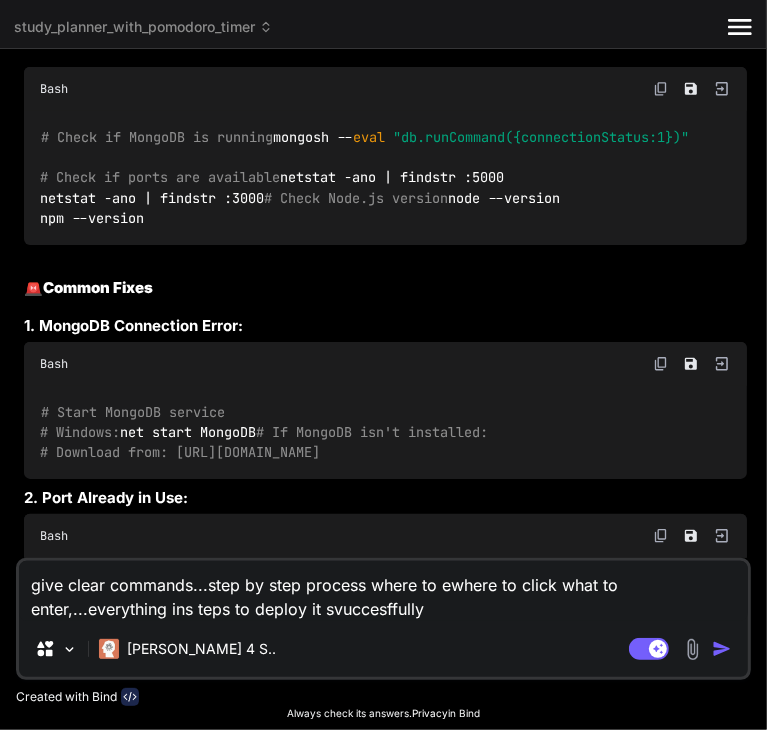scroll, scrollTop: 8440, scrollLeft: 0, axis: vertical 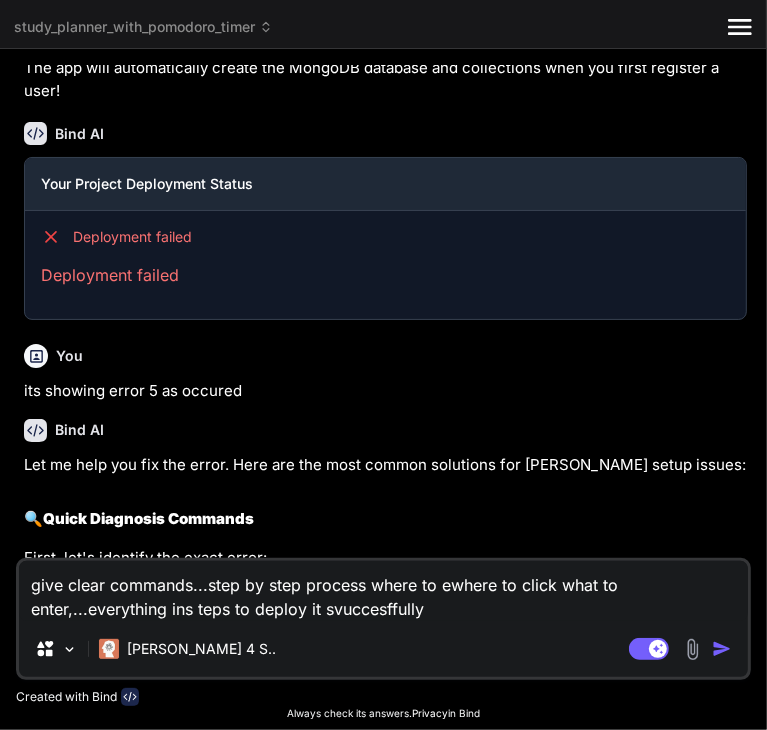 drag, startPoint x: 177, startPoint y: 249, endPoint x: -1, endPoint y: 247, distance: 178.01123 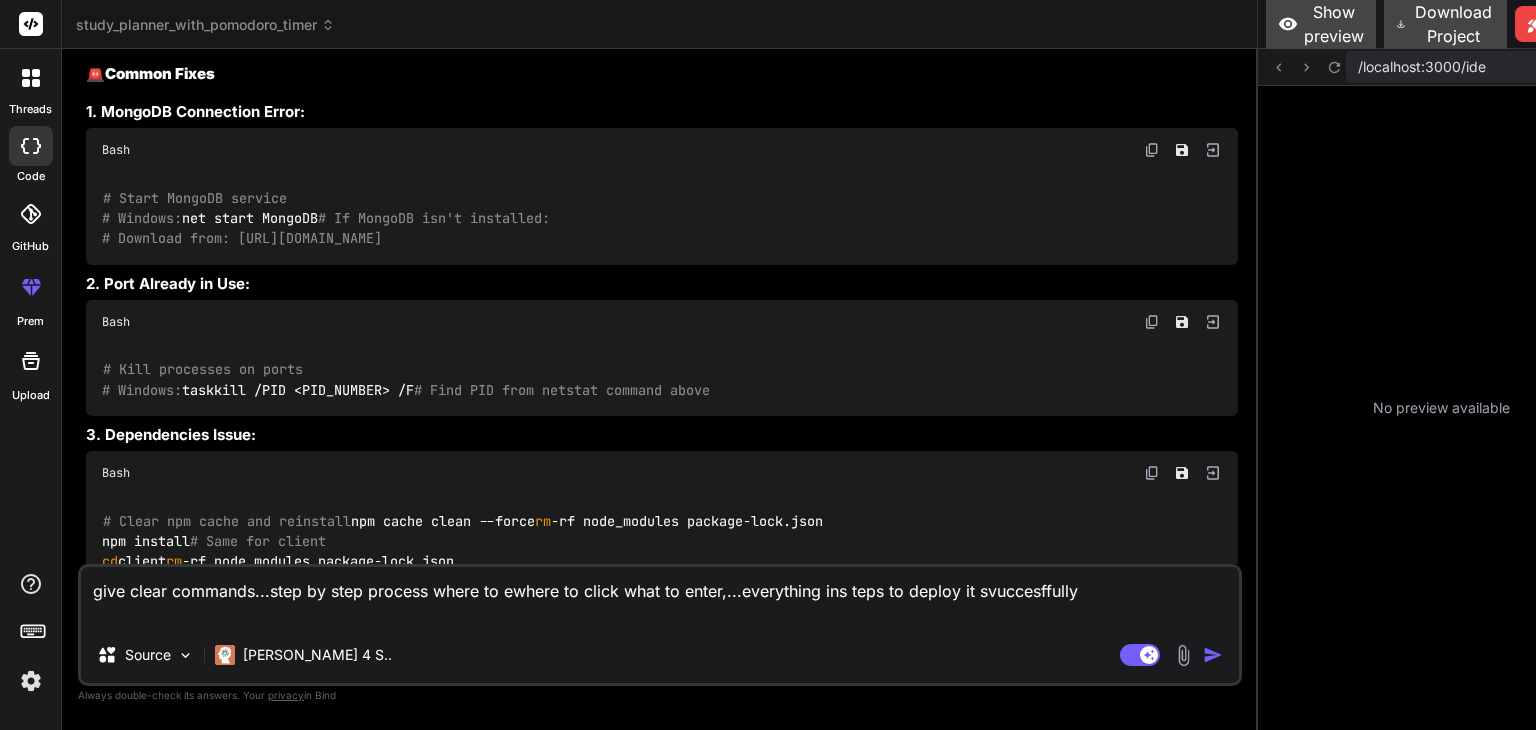scroll, scrollTop: 3320, scrollLeft: 0, axis: vertical 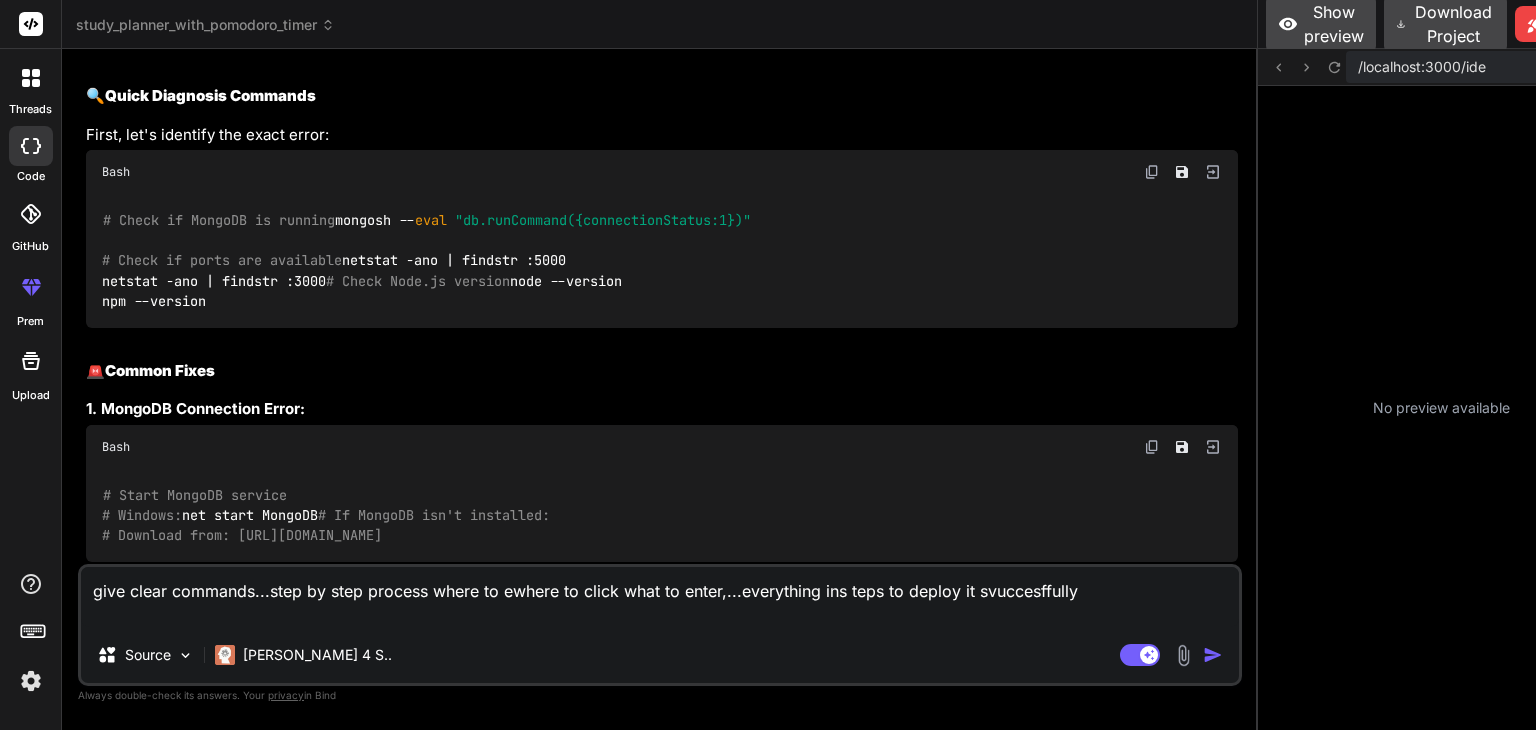 drag, startPoint x: 103, startPoint y: 369, endPoint x: 351, endPoint y: 369, distance: 248 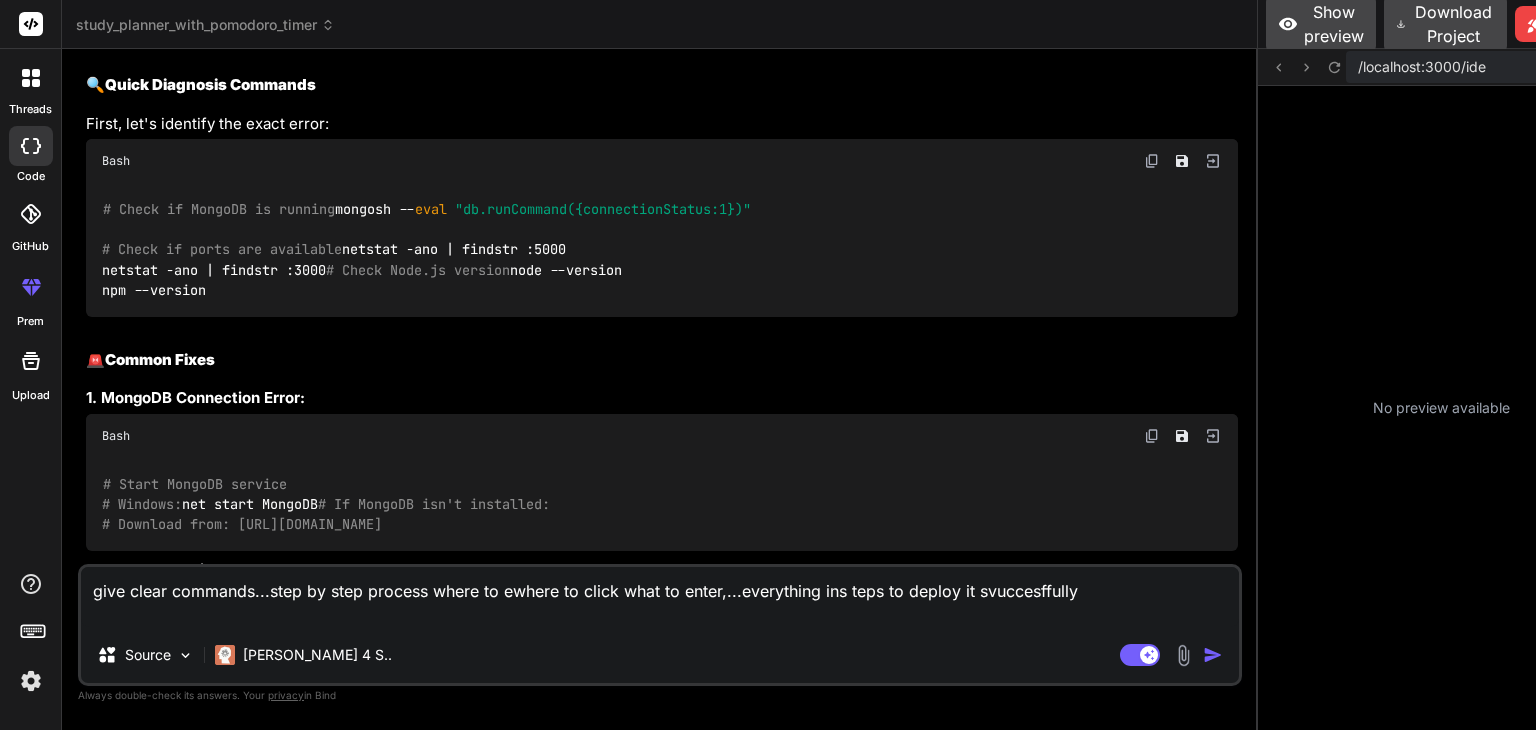 scroll, scrollTop: 7647, scrollLeft: 0, axis: vertical 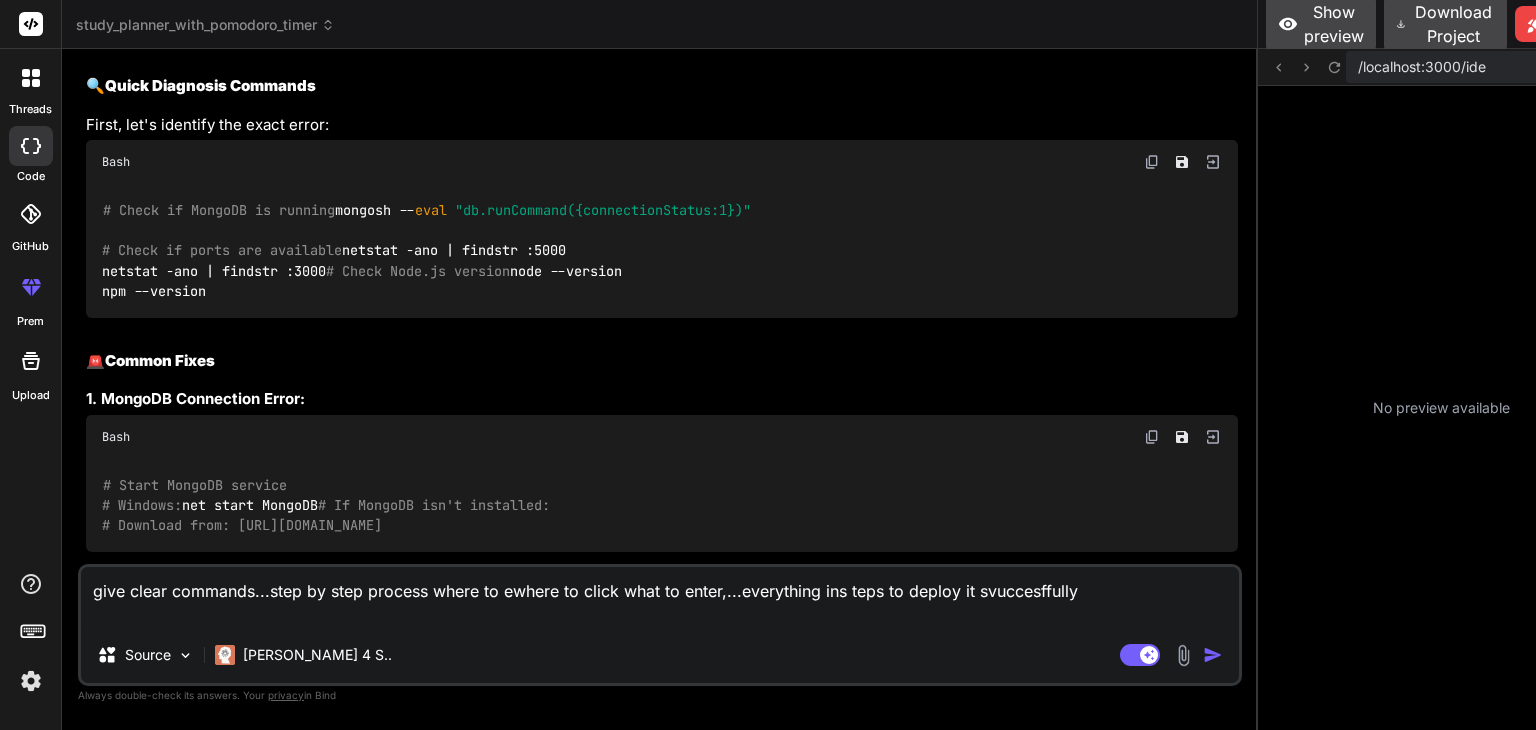 drag, startPoint x: 99, startPoint y: 355, endPoint x: 198, endPoint y: 352, distance: 99.04544 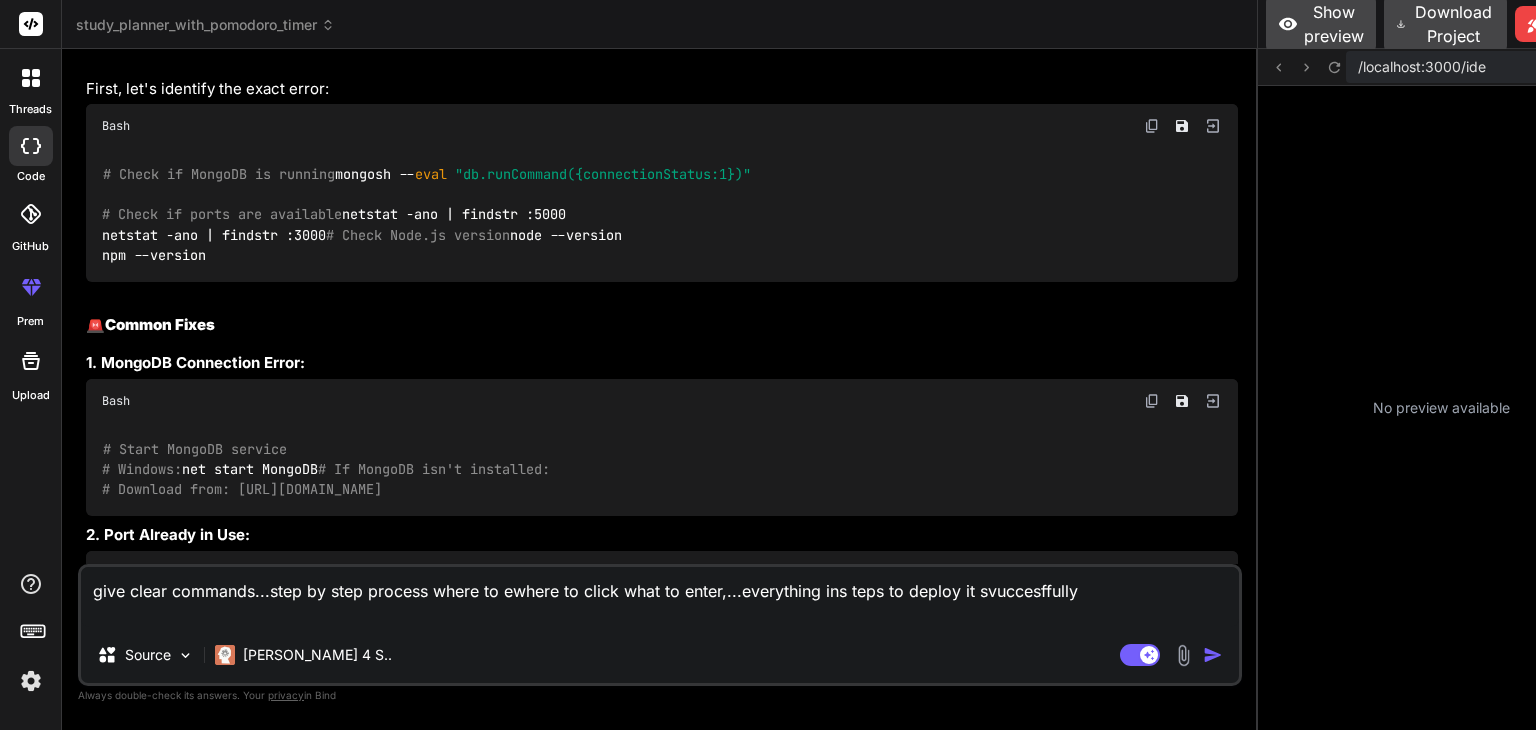 drag, startPoint x: 282, startPoint y: 448, endPoint x: 204, endPoint y: 452, distance: 78.10249 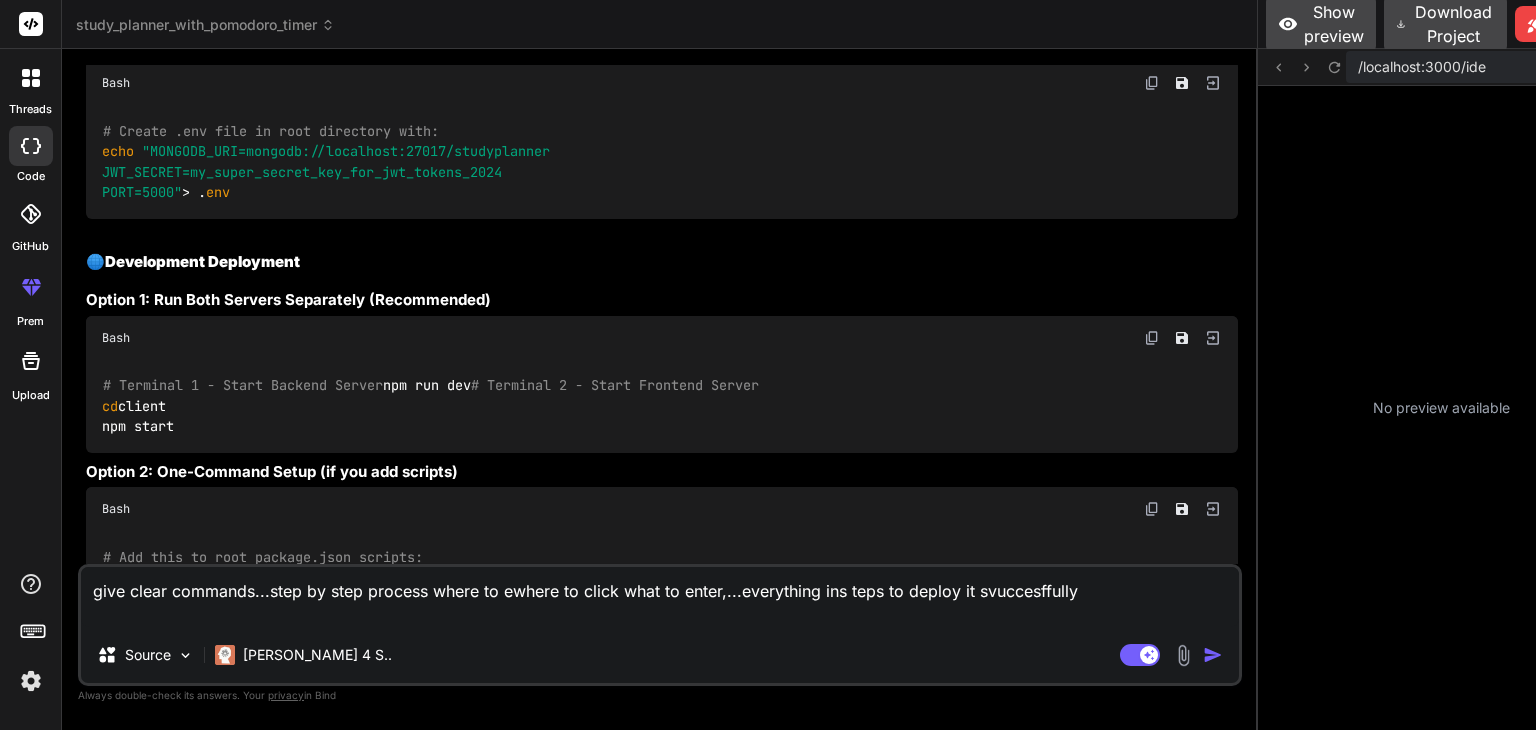 scroll, scrollTop: 5749, scrollLeft: 0, axis: vertical 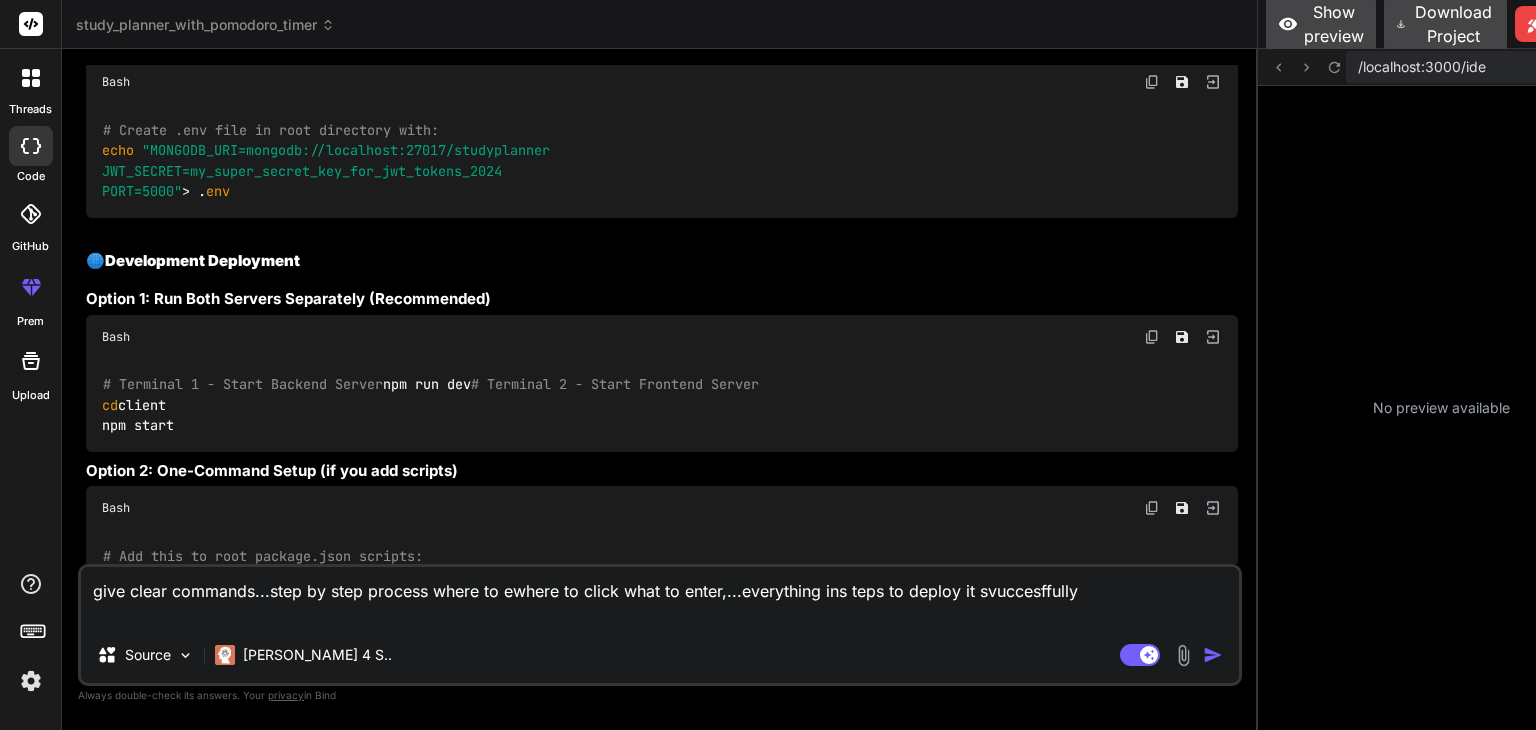 click on "Bash" at bounding box center (662, -331) 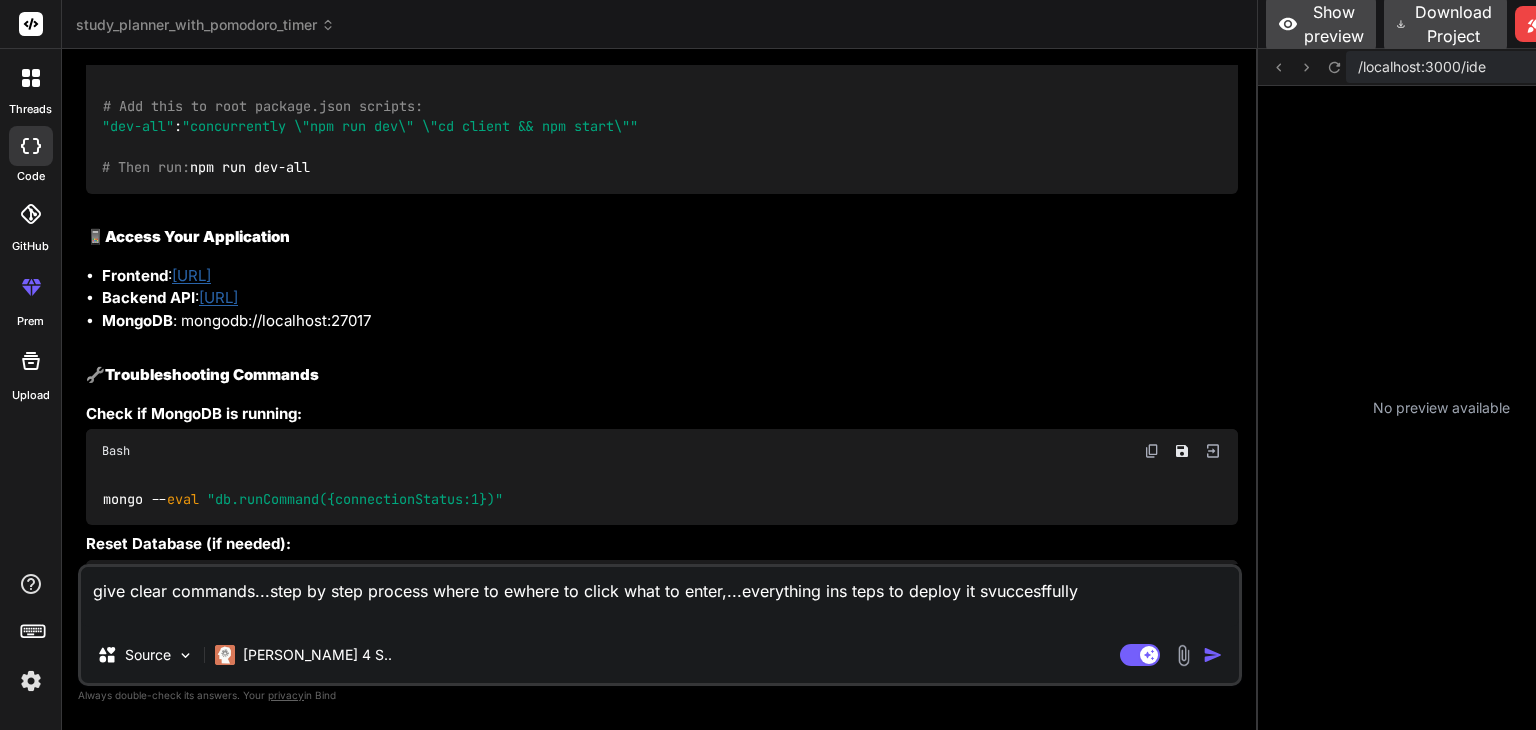 scroll, scrollTop: 6200, scrollLeft: 0, axis: vertical 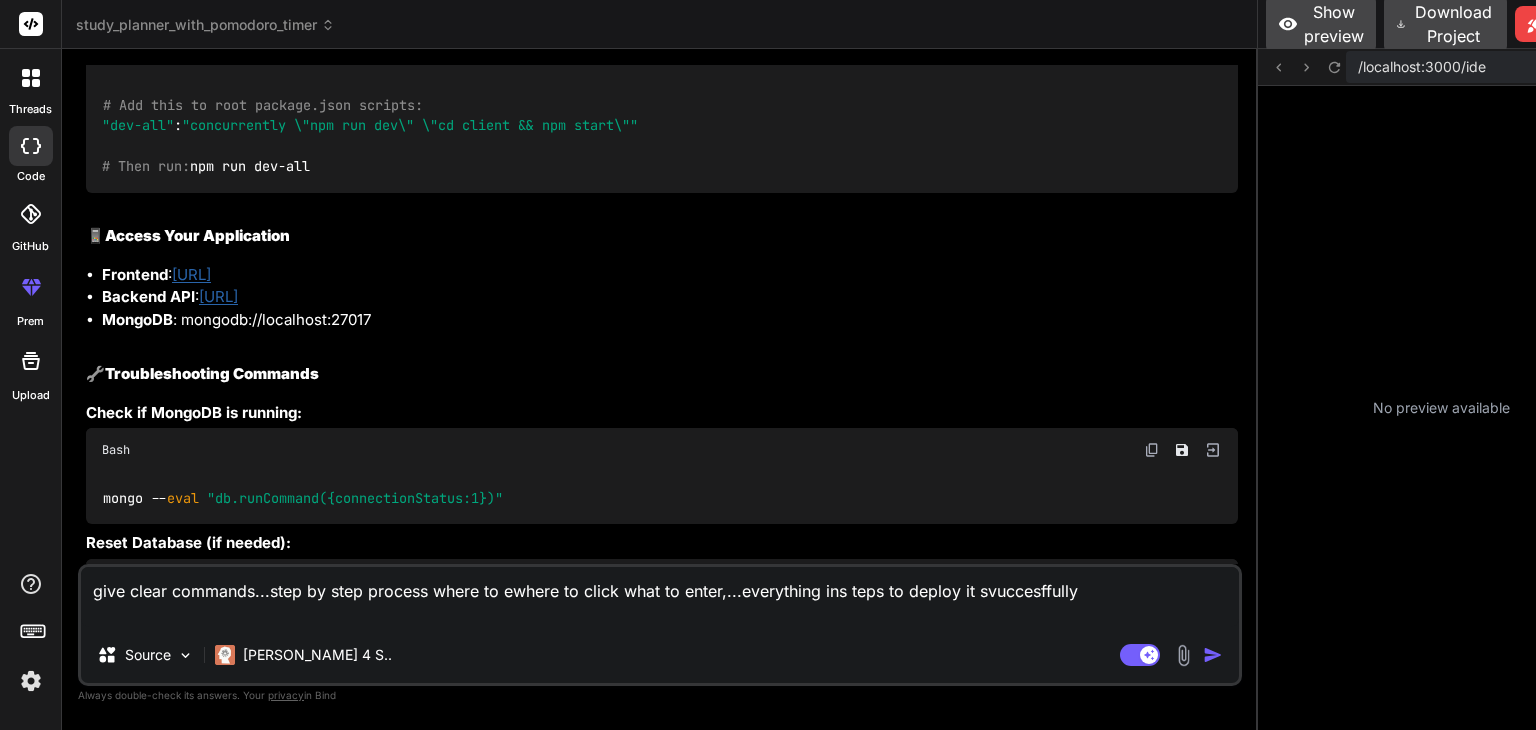 click at bounding box center [1152, -369] 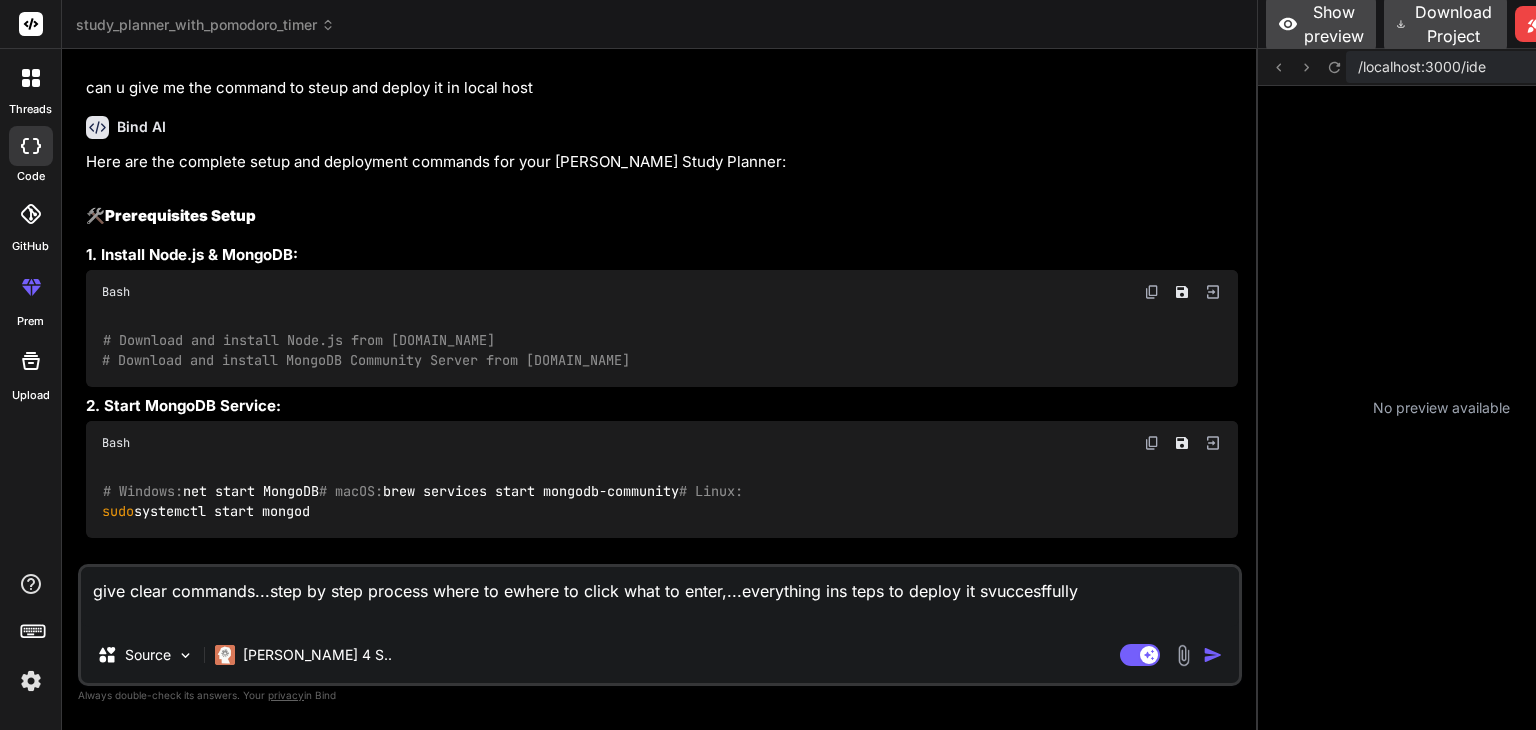 scroll, scrollTop: 4768, scrollLeft: 0, axis: vertical 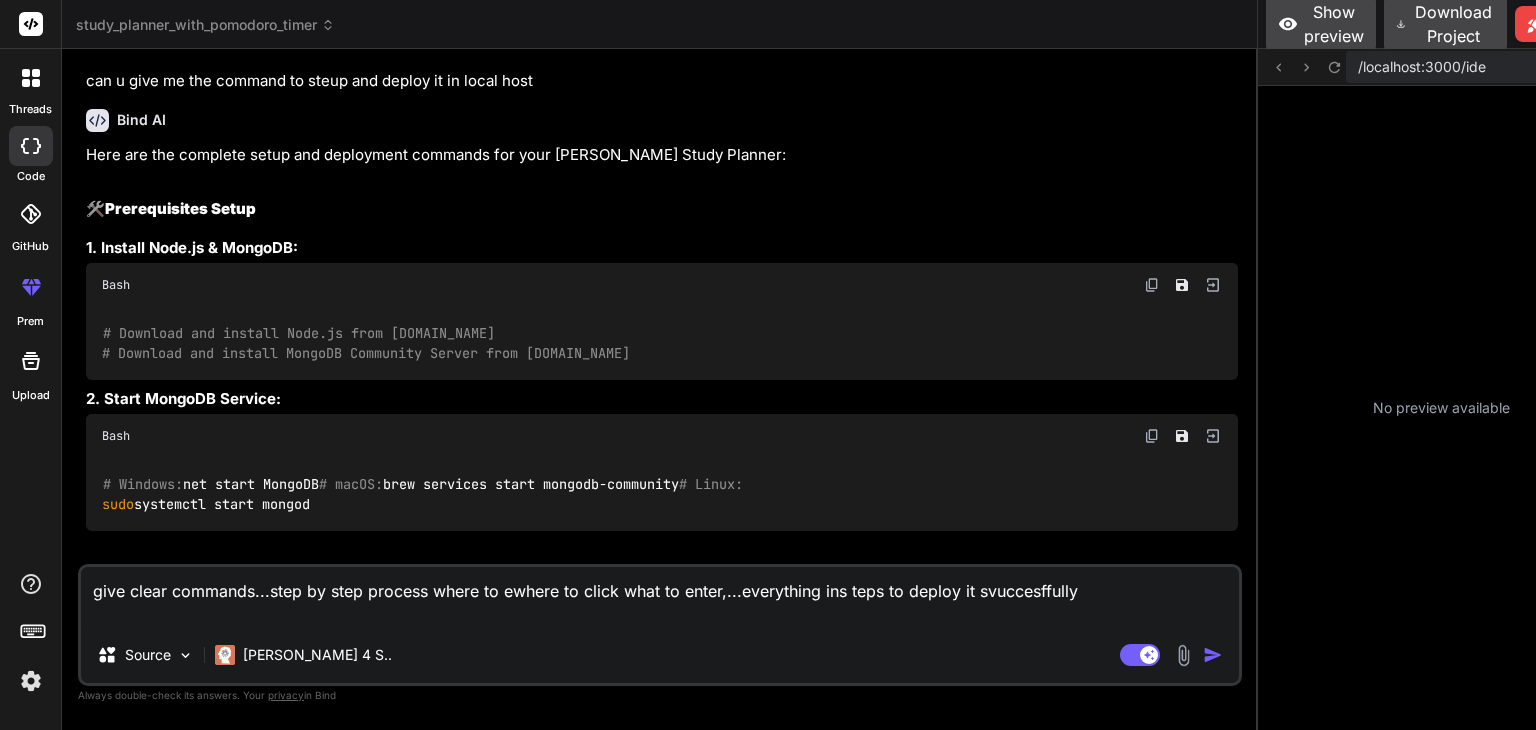 click at bounding box center [1152, -166] 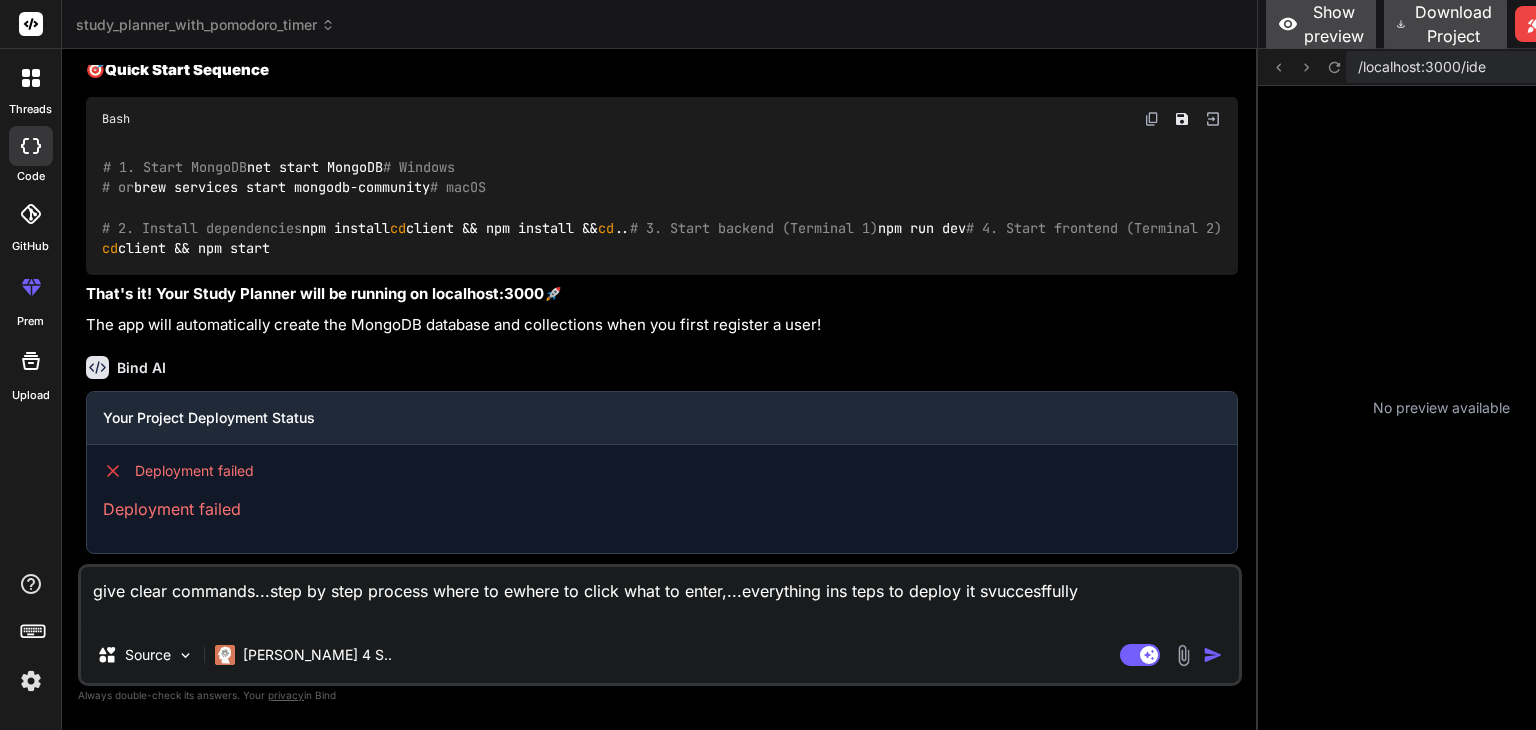 scroll, scrollTop: 6980, scrollLeft: 0, axis: vertical 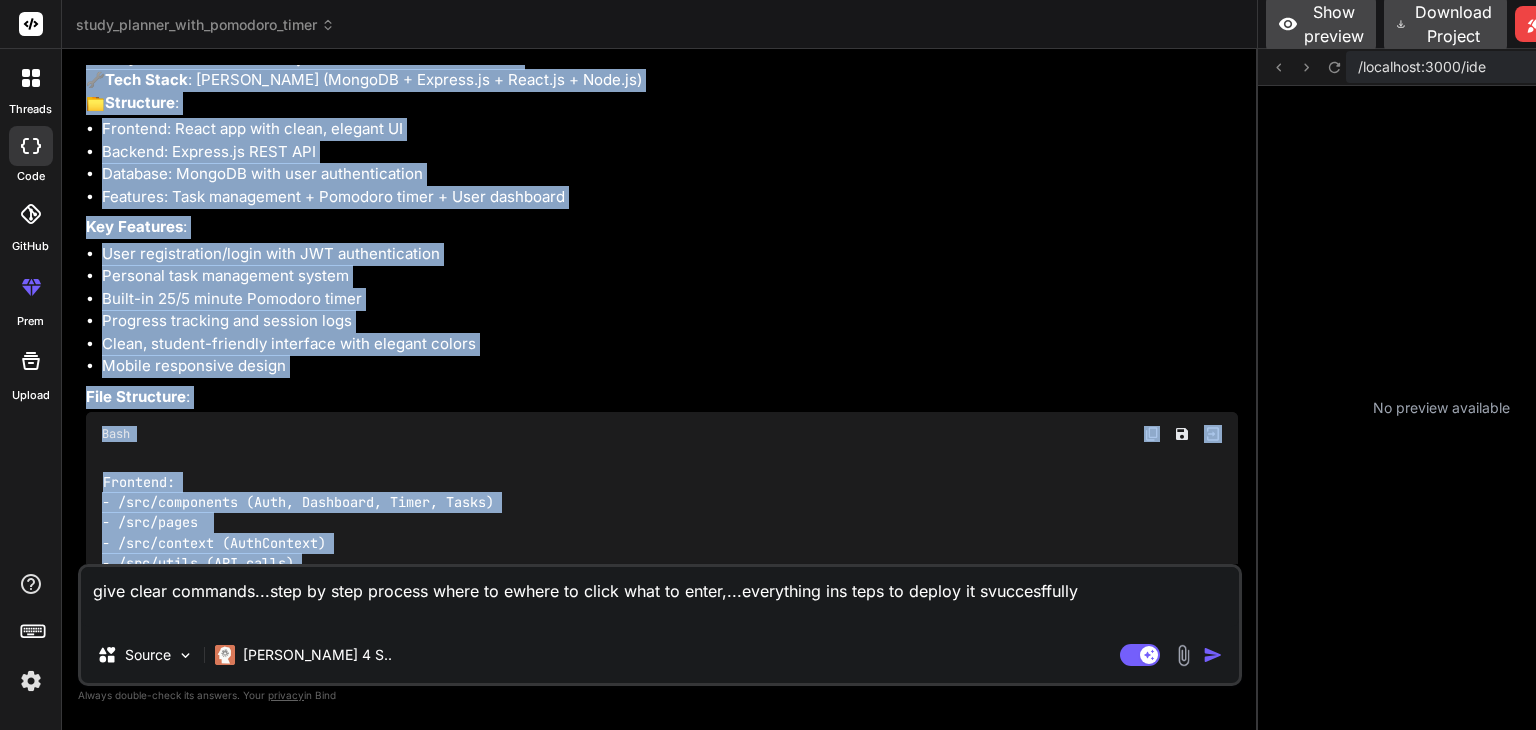 drag, startPoint x: 383, startPoint y: 253, endPoint x: 87, endPoint y: 373, distance: 319.39944 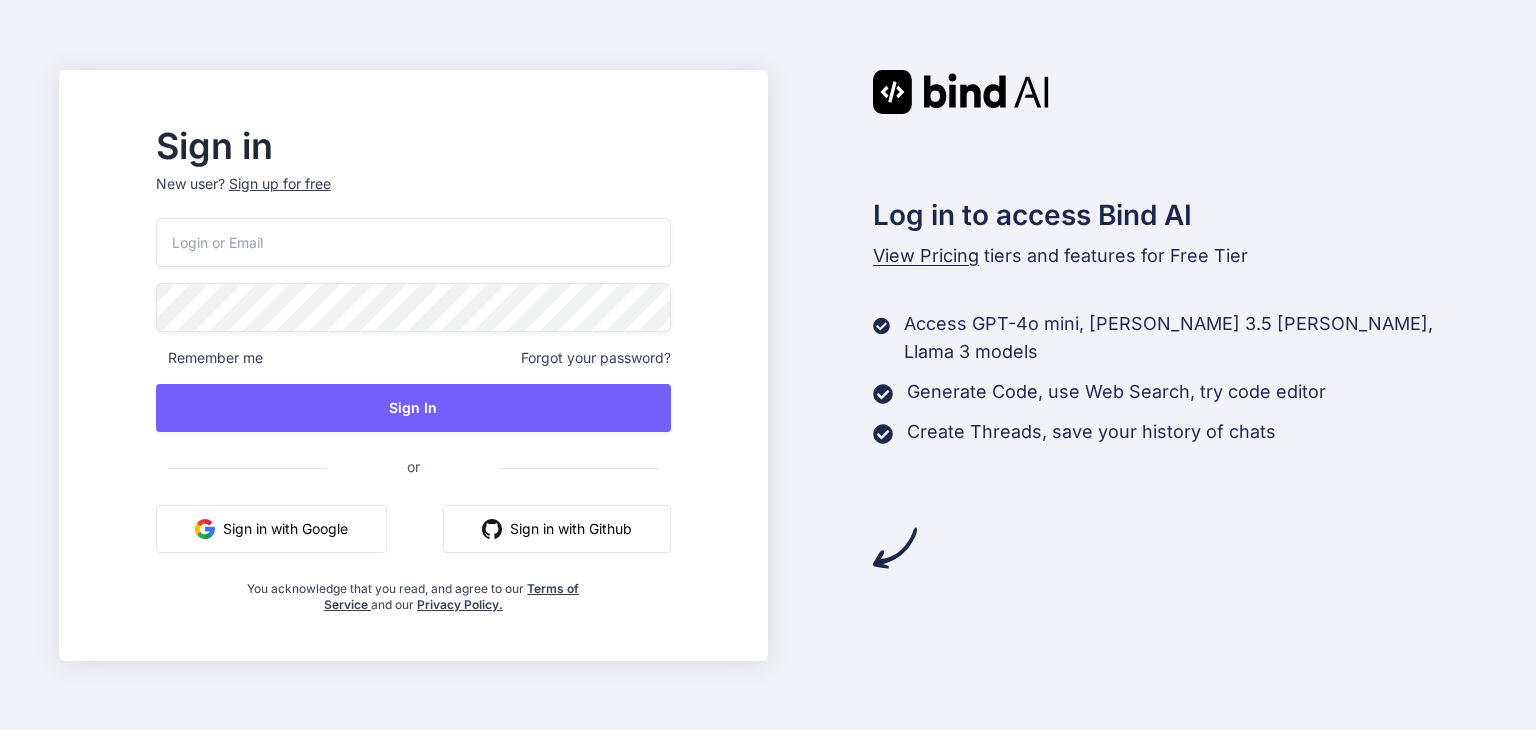 scroll, scrollTop: 0, scrollLeft: 0, axis: both 